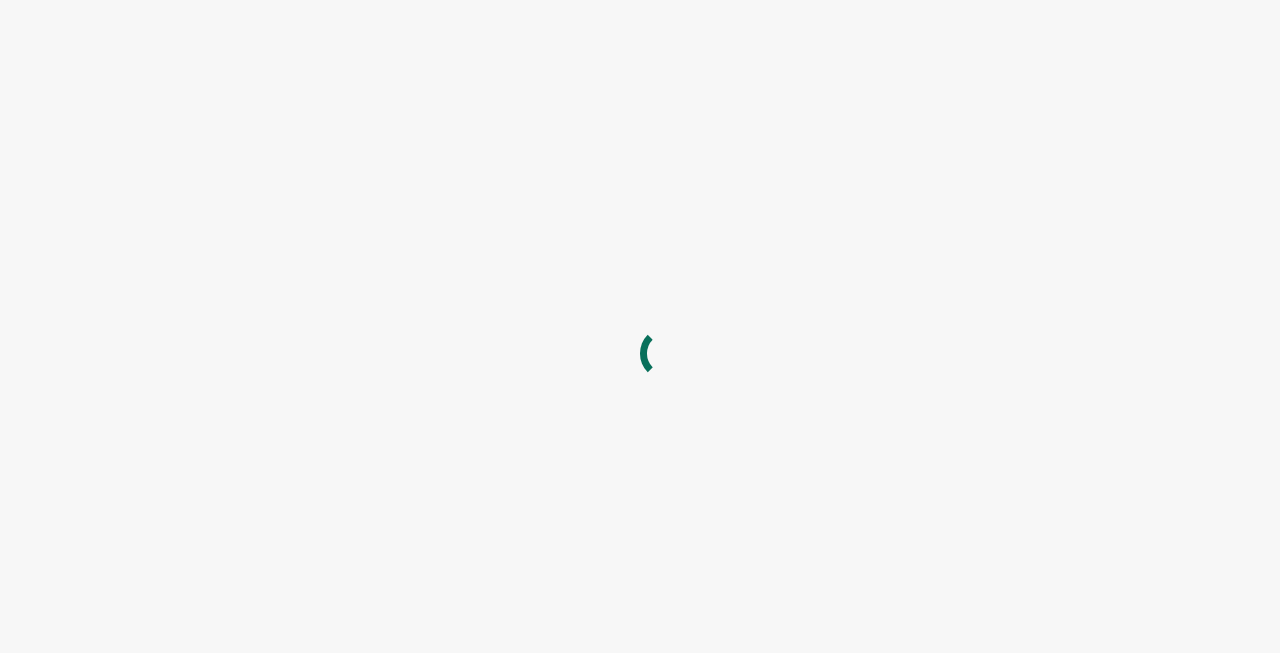scroll, scrollTop: 0, scrollLeft: 0, axis: both 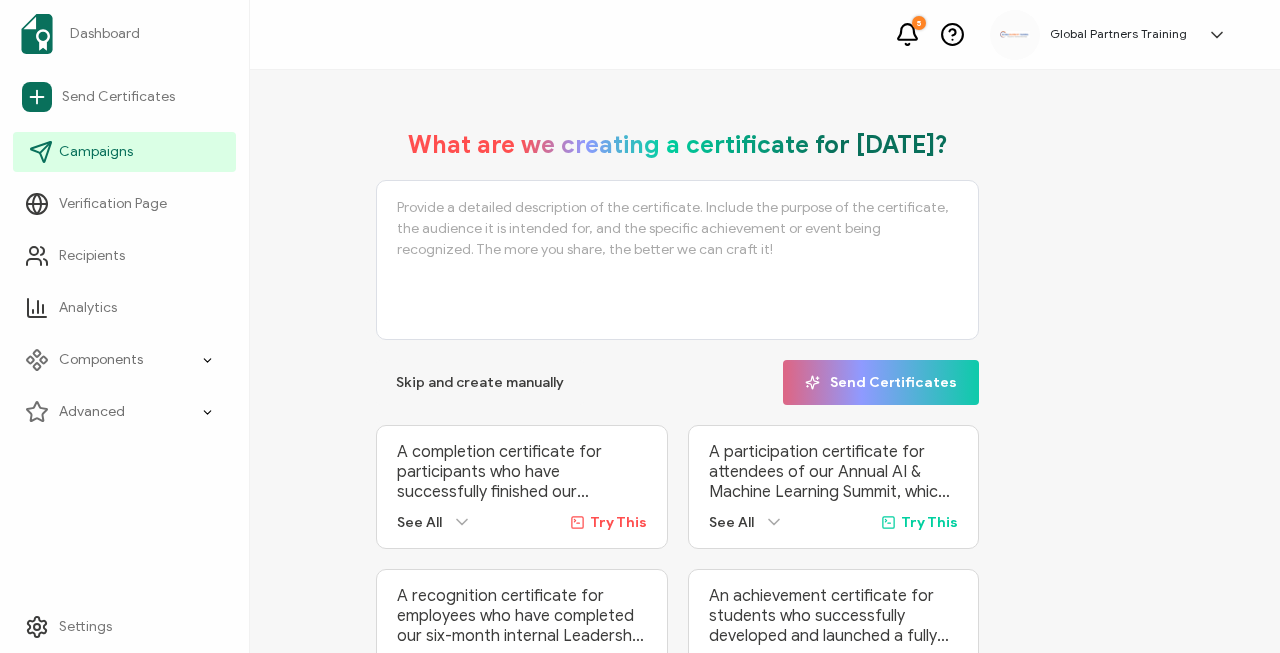 click on "Campaigns" at bounding box center [124, 152] 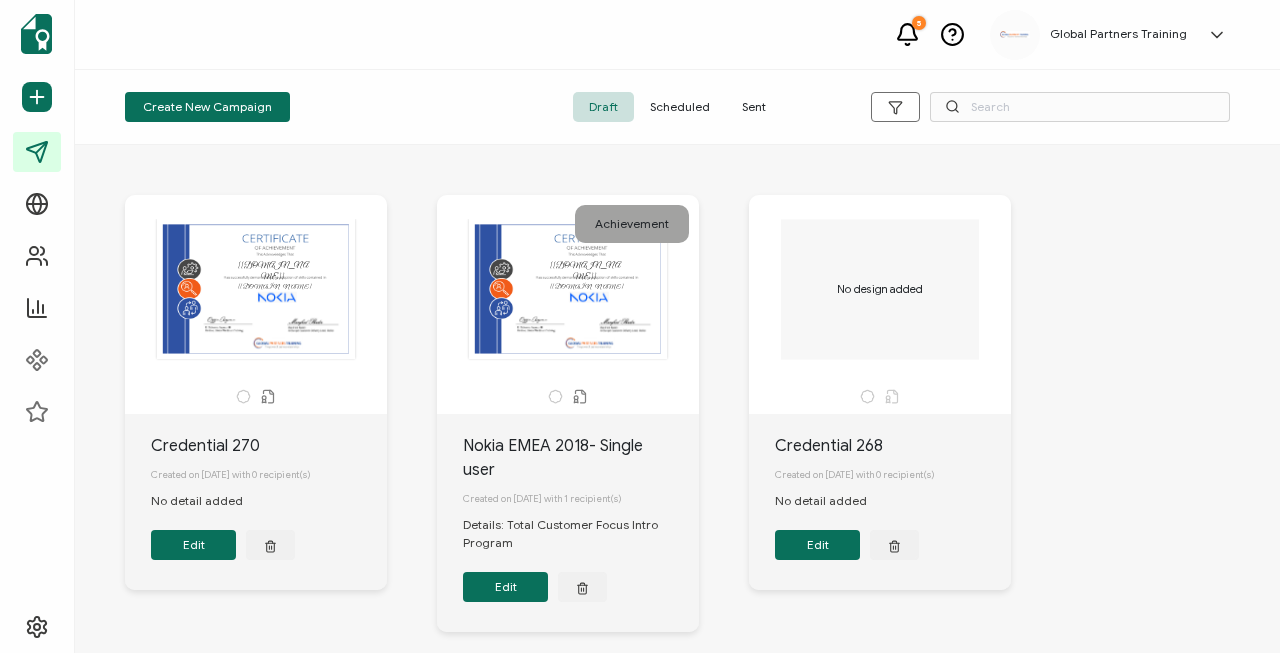 click on "Sent" at bounding box center (754, 107) 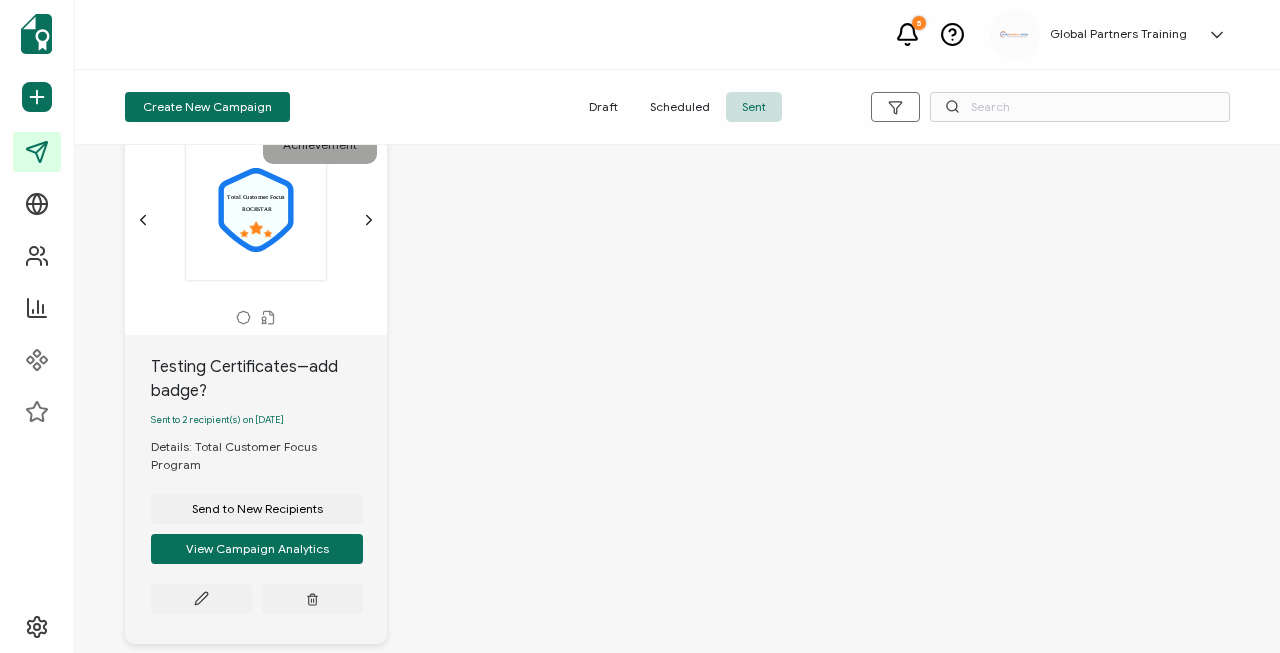 scroll, scrollTop: 1859, scrollLeft: 0, axis: vertical 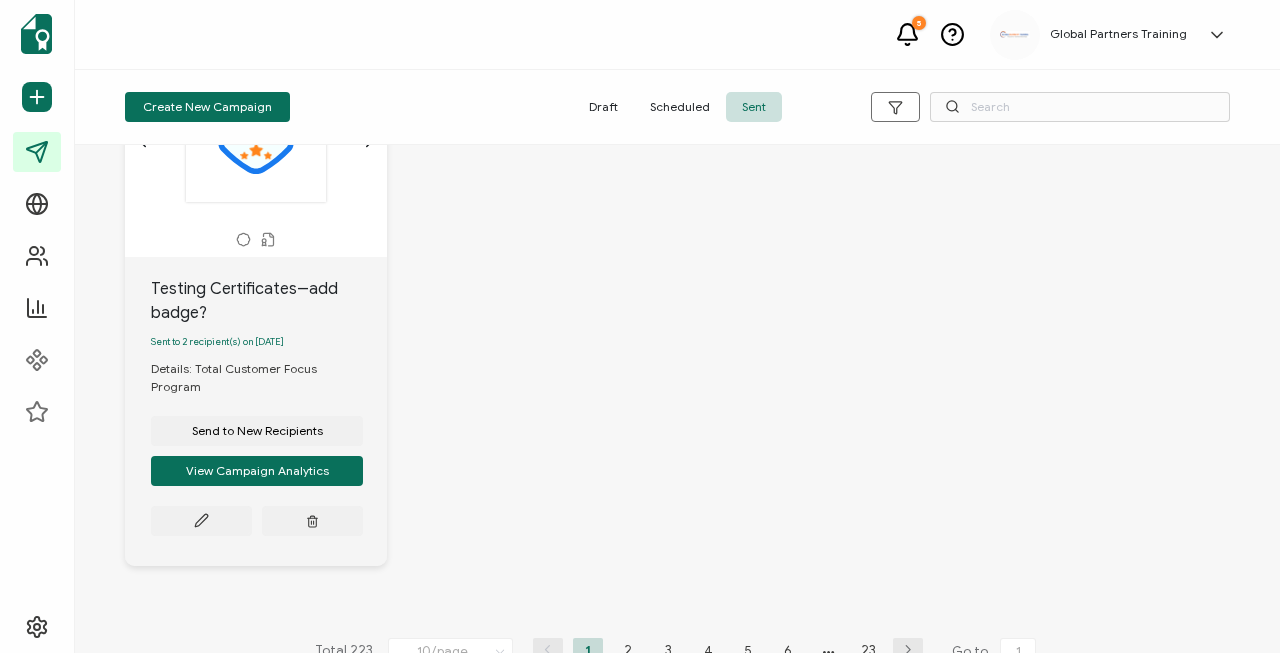 click on "2" at bounding box center [628, 650] 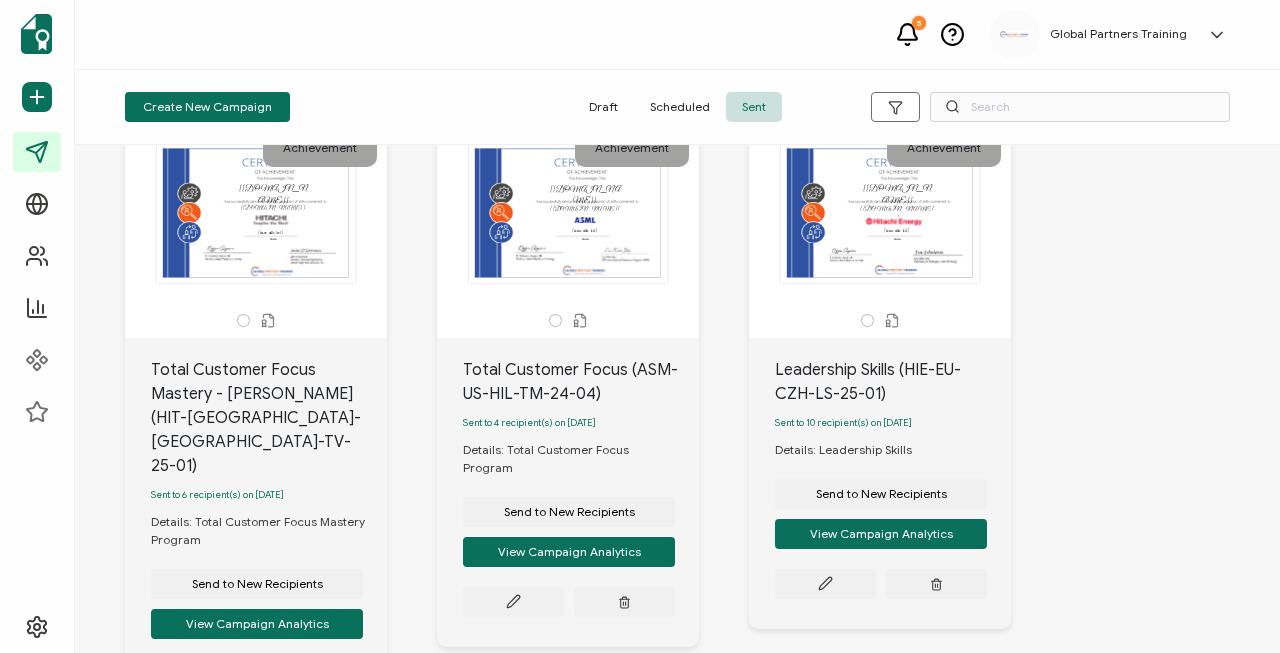 scroll, scrollTop: 718, scrollLeft: 0, axis: vertical 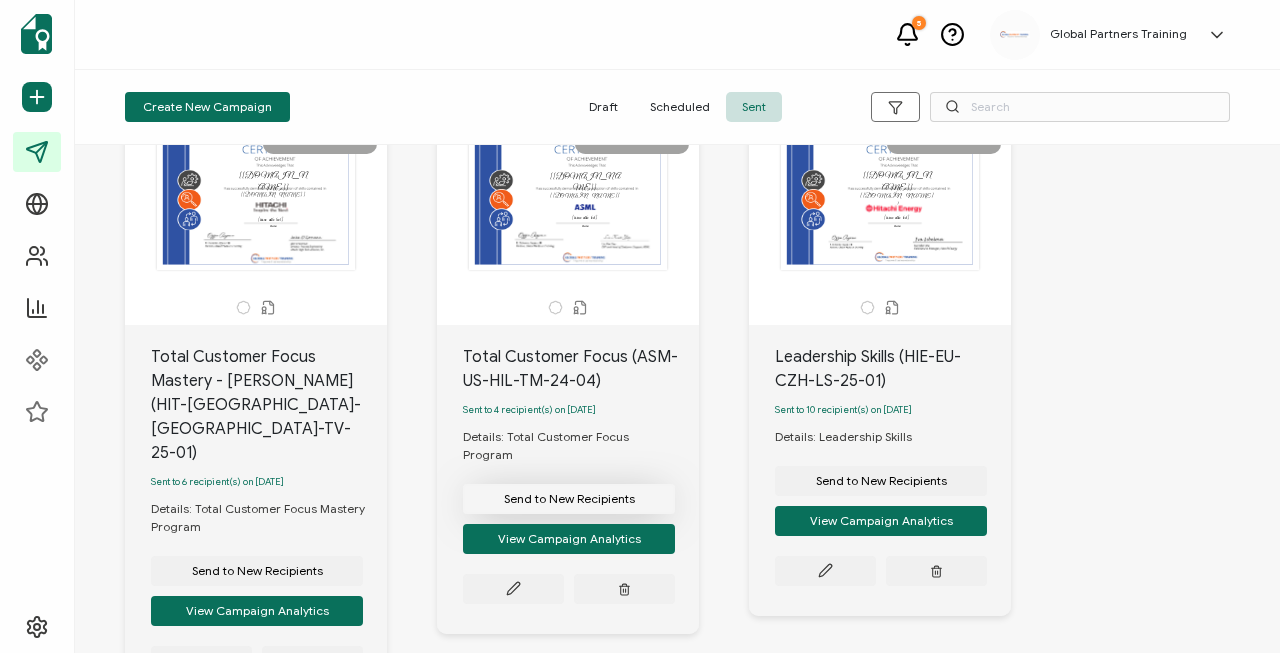 click on "Send to New Recipients" at bounding box center (257, -155) 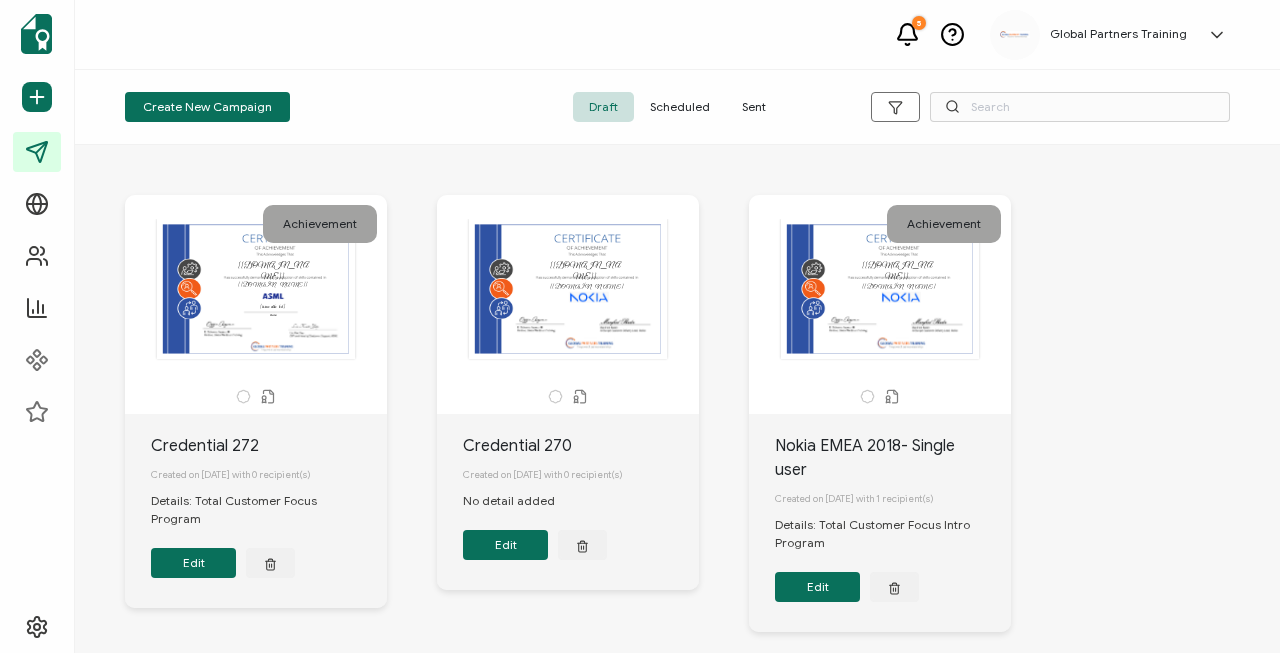 click on "Sent" at bounding box center [754, 107] 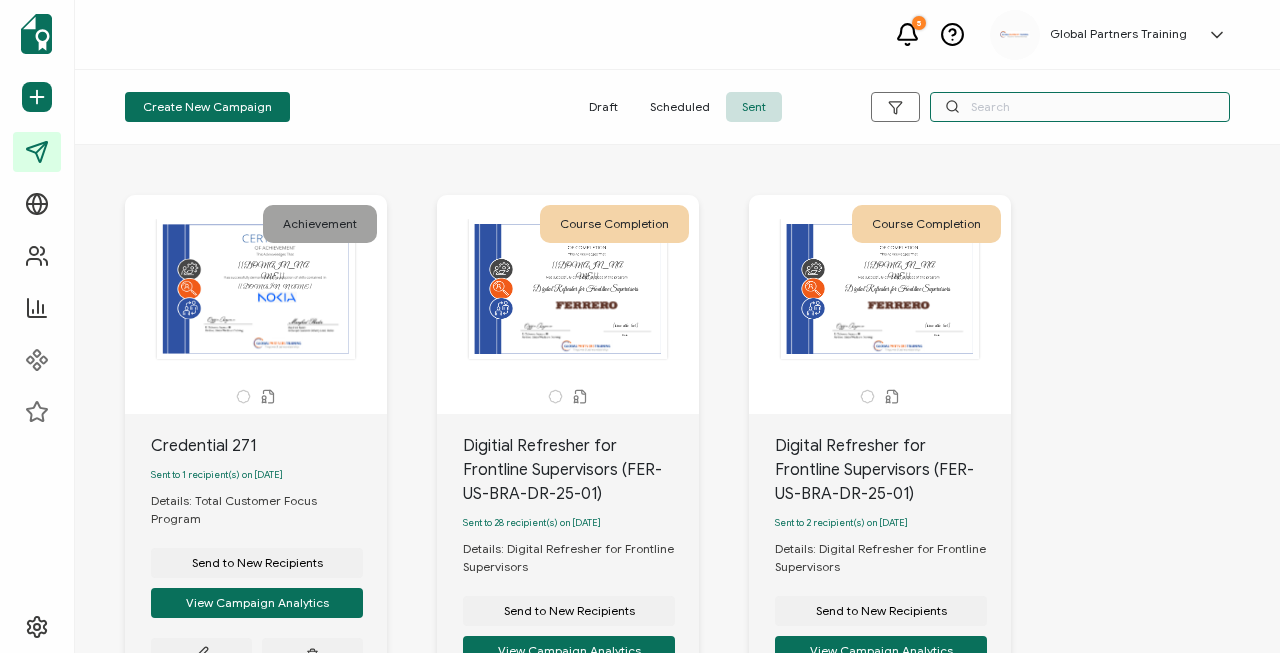 click at bounding box center (1080, 107) 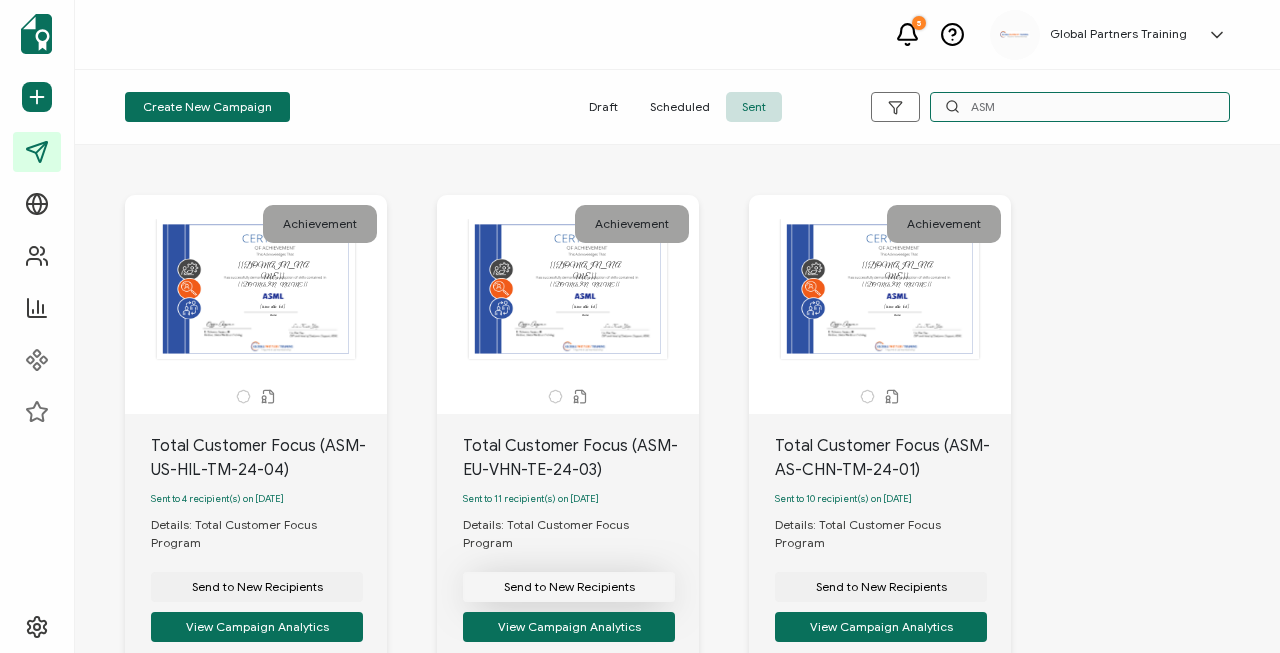 type on "ASM" 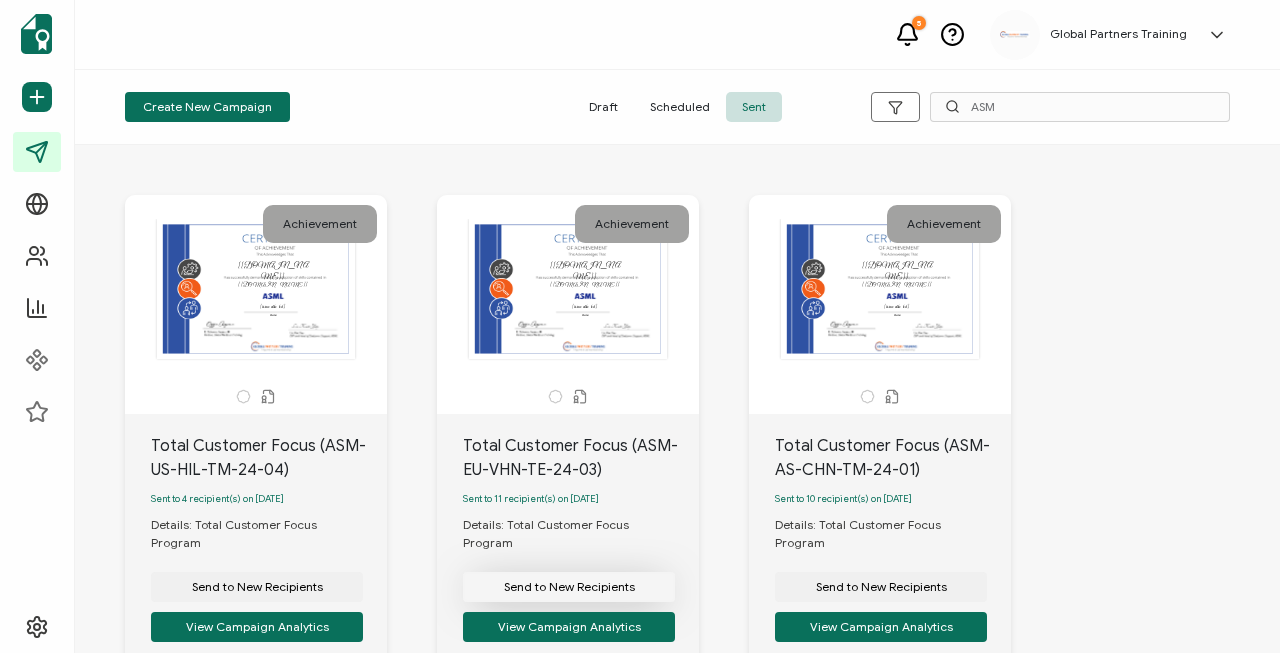 click on "Send to New Recipients" at bounding box center (257, 587) 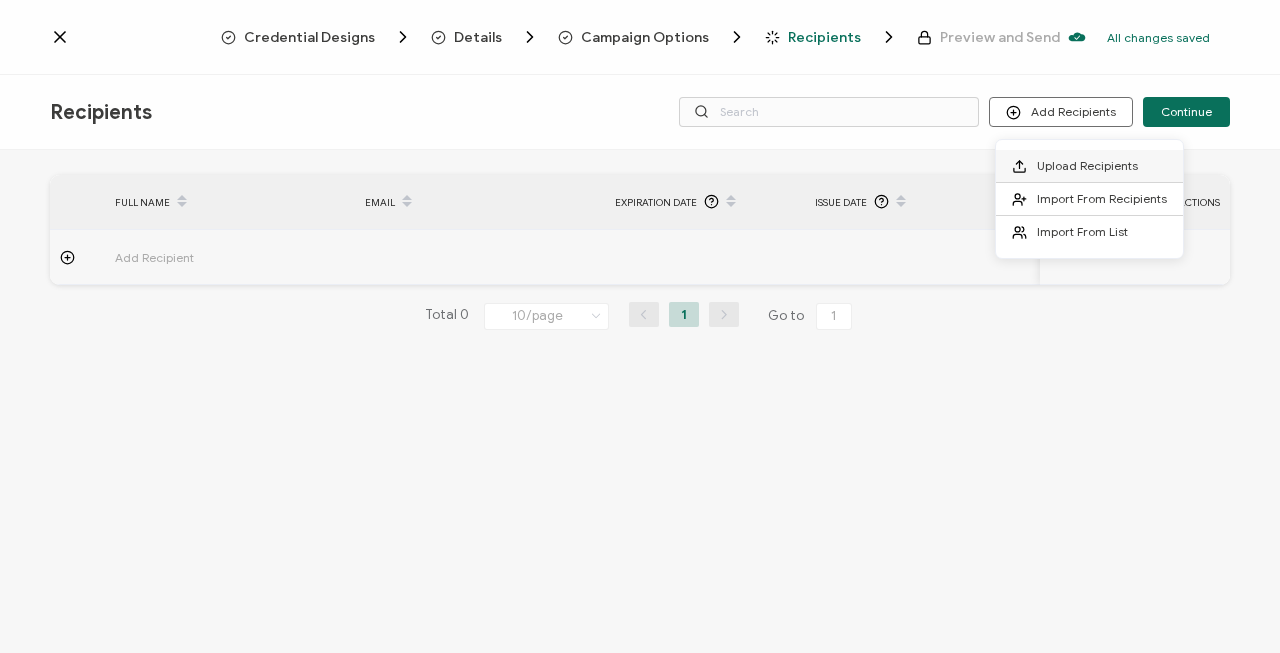 click on "Upload Recipients" at bounding box center [1089, 166] 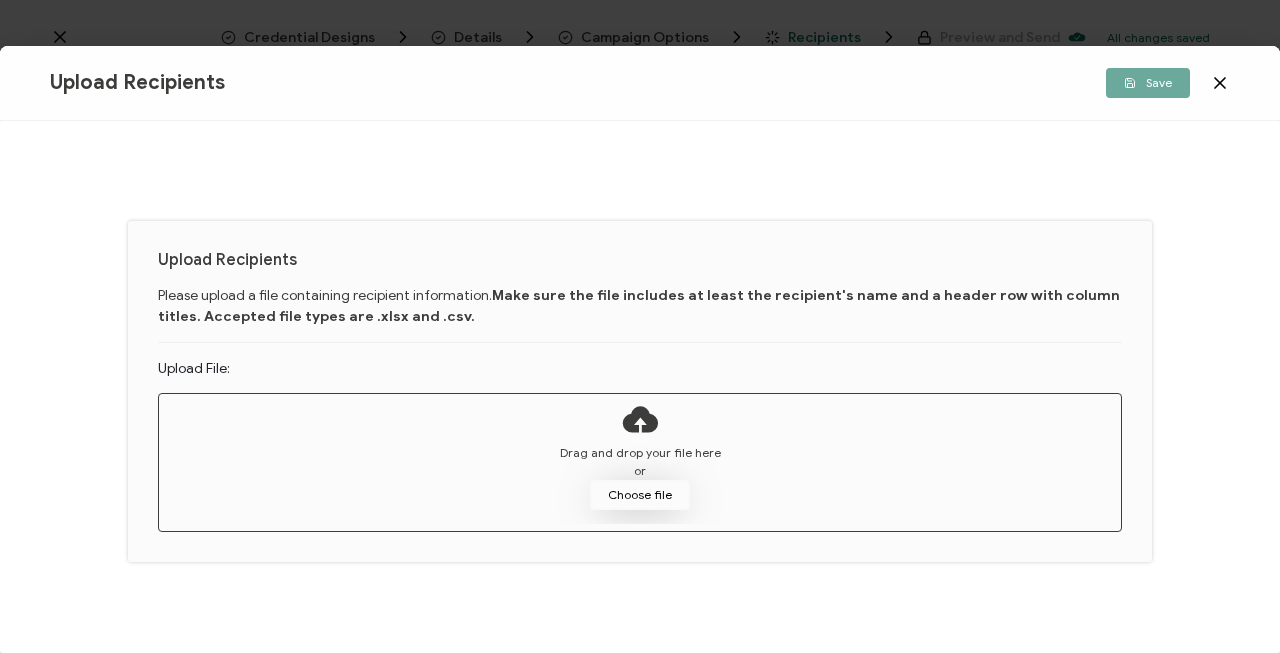 click on "Choose file" at bounding box center [640, 495] 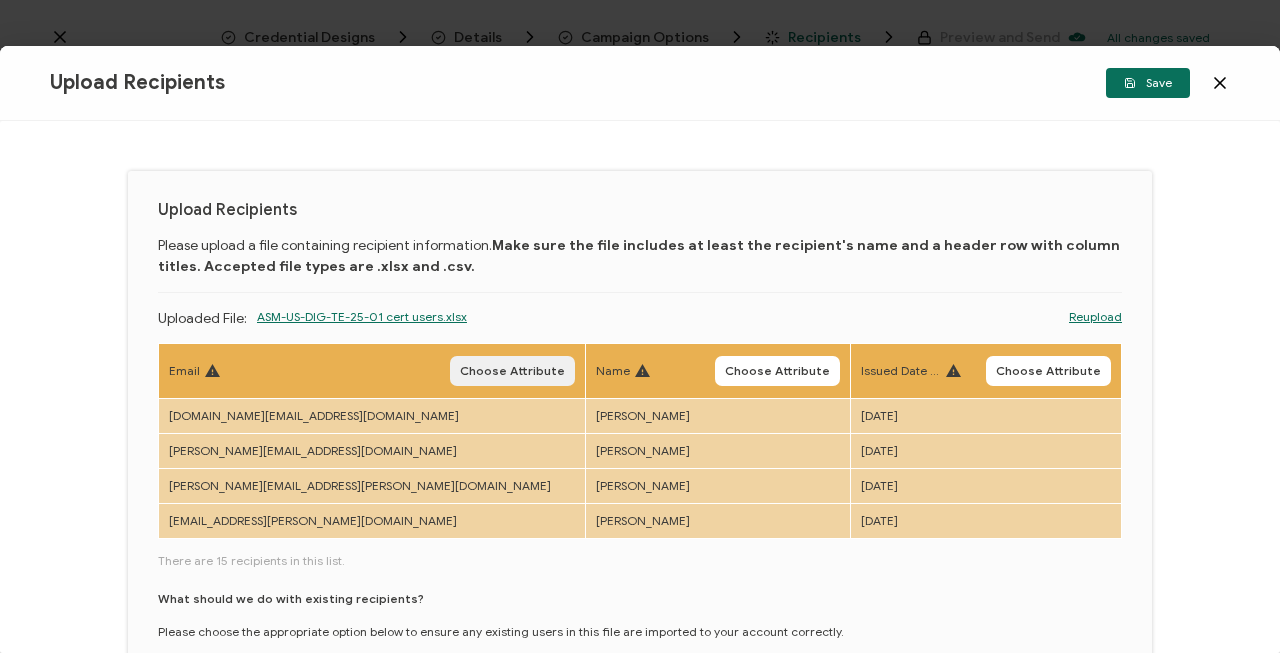 click on "Choose Attribute" at bounding box center (512, 371) 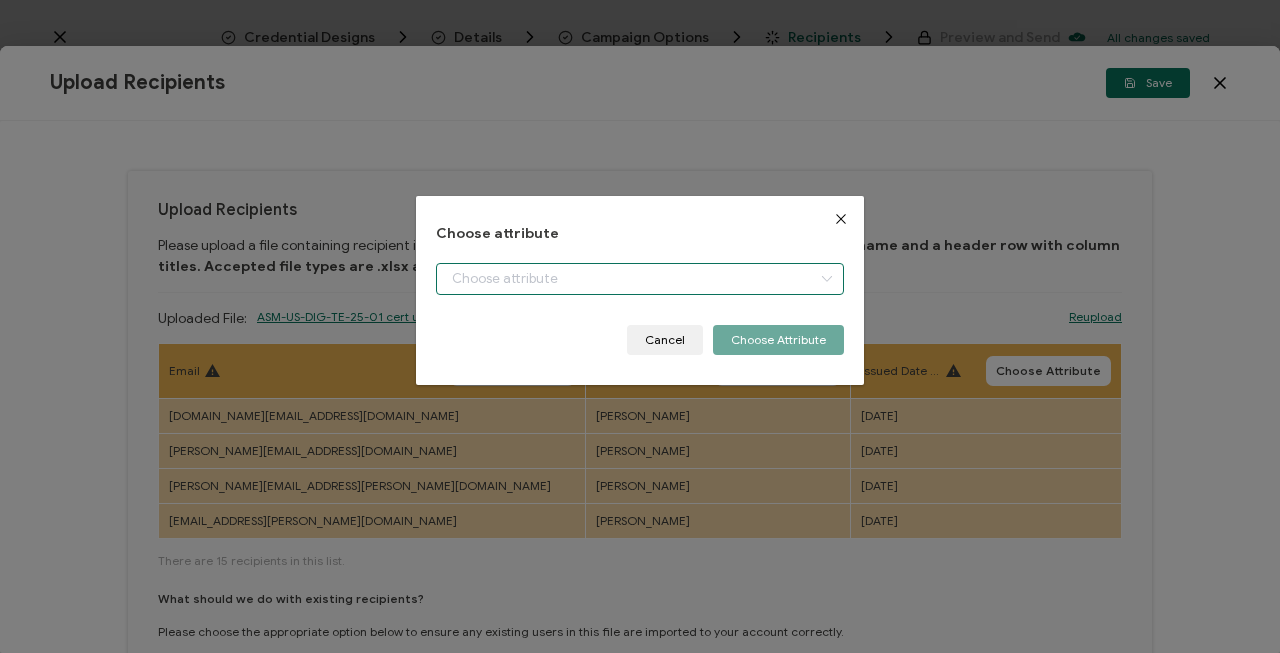 click at bounding box center [640, 279] 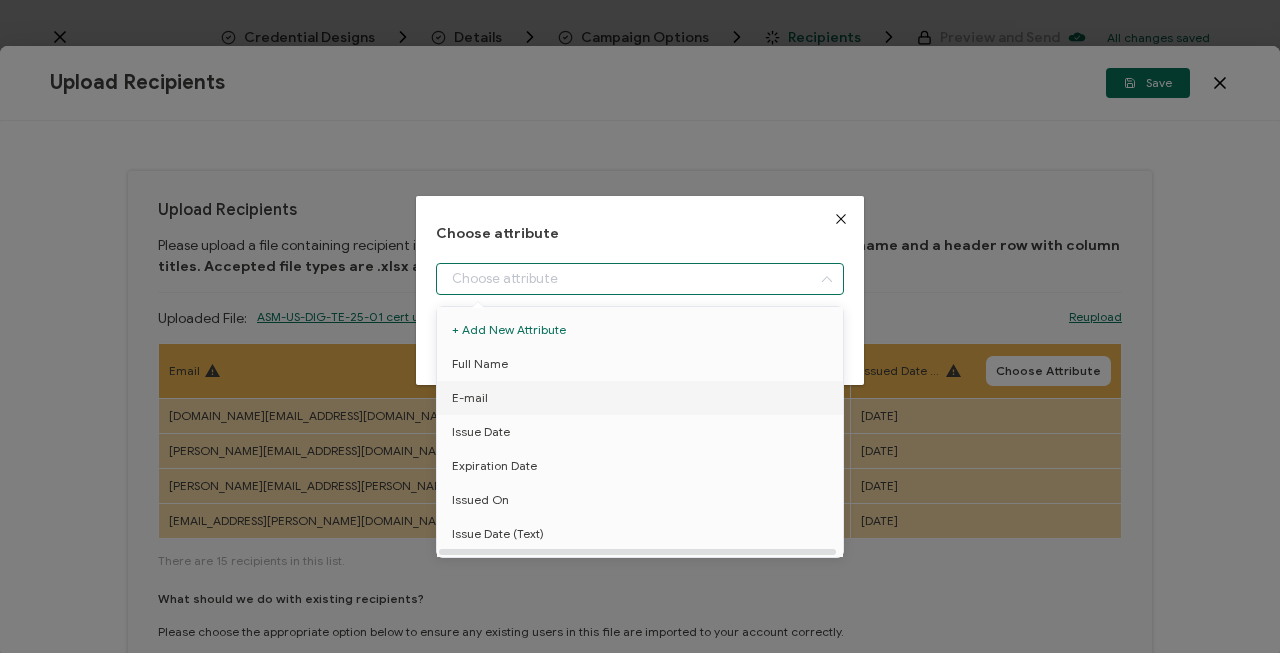 click on "E-mail" at bounding box center [640, 398] 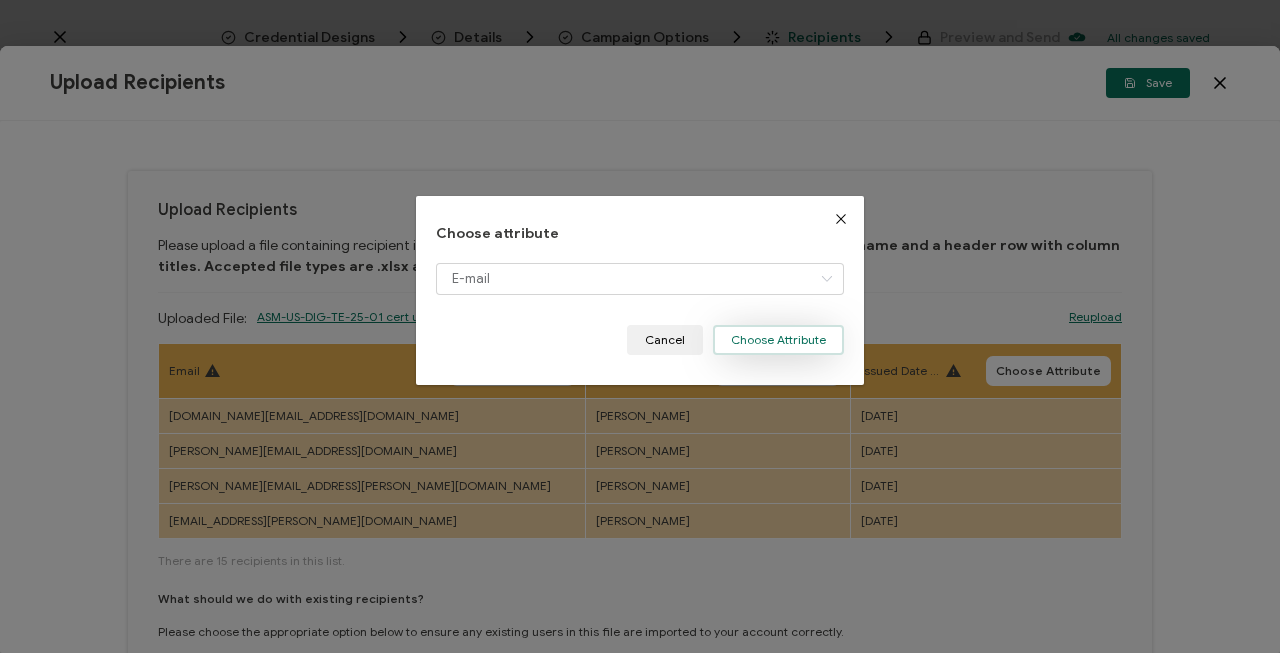 click on "Choose Attribute" at bounding box center (778, 340) 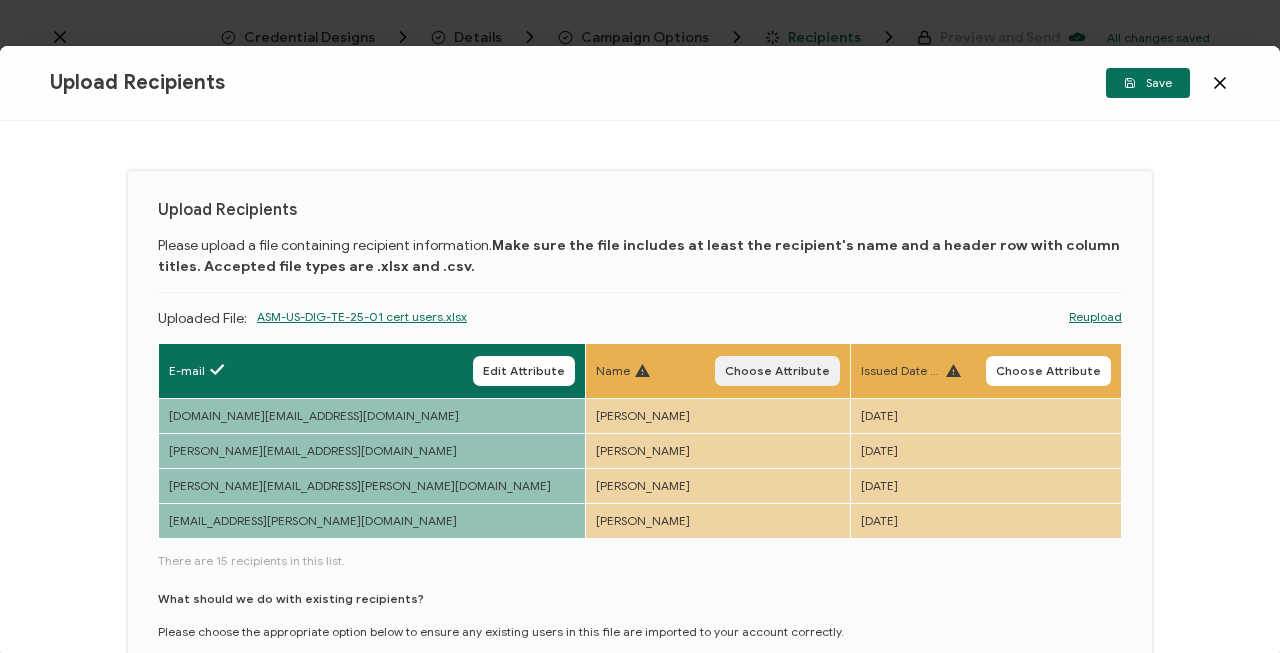 click on "Choose Attribute" at bounding box center (777, 371) 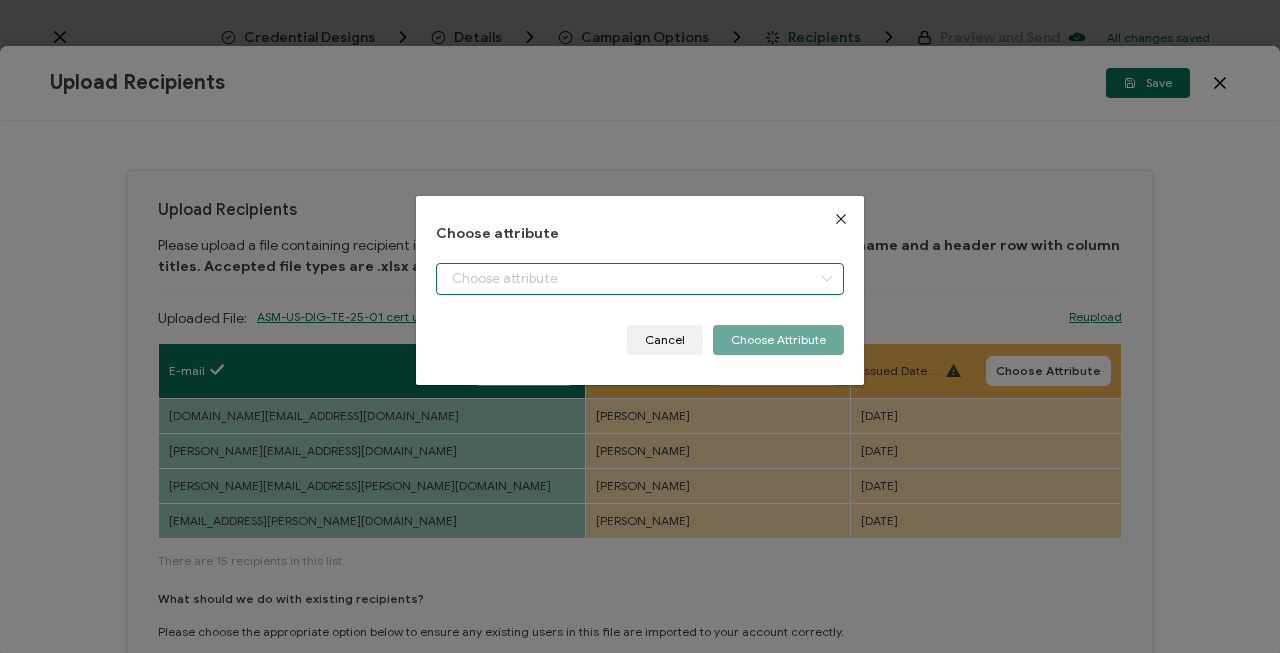 click at bounding box center (640, 279) 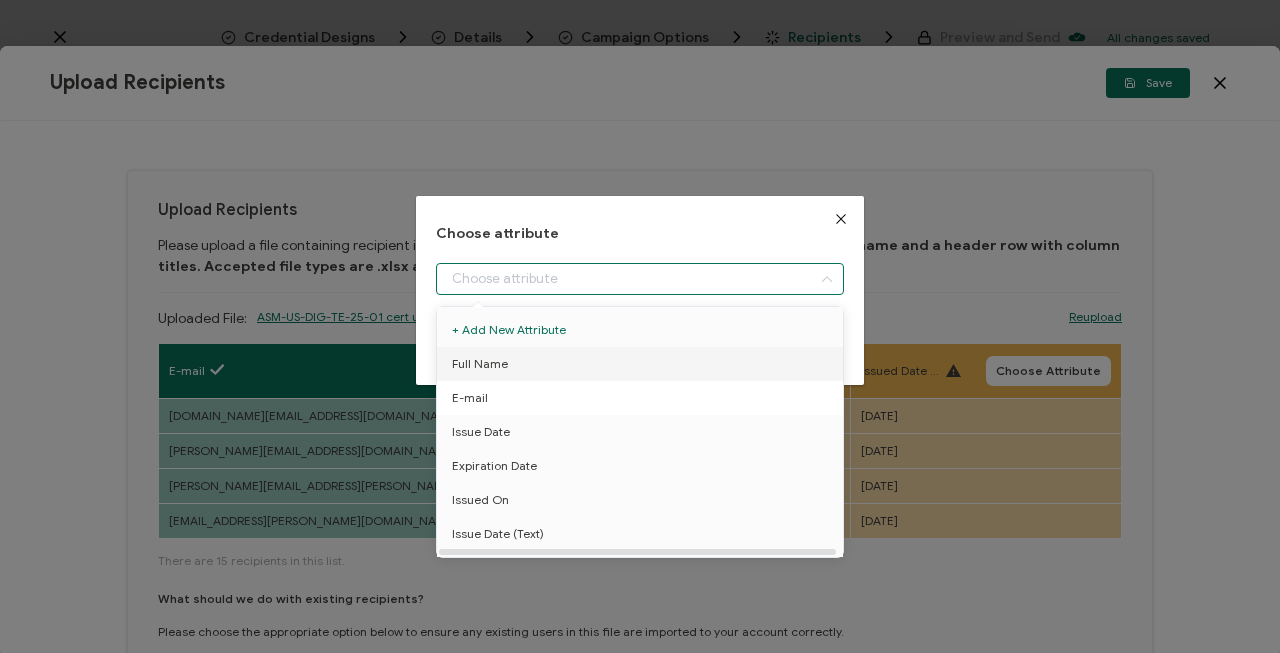 click on "E-mail" at bounding box center (640, 398) 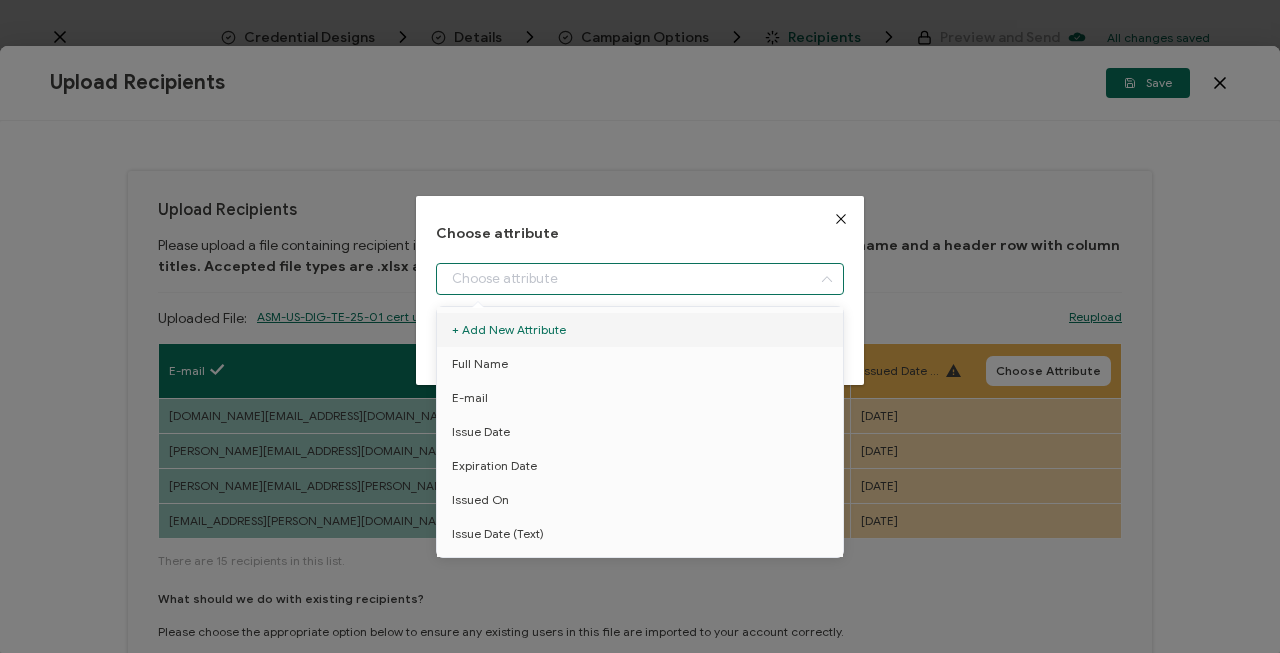 click at bounding box center [841, 219] 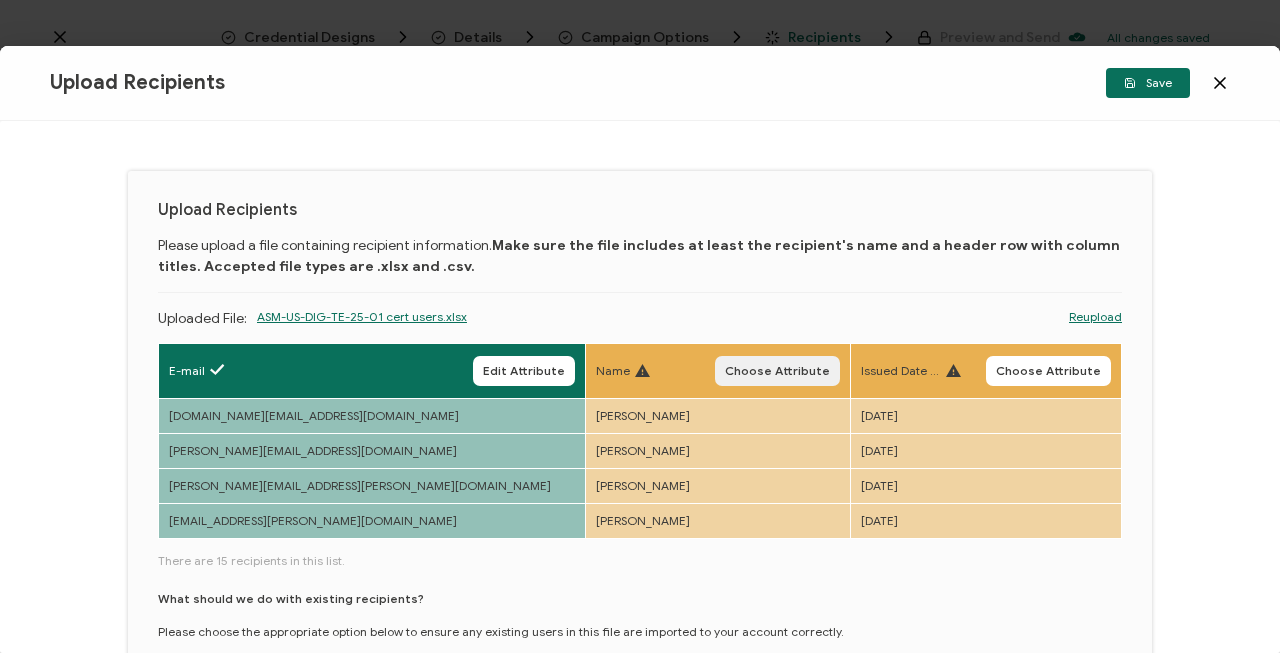 click on "Choose Attribute" at bounding box center [777, 371] 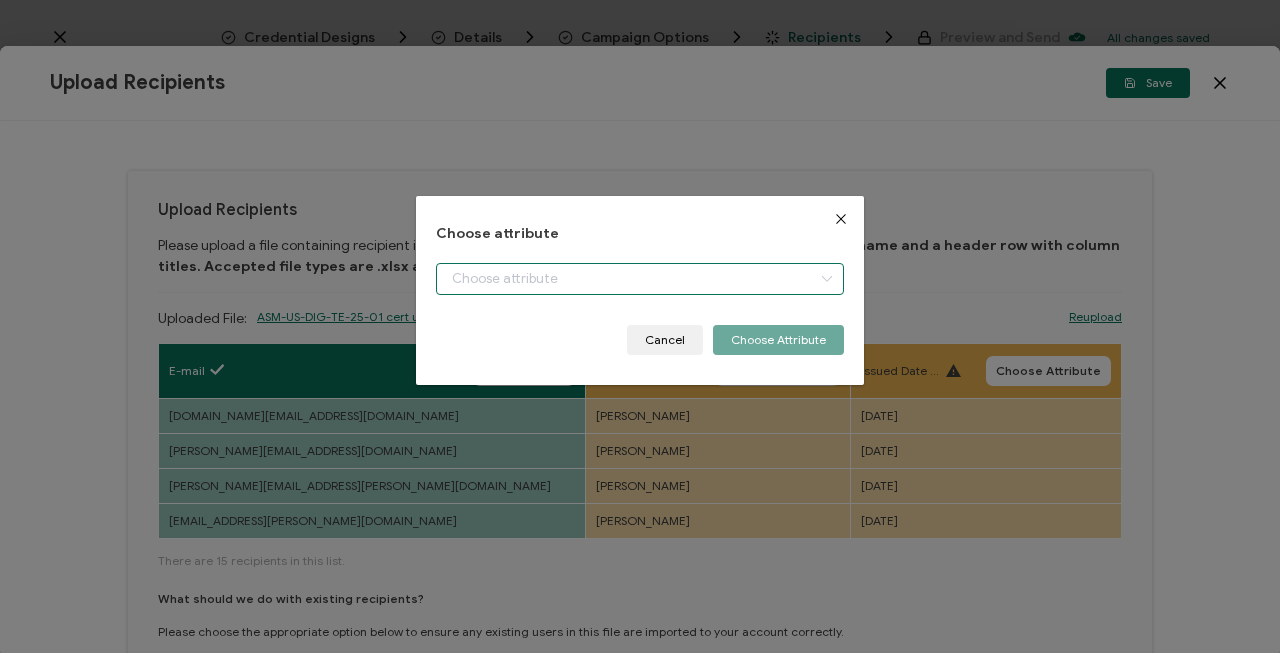 click at bounding box center [640, 279] 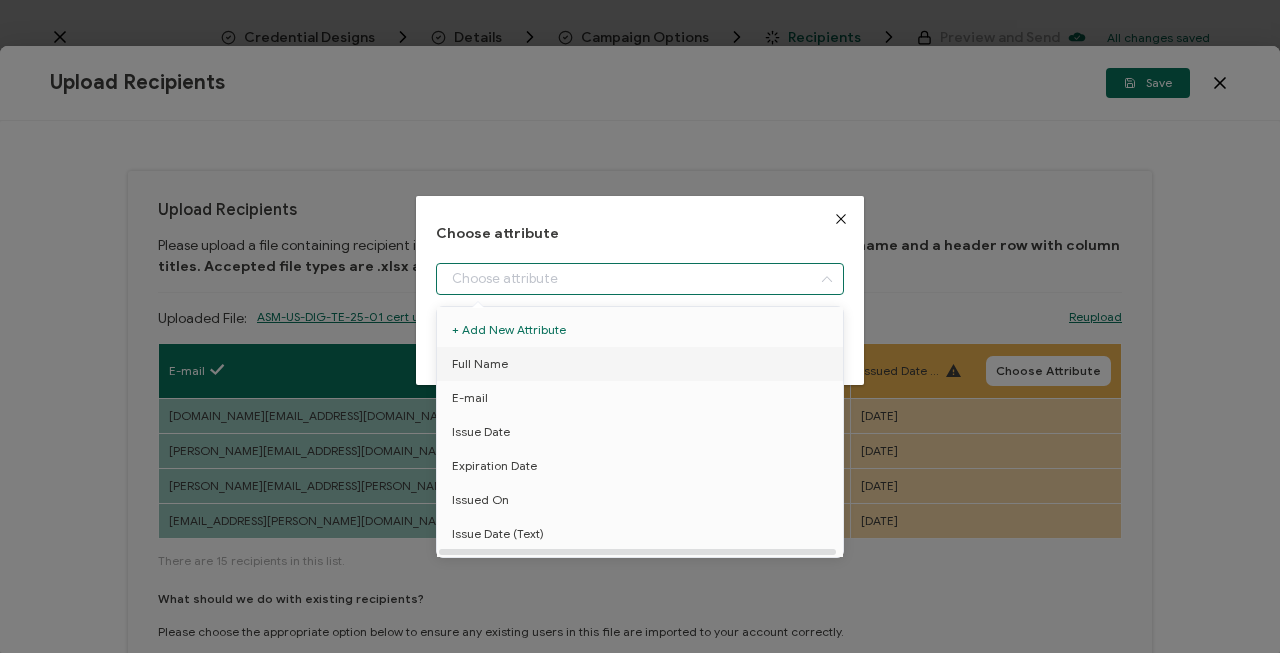 click on "Full Name" at bounding box center (480, 364) 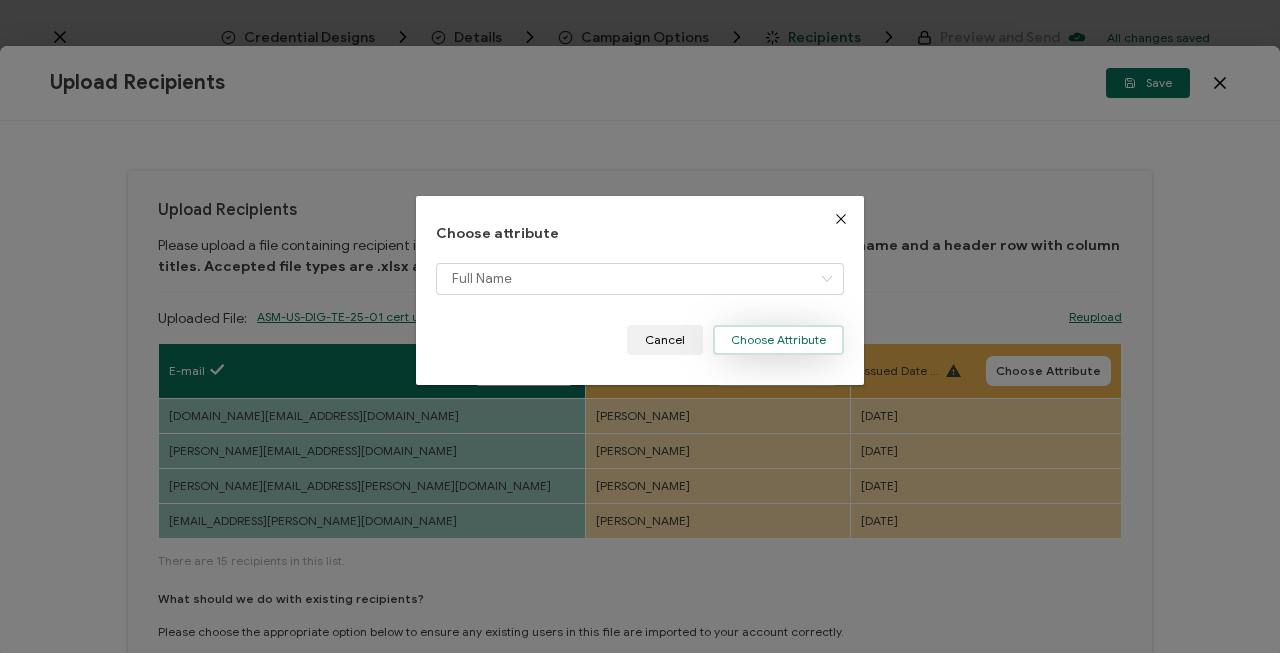 click on "Choose Attribute" at bounding box center (778, 340) 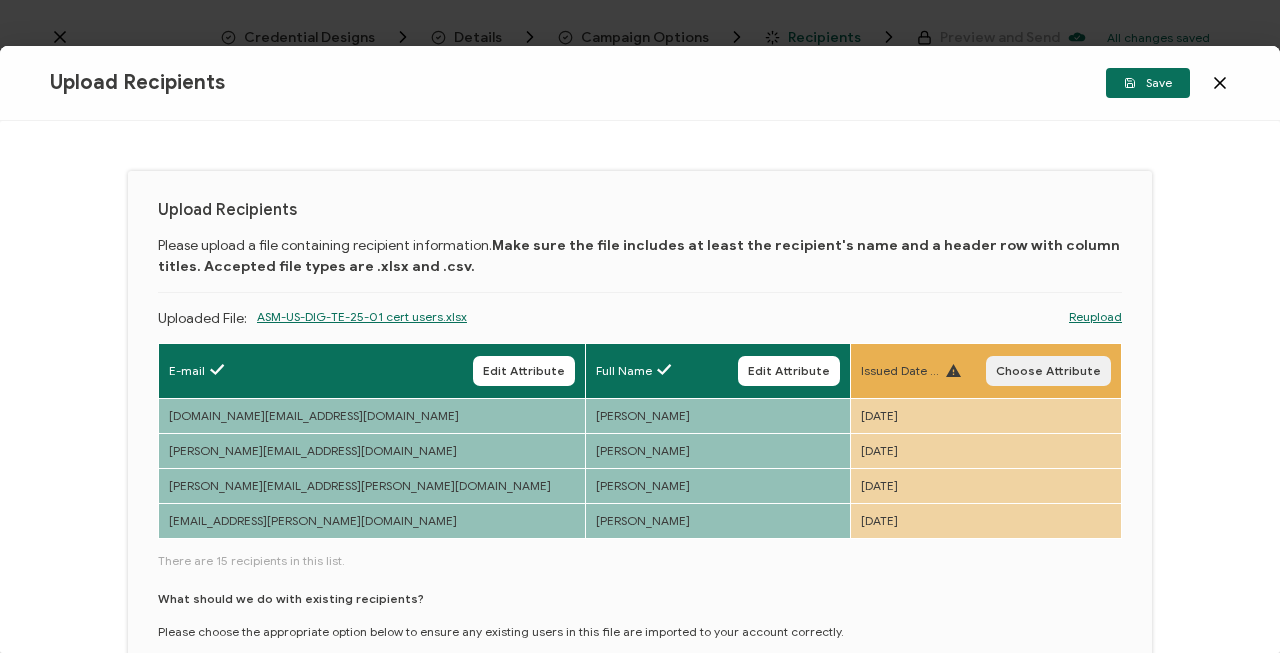 click on "Choose Attribute" at bounding box center [1048, 371] 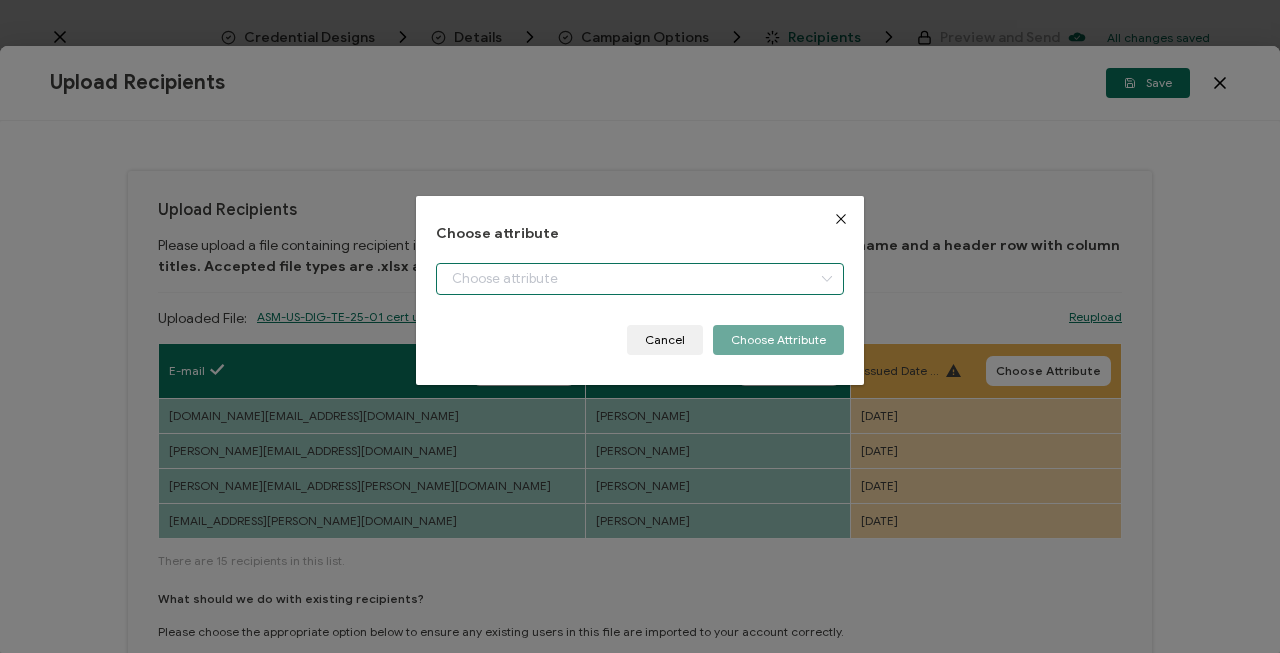 click at bounding box center [640, 279] 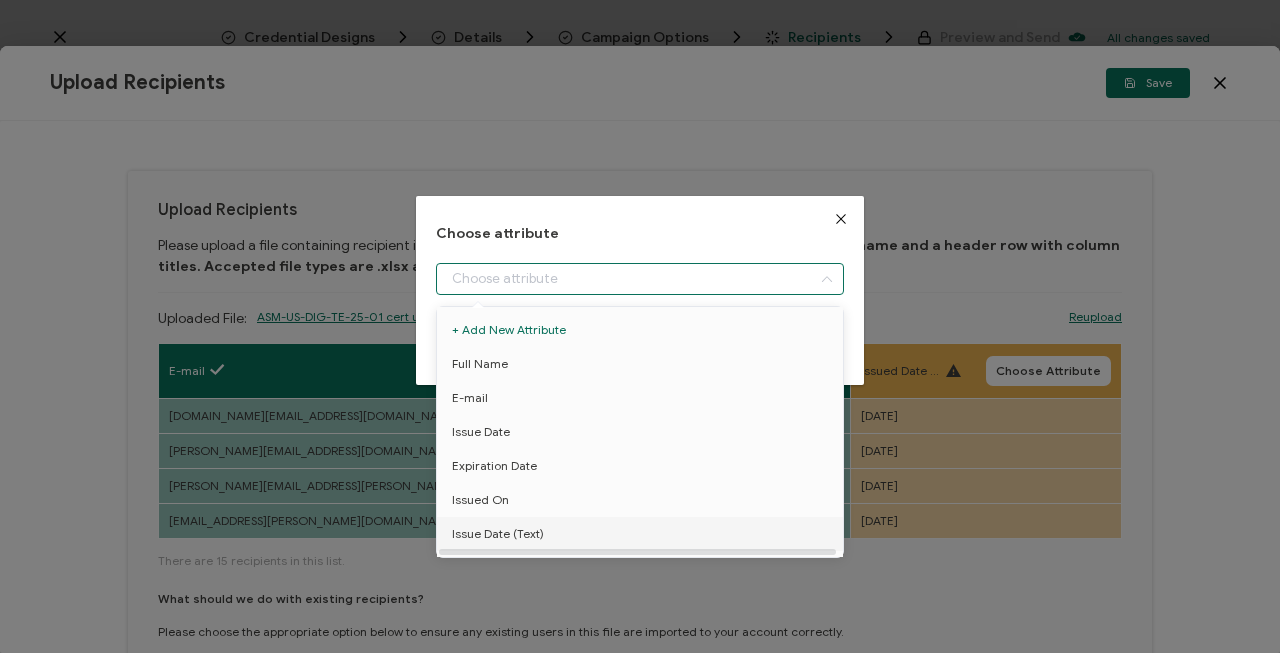 click on "Issue Date (Text)" at bounding box center [498, 534] 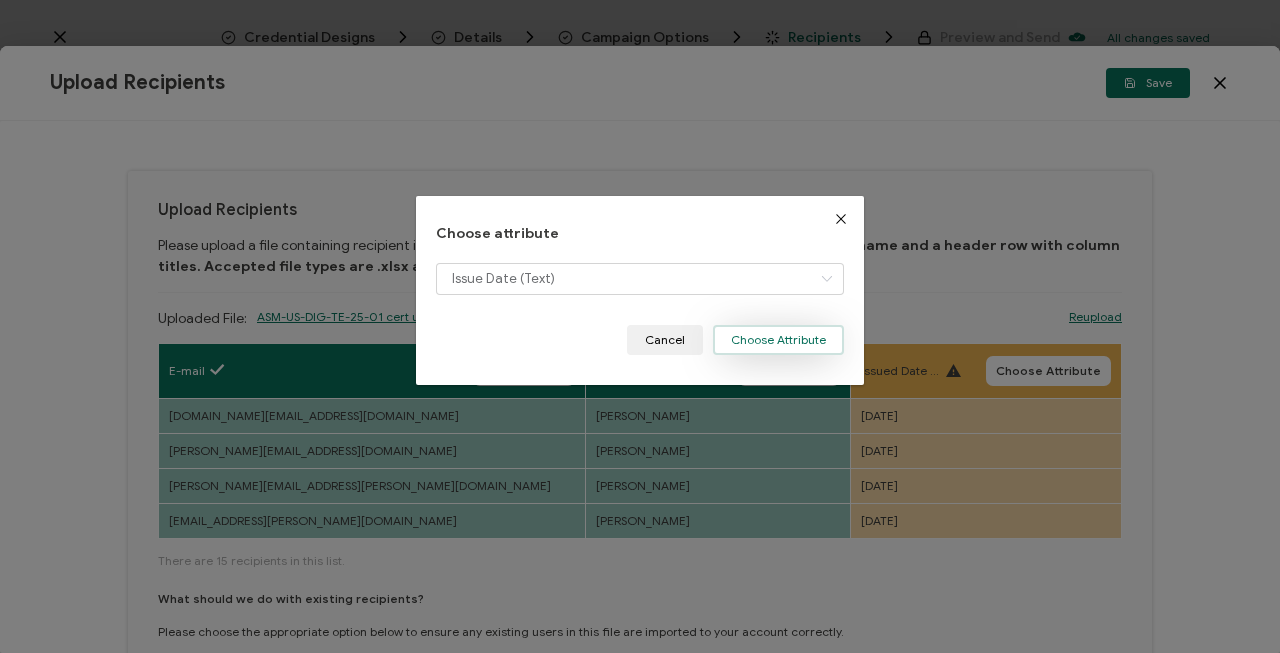 click on "Choose Attribute" at bounding box center (778, 340) 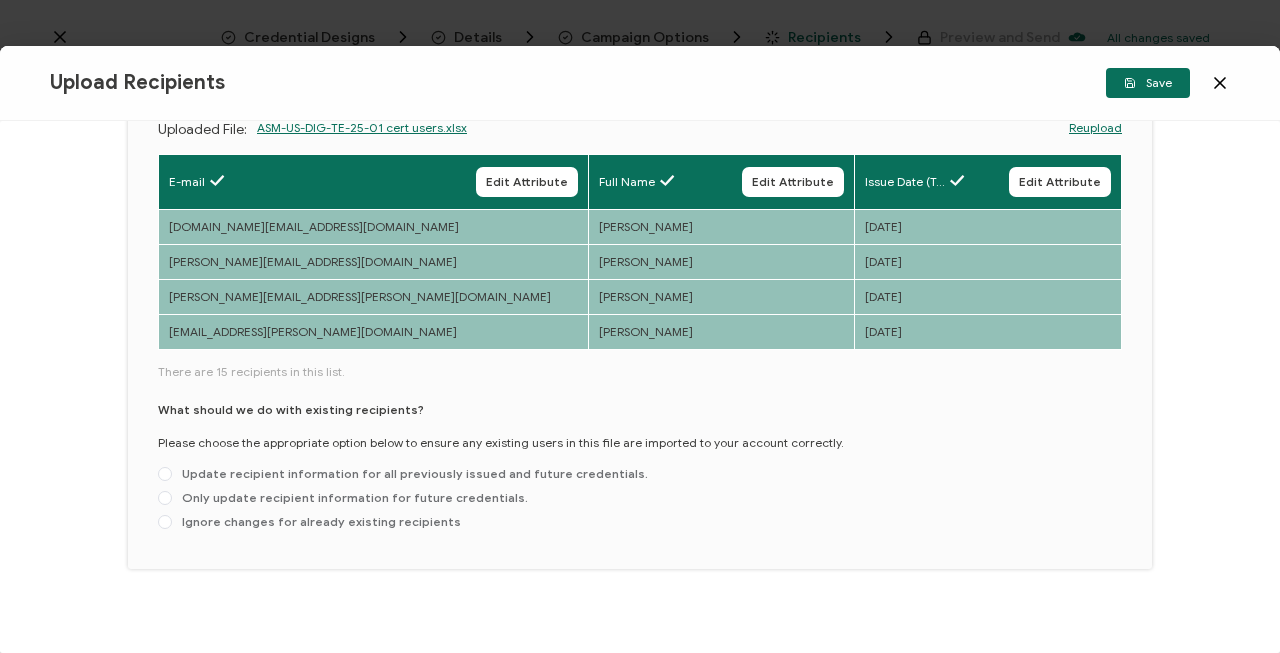 scroll, scrollTop: 204, scrollLeft: 0, axis: vertical 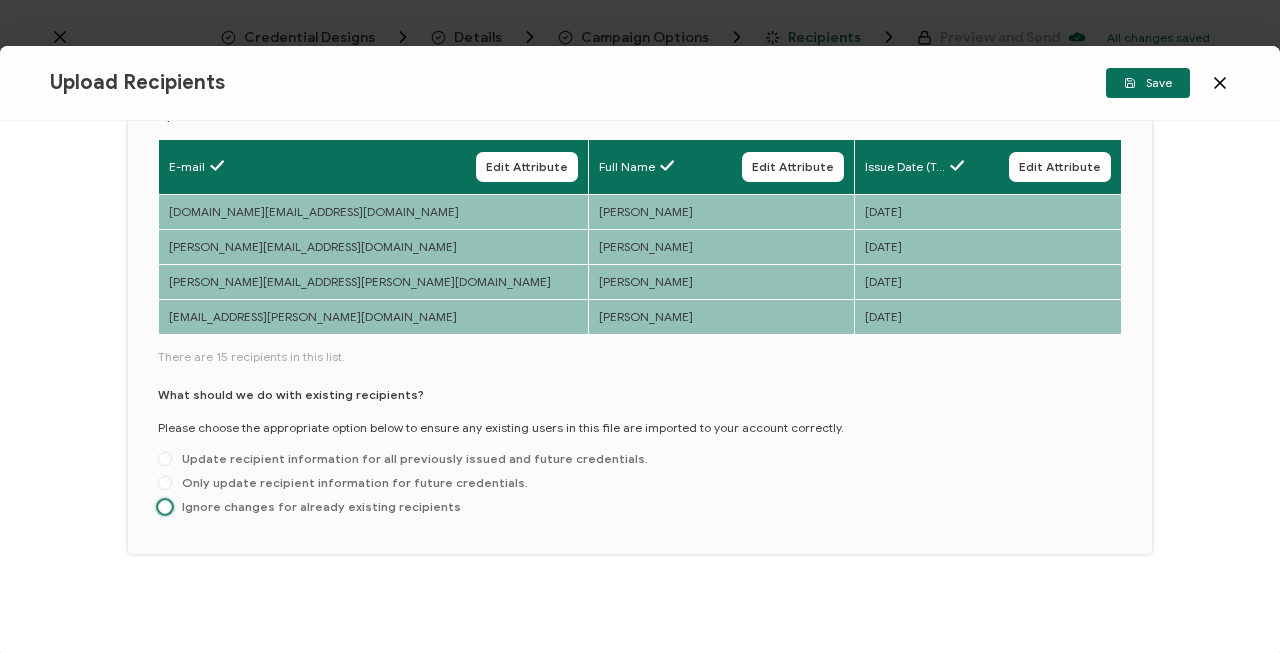 click on "Ignore changes for already existing recipients" at bounding box center [316, 506] 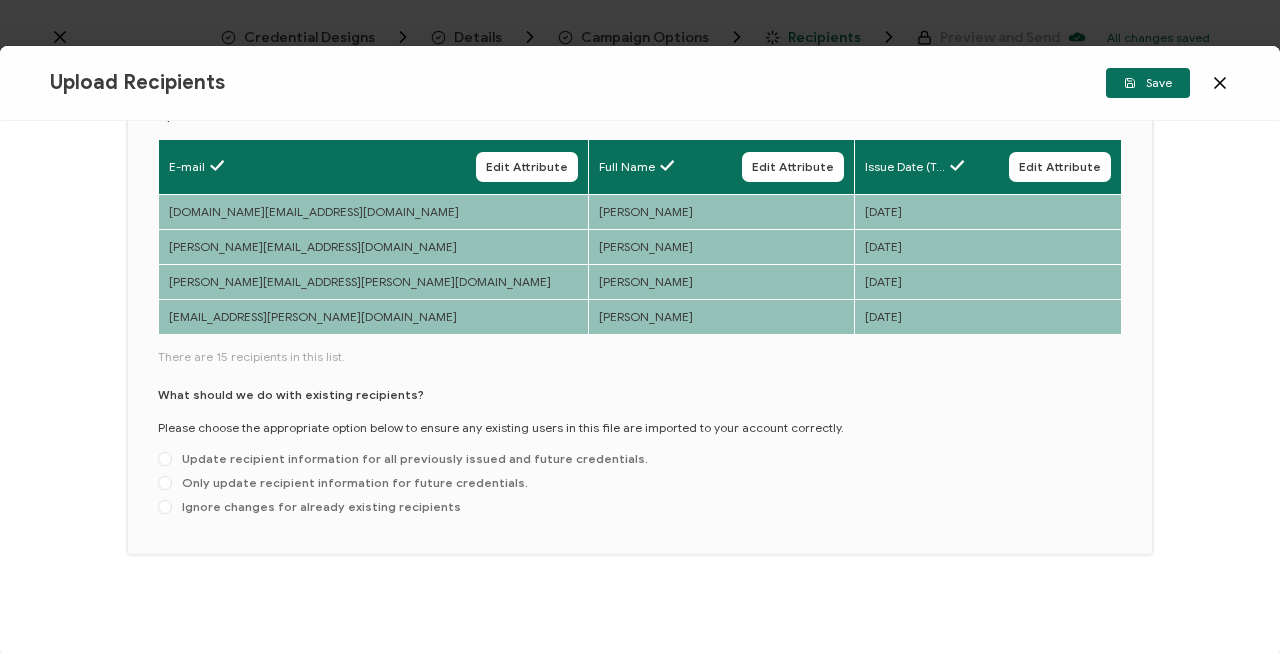 click on "Ignore changes for already existing recipients" at bounding box center (165, 508) 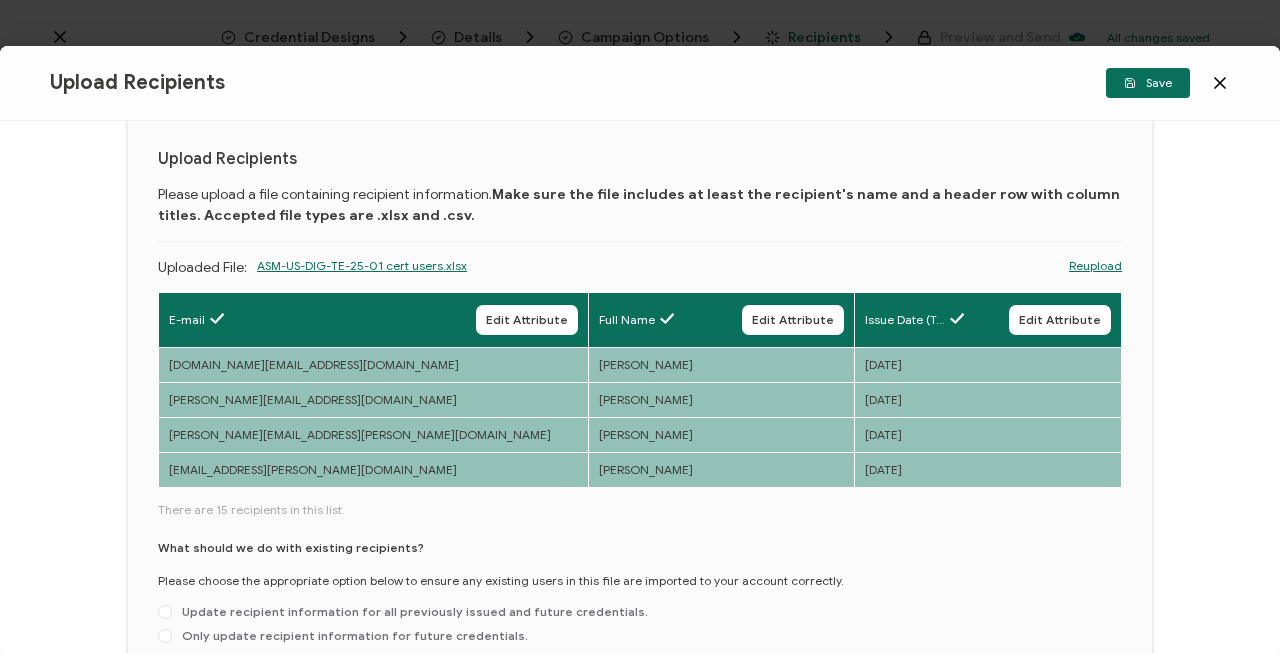 scroll, scrollTop: 0, scrollLeft: 0, axis: both 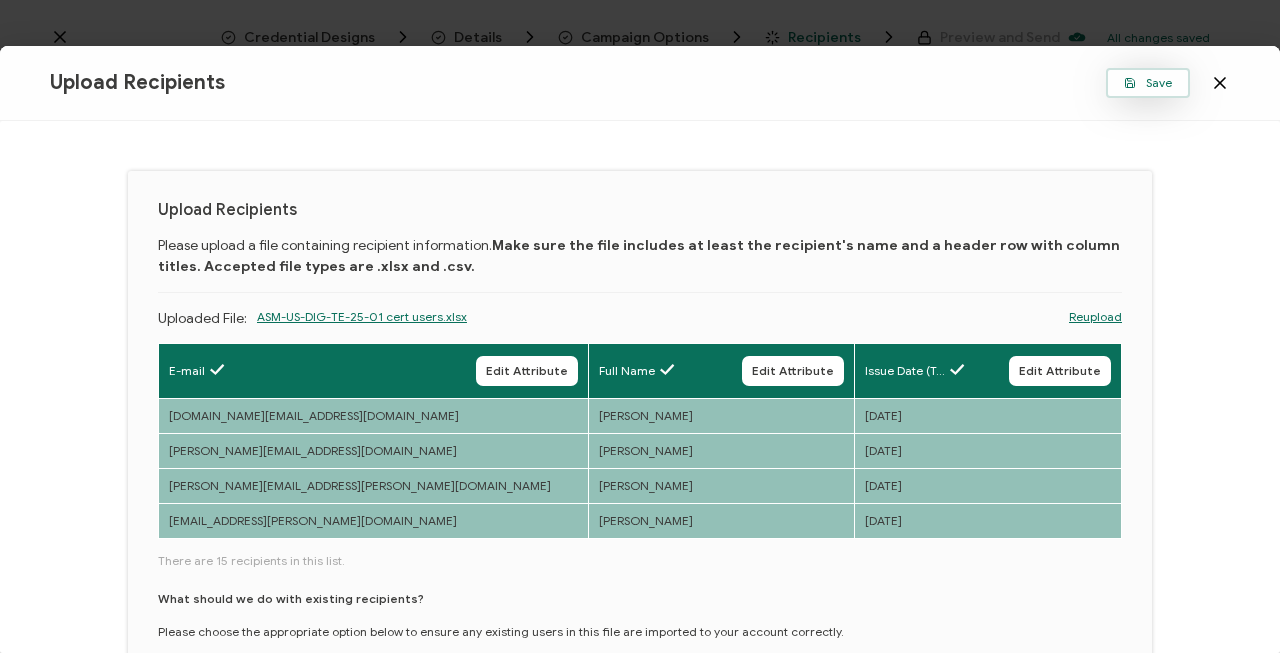 click on "Save" at bounding box center (1148, 83) 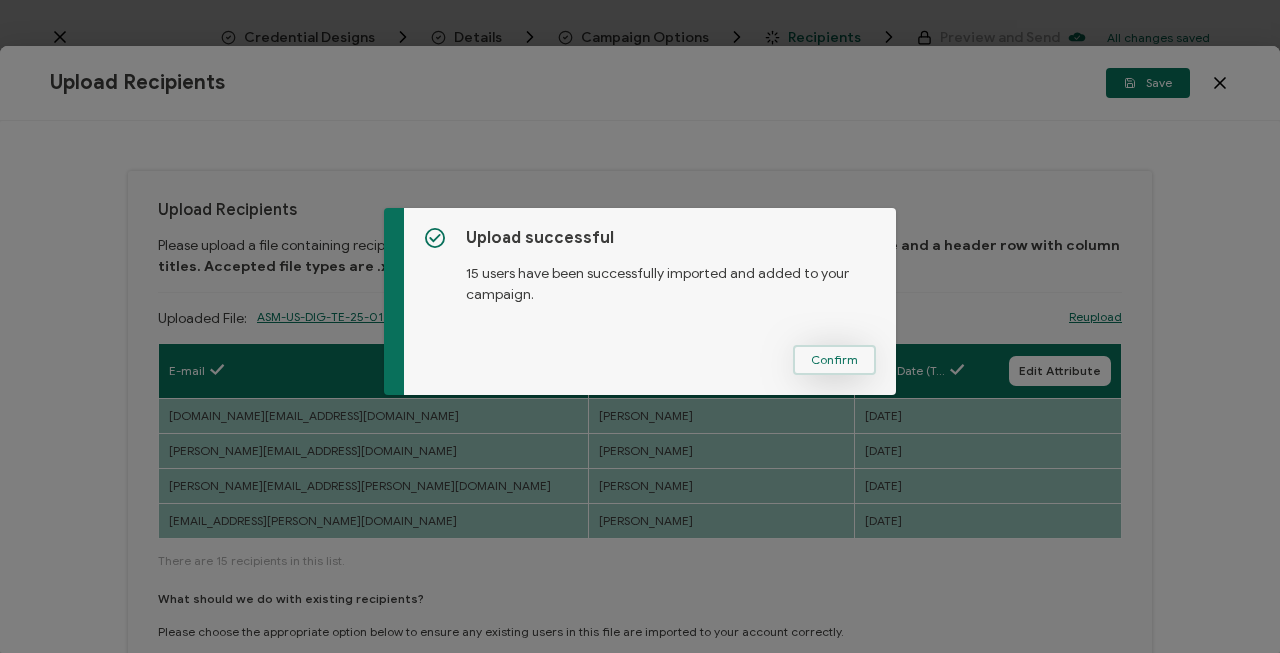 click on "Confirm" at bounding box center [834, 360] 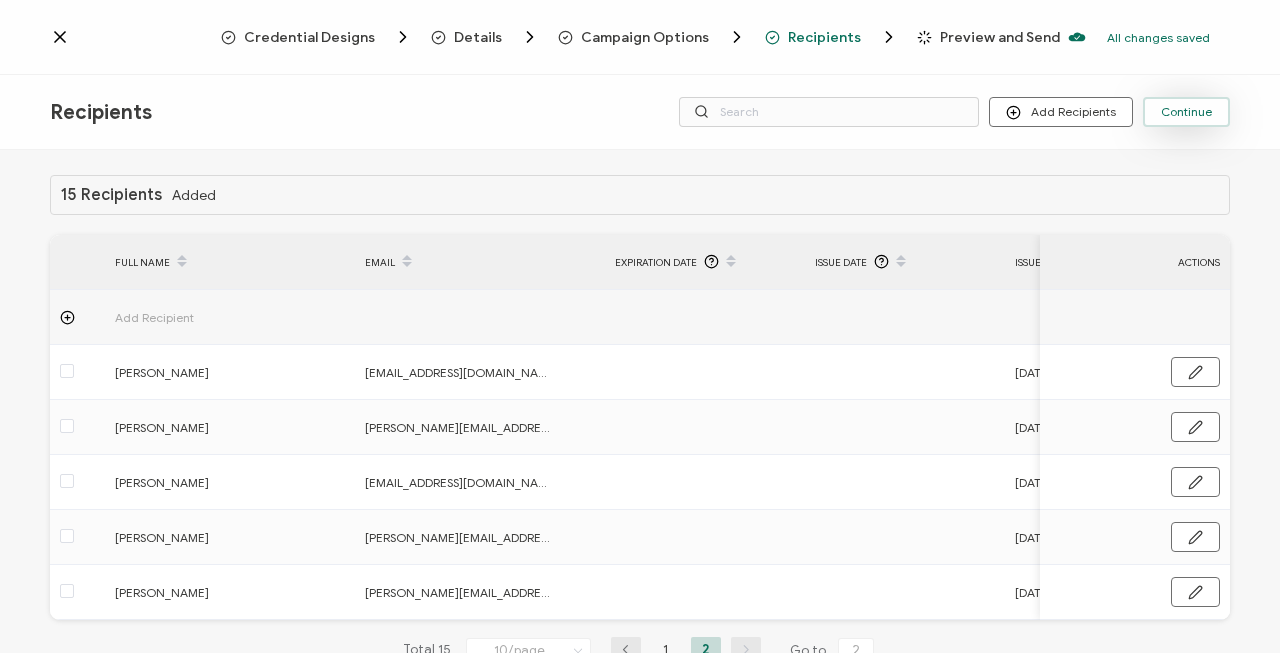 click on "Continue" at bounding box center (1186, 112) 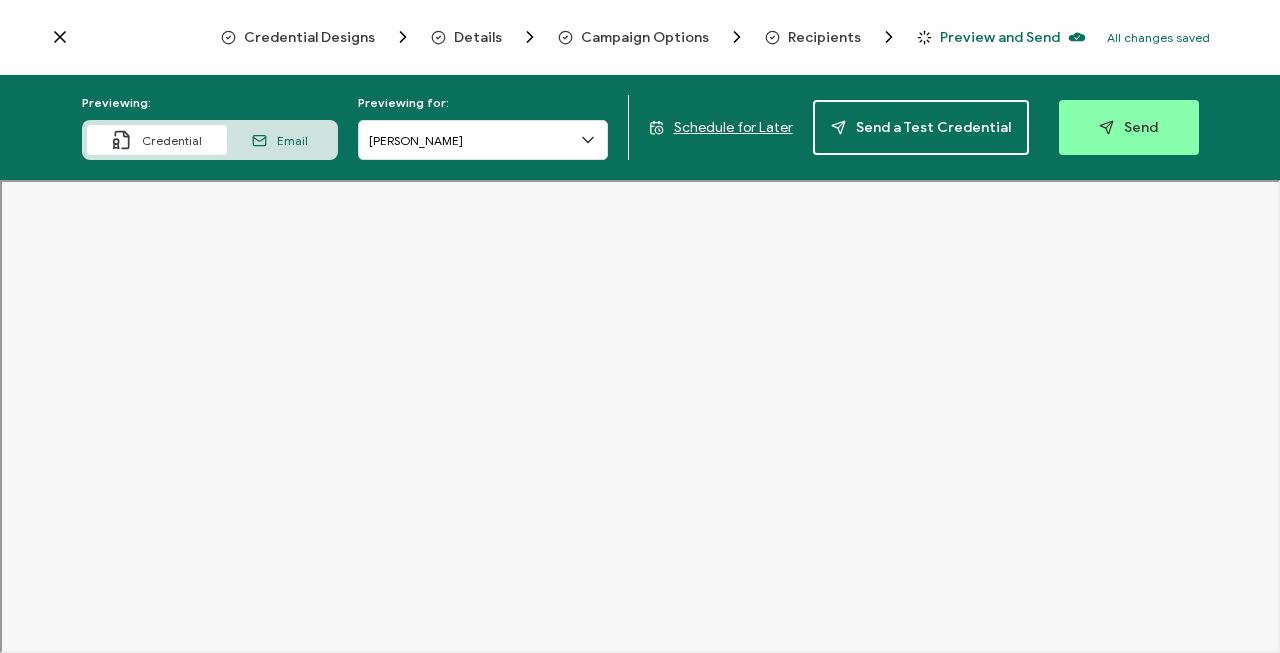 click on "Email" at bounding box center [280, 140] 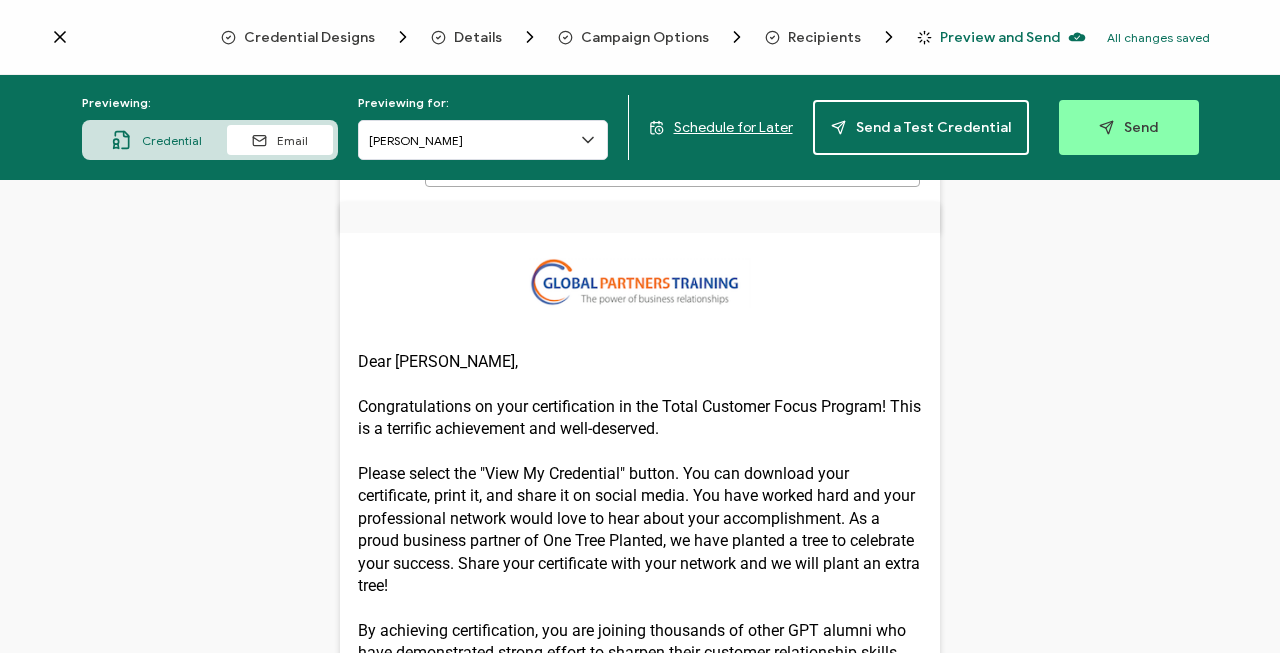 scroll, scrollTop: 0, scrollLeft: 0, axis: both 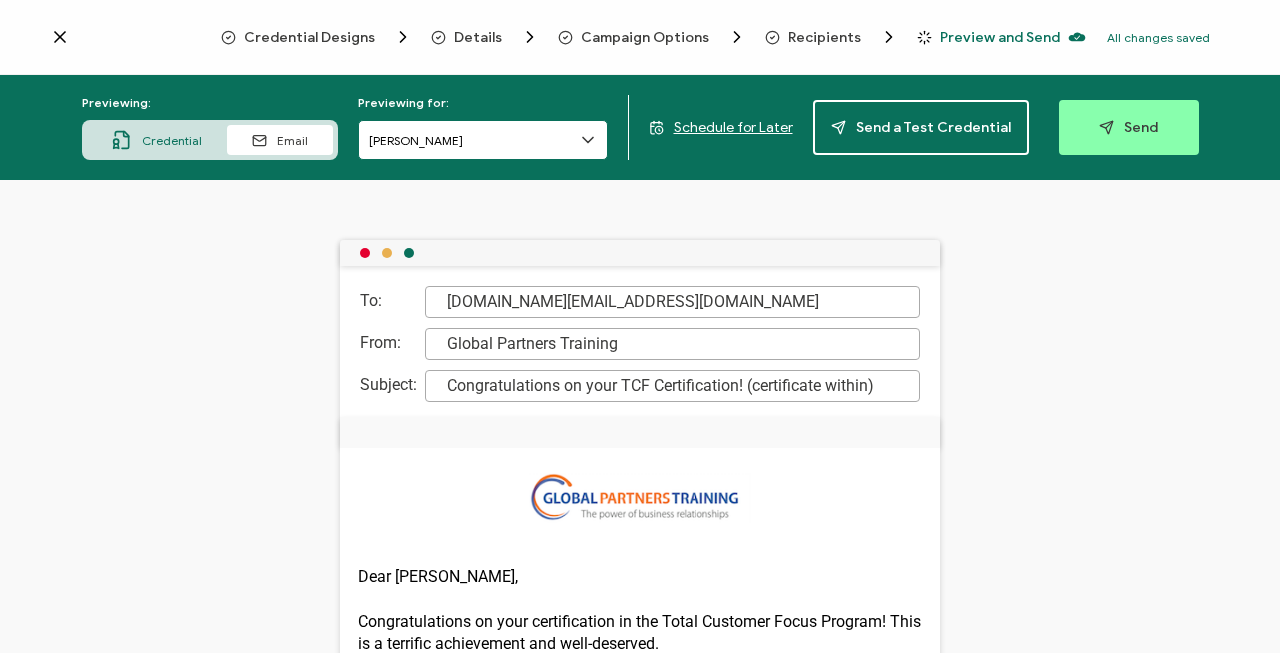click on "[PERSON_NAME]" at bounding box center [483, 140] 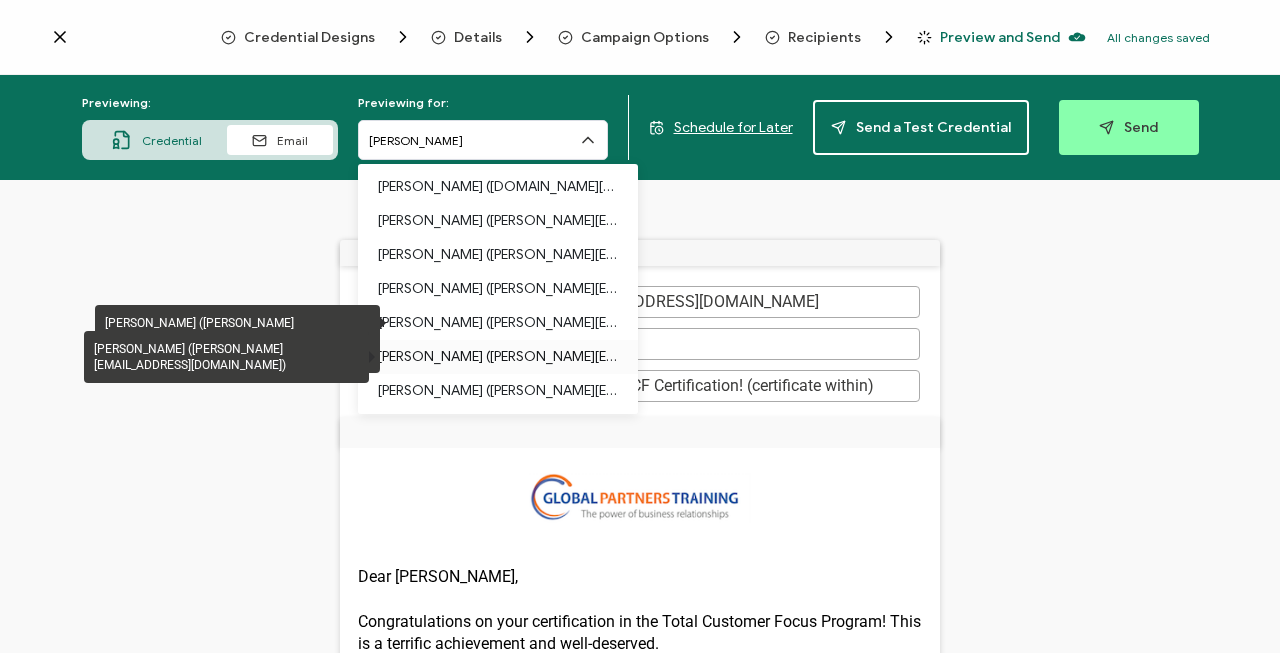 click on "[PERSON_NAME] ([PERSON_NAME][EMAIL_ADDRESS][DOMAIN_NAME])" at bounding box center (498, 357) 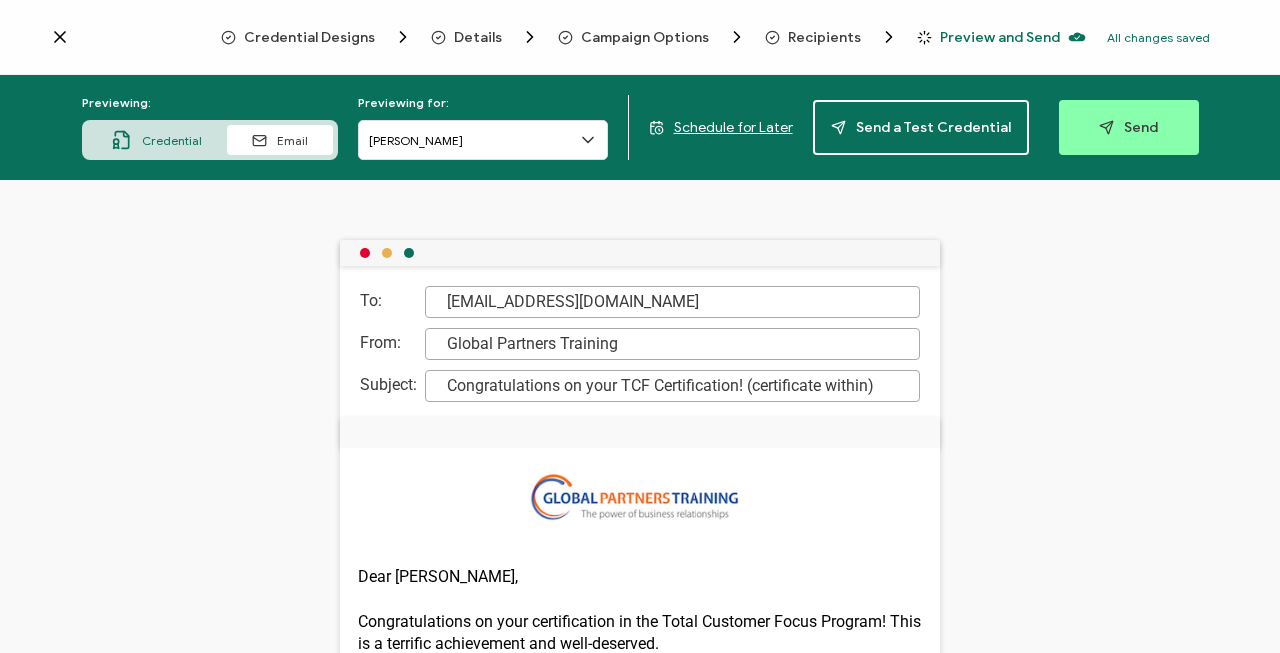 click on "Credential" at bounding box center (172, 140) 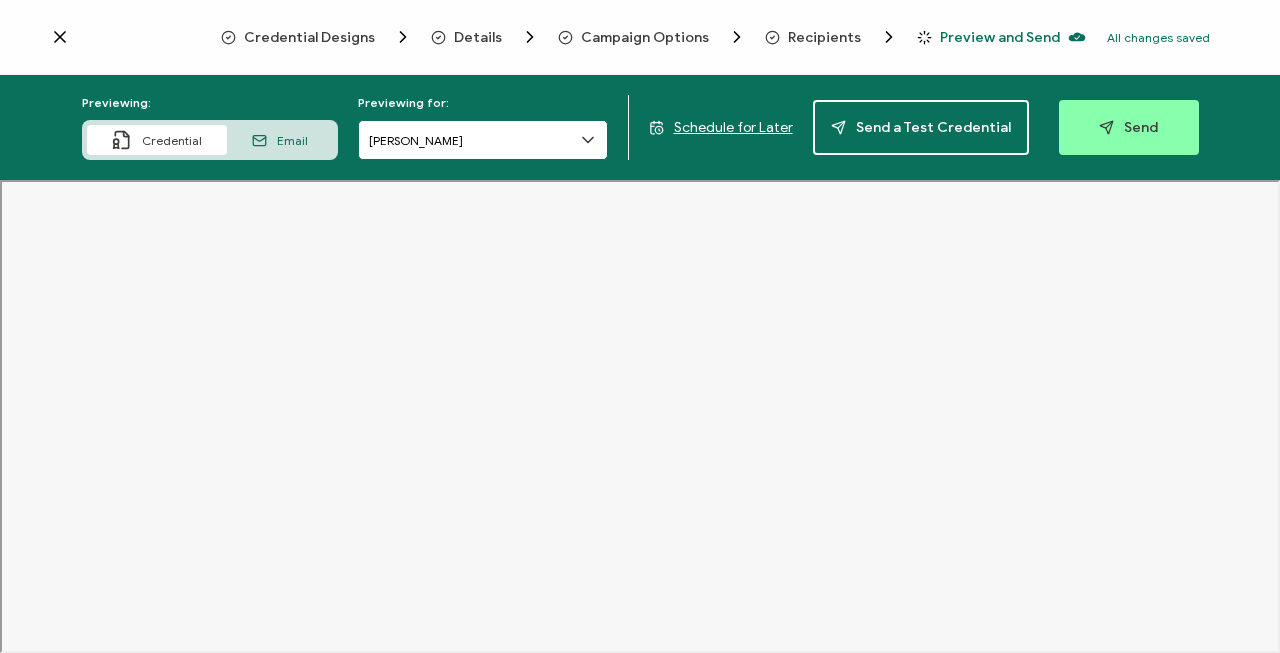 click on "[PERSON_NAME]" at bounding box center (483, 140) 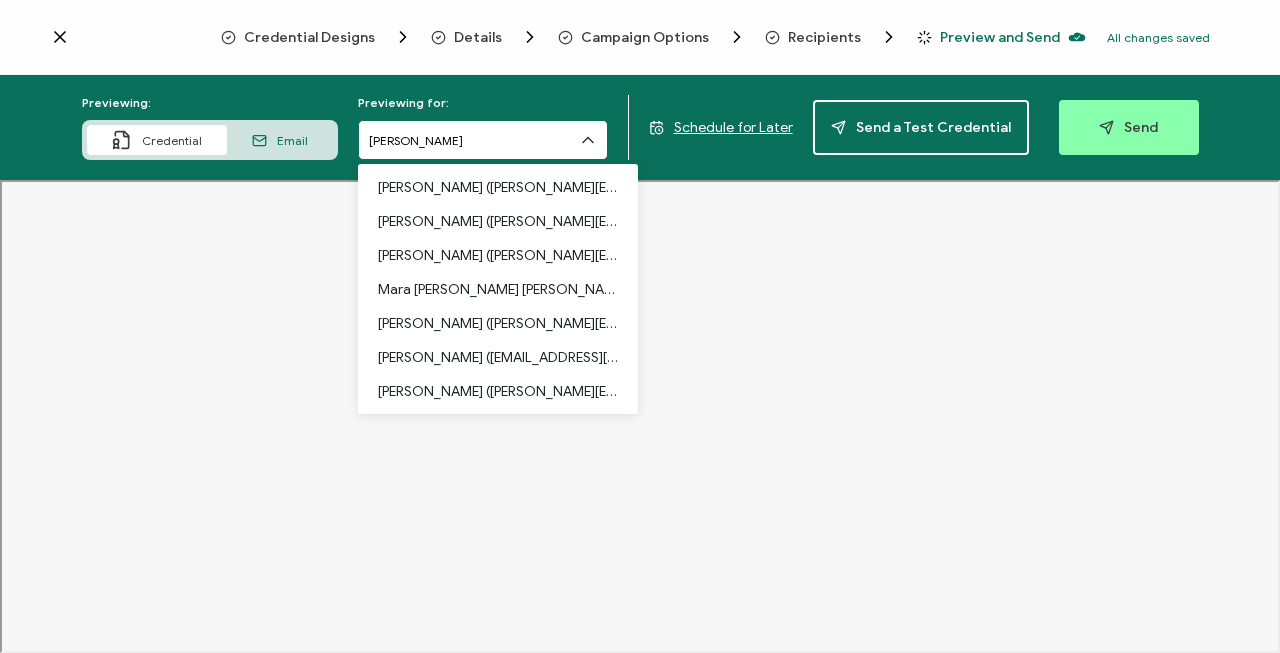 scroll, scrollTop: 139, scrollLeft: 0, axis: vertical 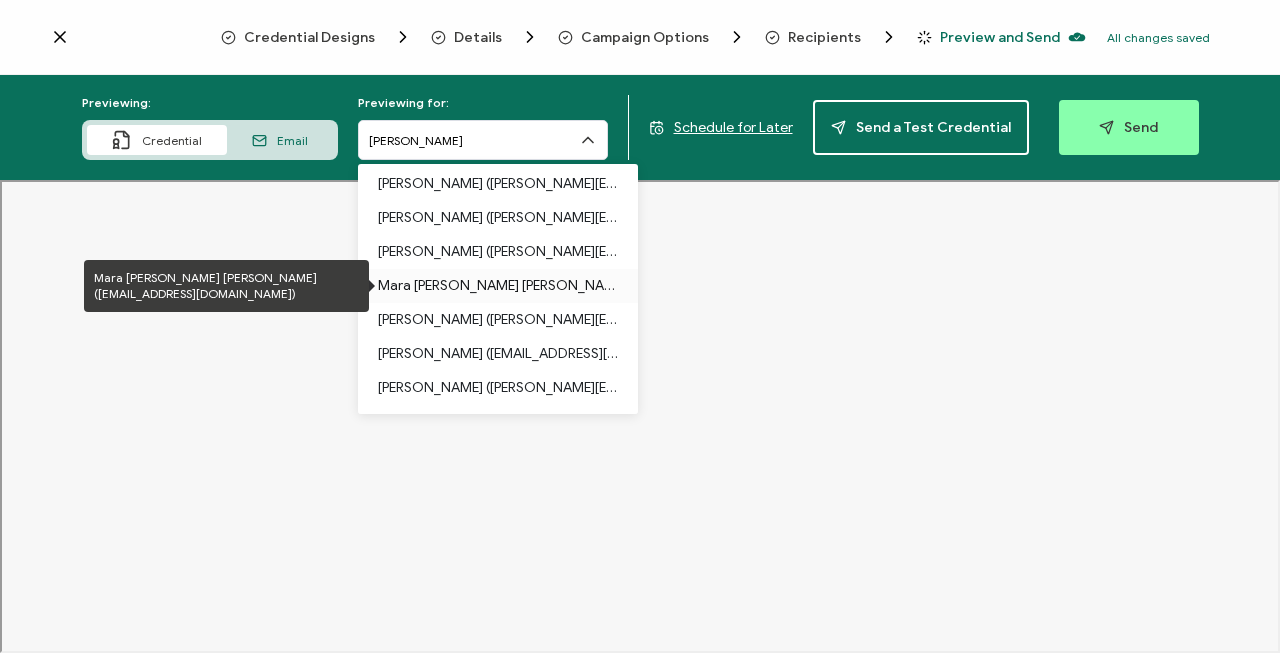 click on "Mara [PERSON_NAME] [PERSON_NAME] ([EMAIL_ADDRESS][DOMAIN_NAME])" at bounding box center [498, 286] 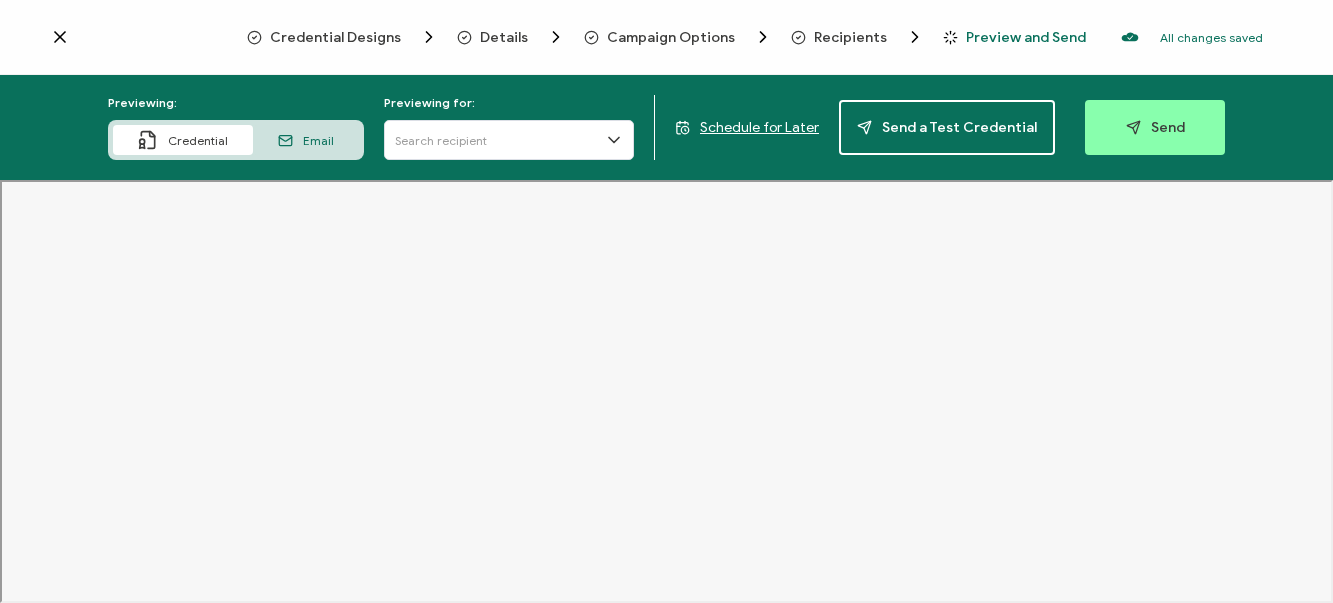 scroll, scrollTop: 0, scrollLeft: 0, axis: both 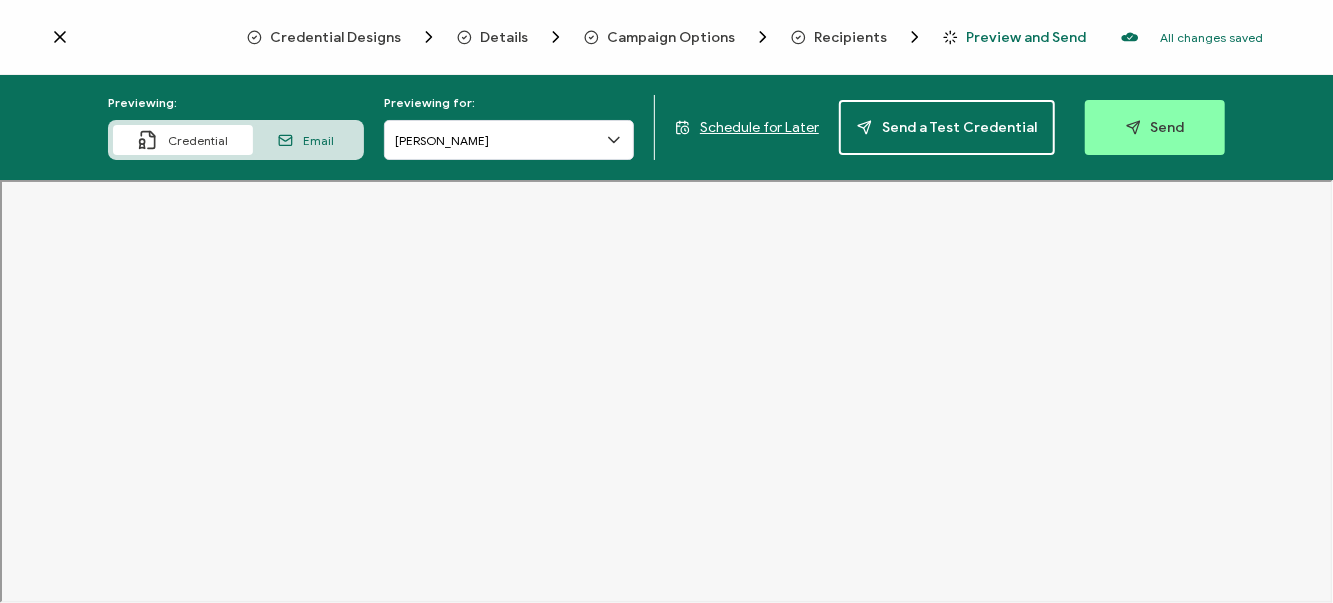 click 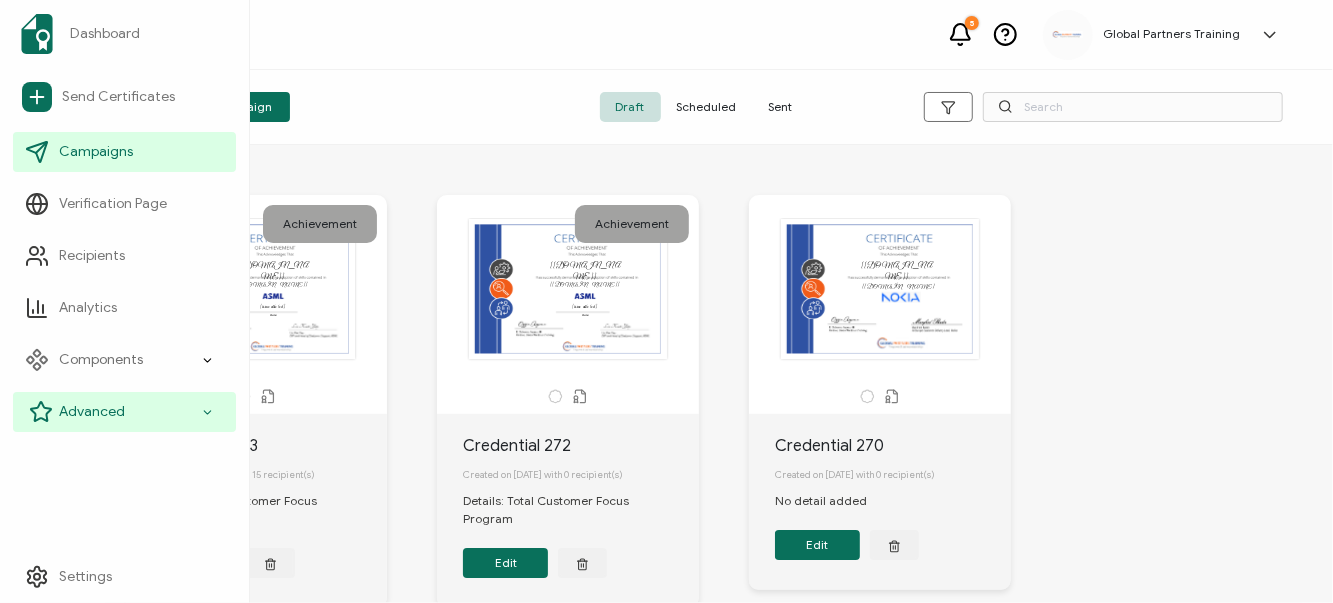 click 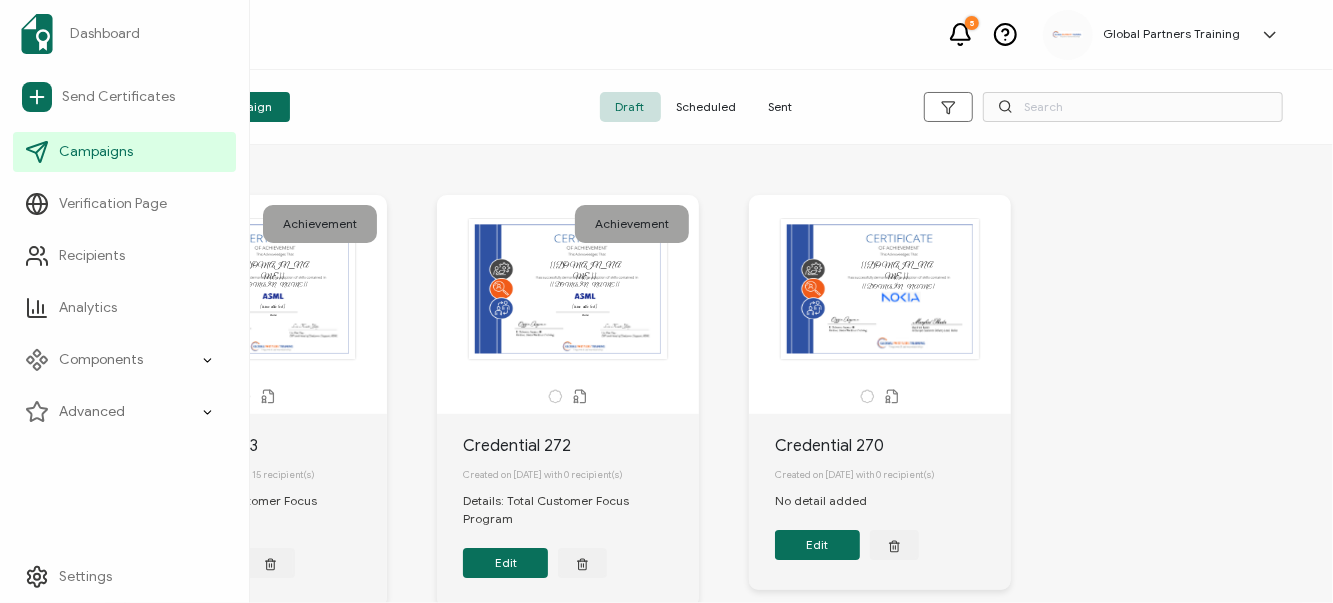 click on "Dashboard     Send Certificates     Campaigns     Verification Page     Recipients     Analytics     Components       Credential Designs     Credential Details     Email Templates     Advanced       Pathways     Collections     Integrations     Ads
Customer Portal" at bounding box center [124, 219] 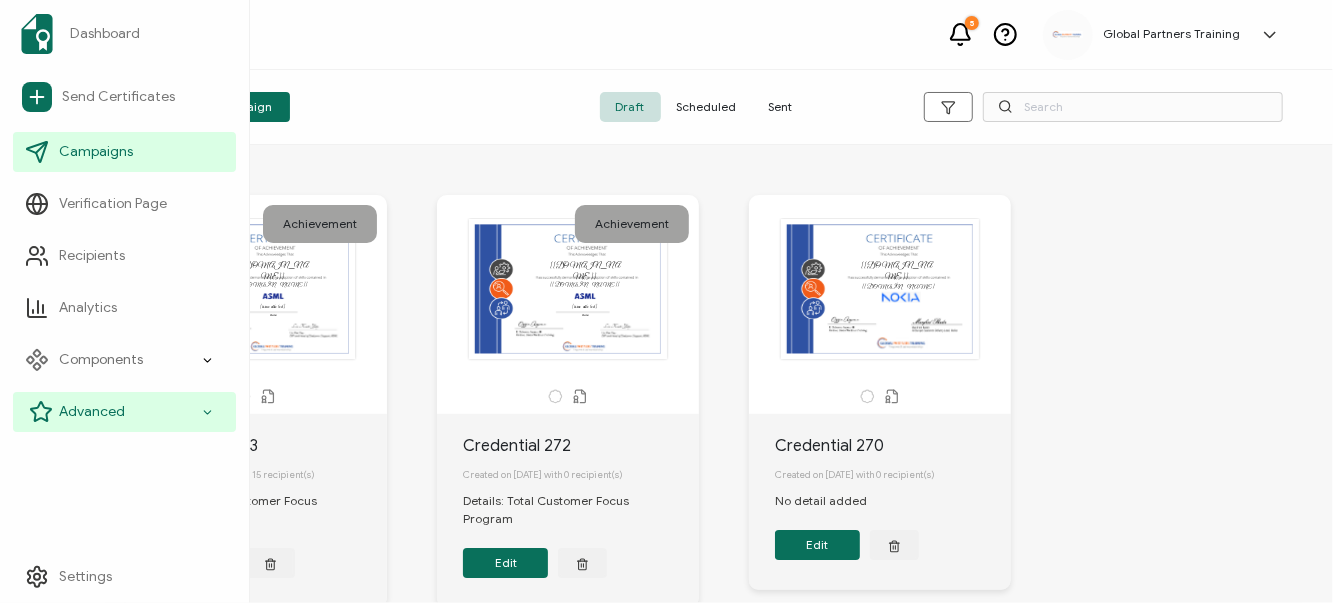 click 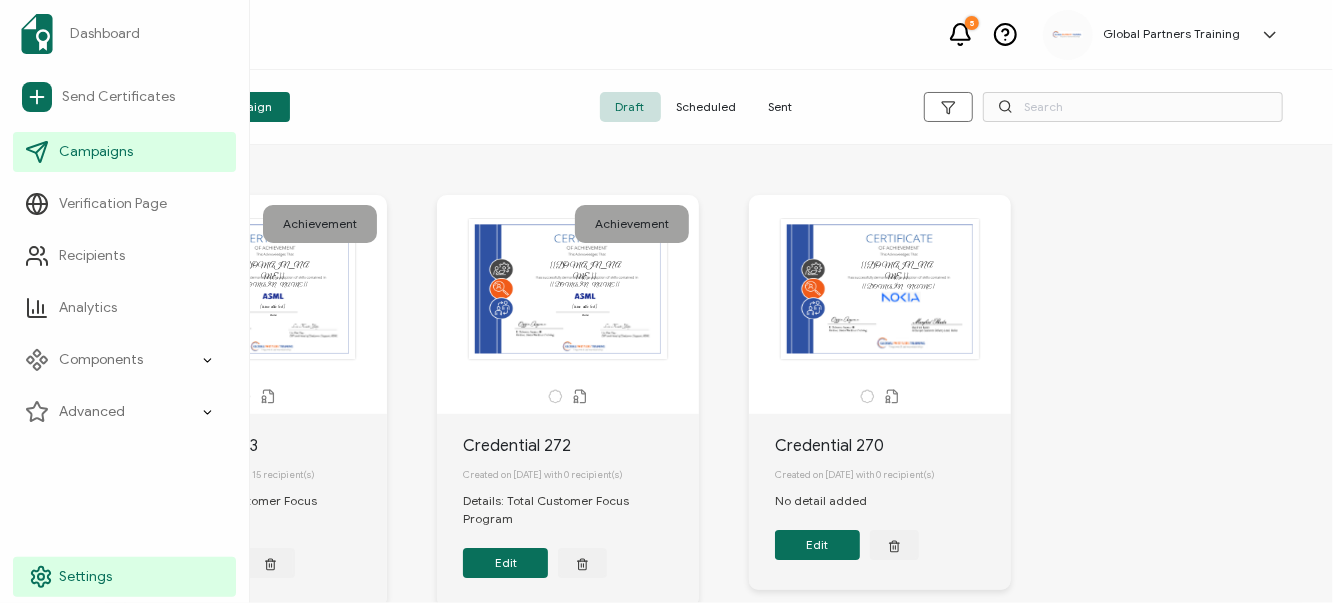 scroll, scrollTop: 0, scrollLeft: 0, axis: both 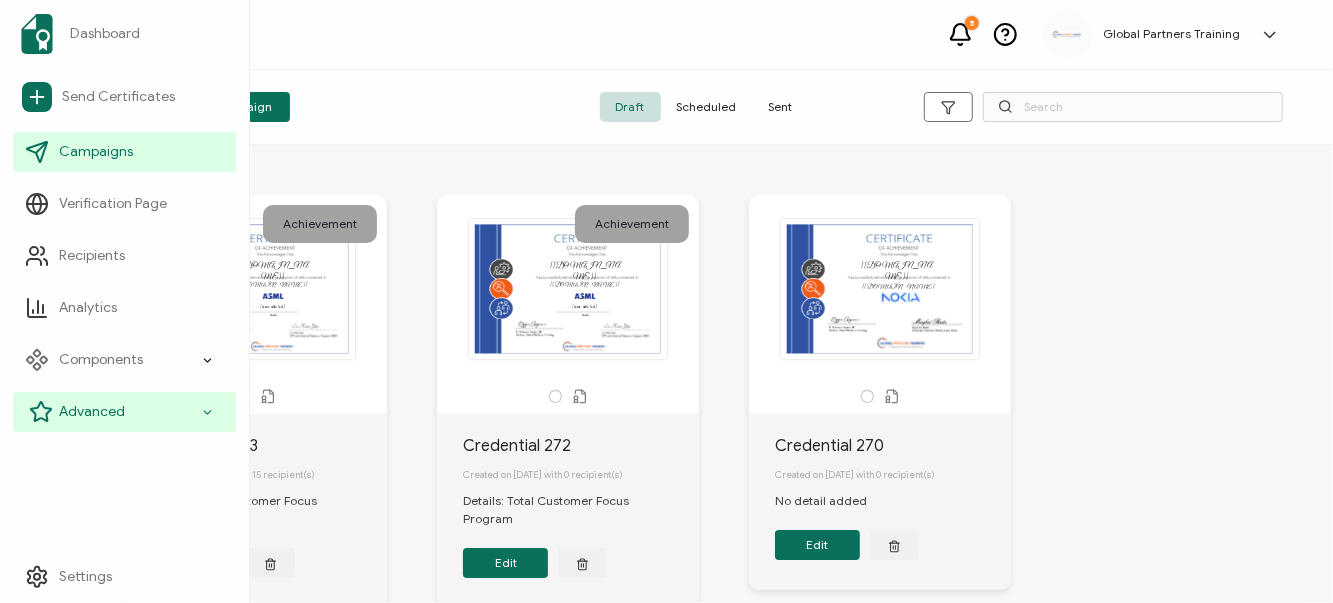 click 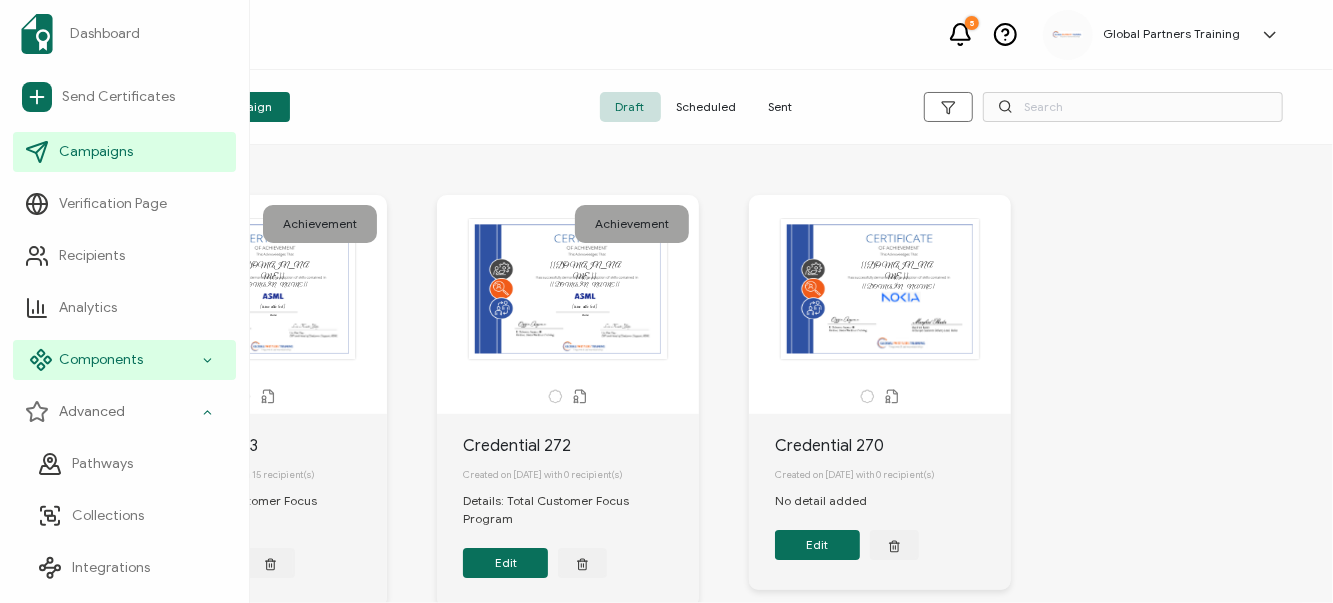 click 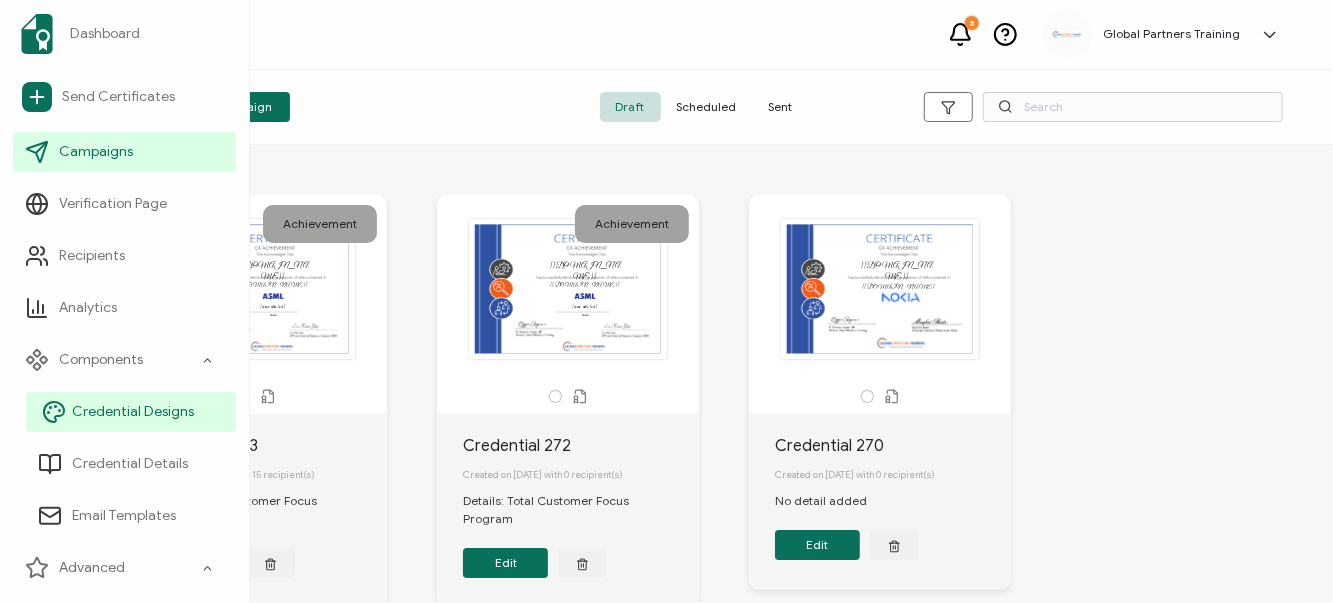 click on "Credential Designs" at bounding box center [133, 412] 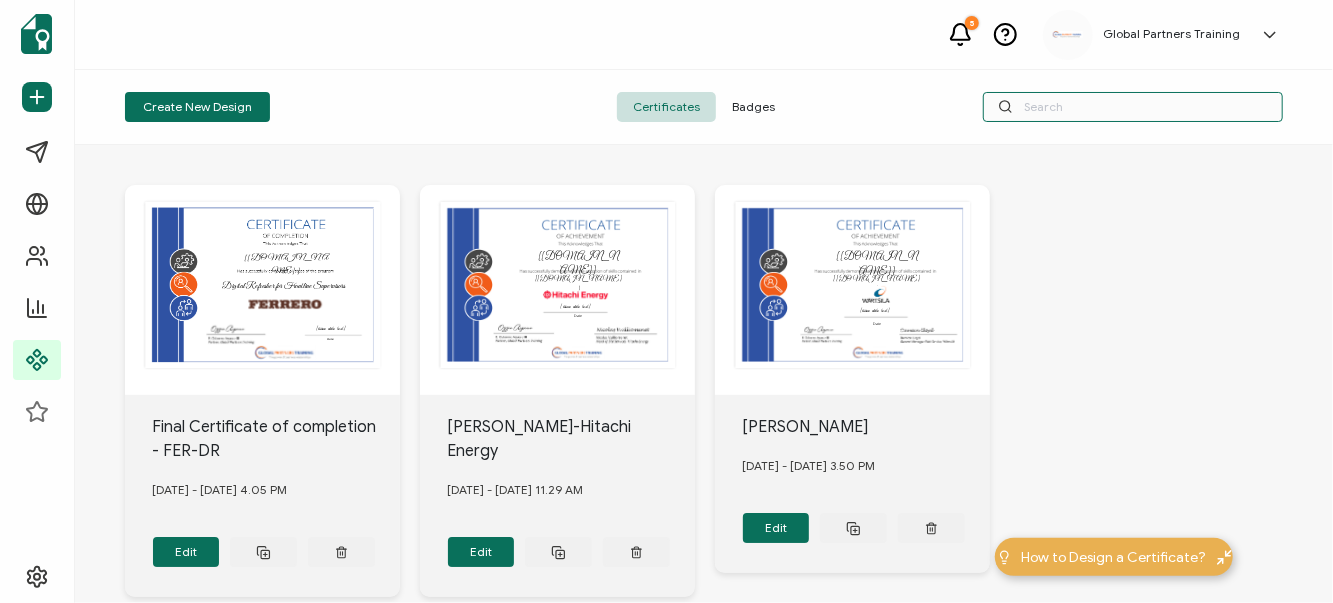 click at bounding box center [1133, 107] 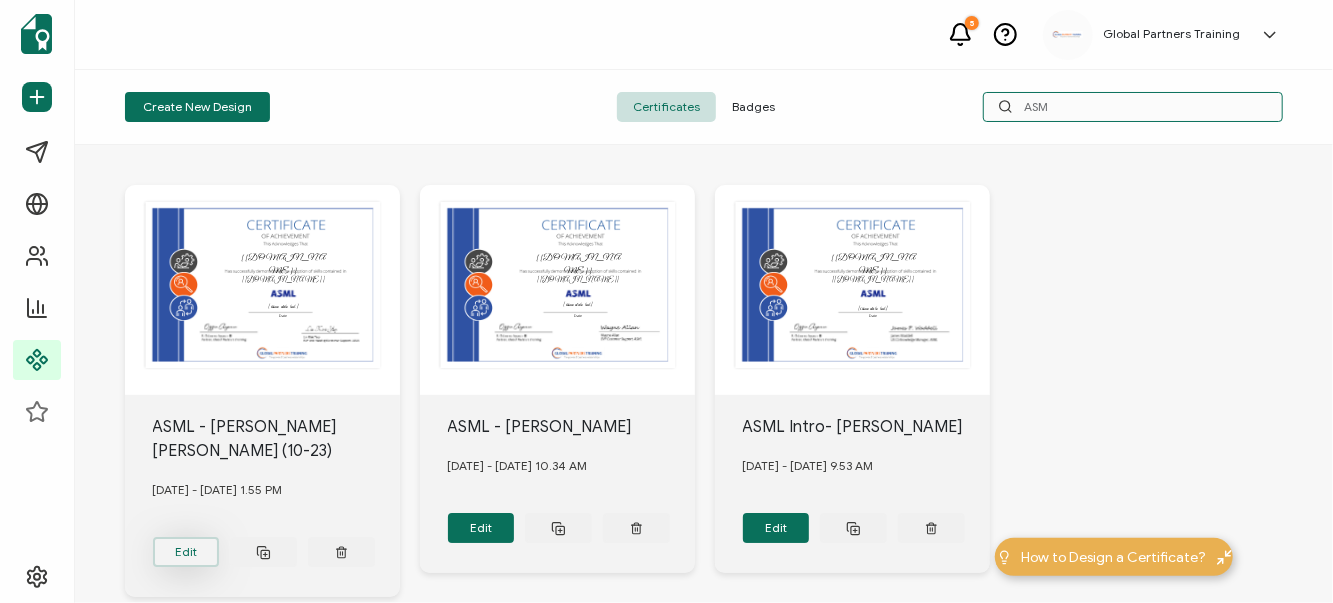 type on "ASM" 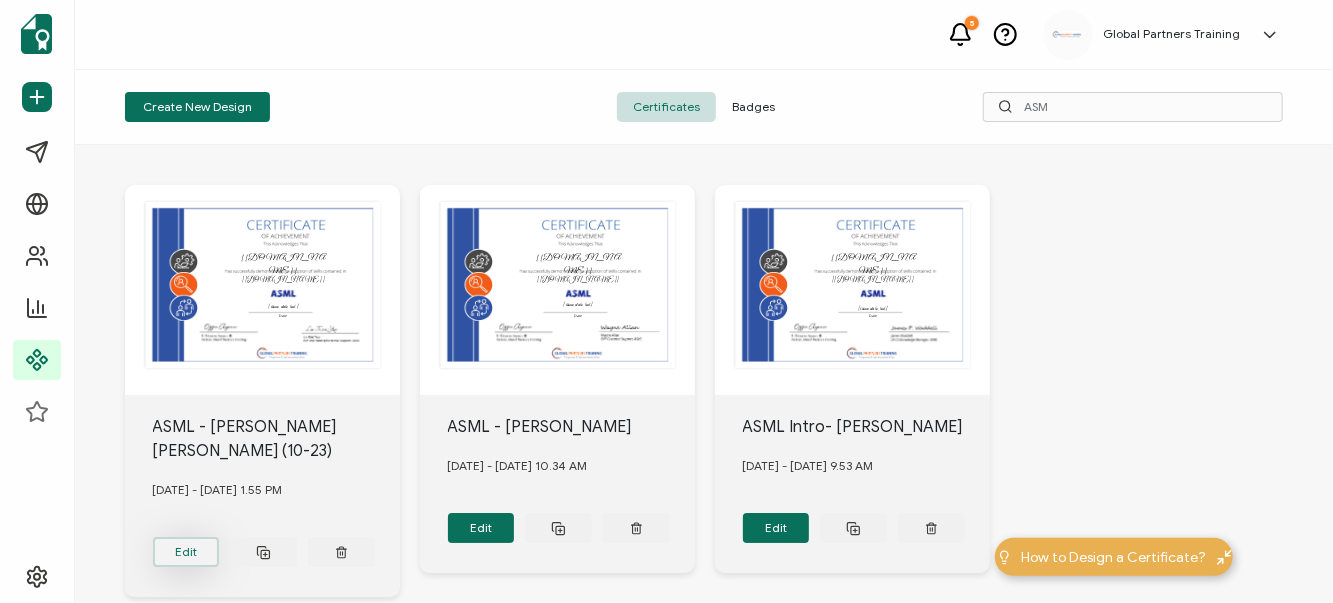 click on "Edit" at bounding box center [186, 552] 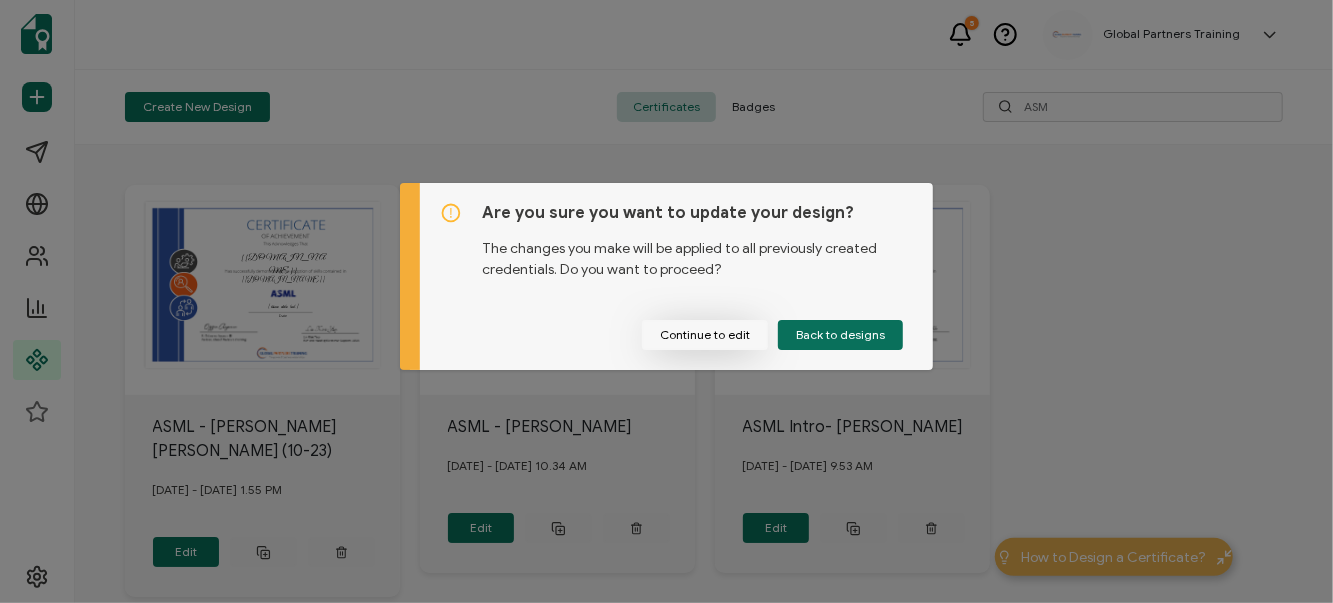 click on "Continue to edit" at bounding box center [705, 335] 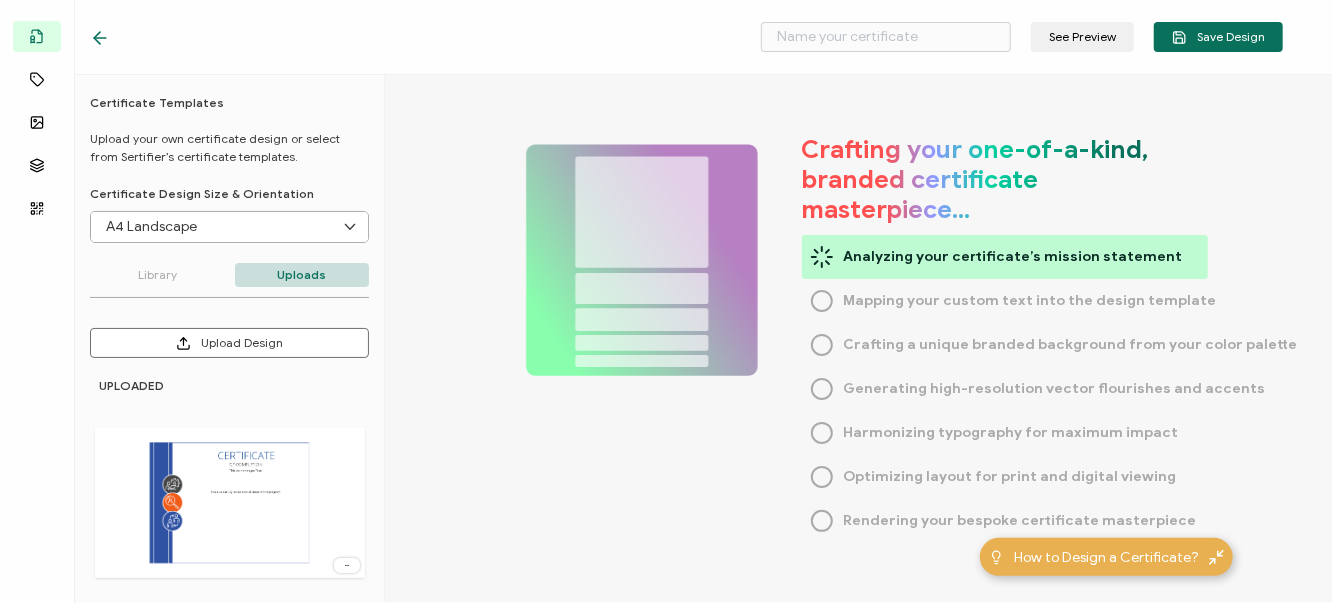 type on "ASML - Lin Kiat Yap (10-23)" 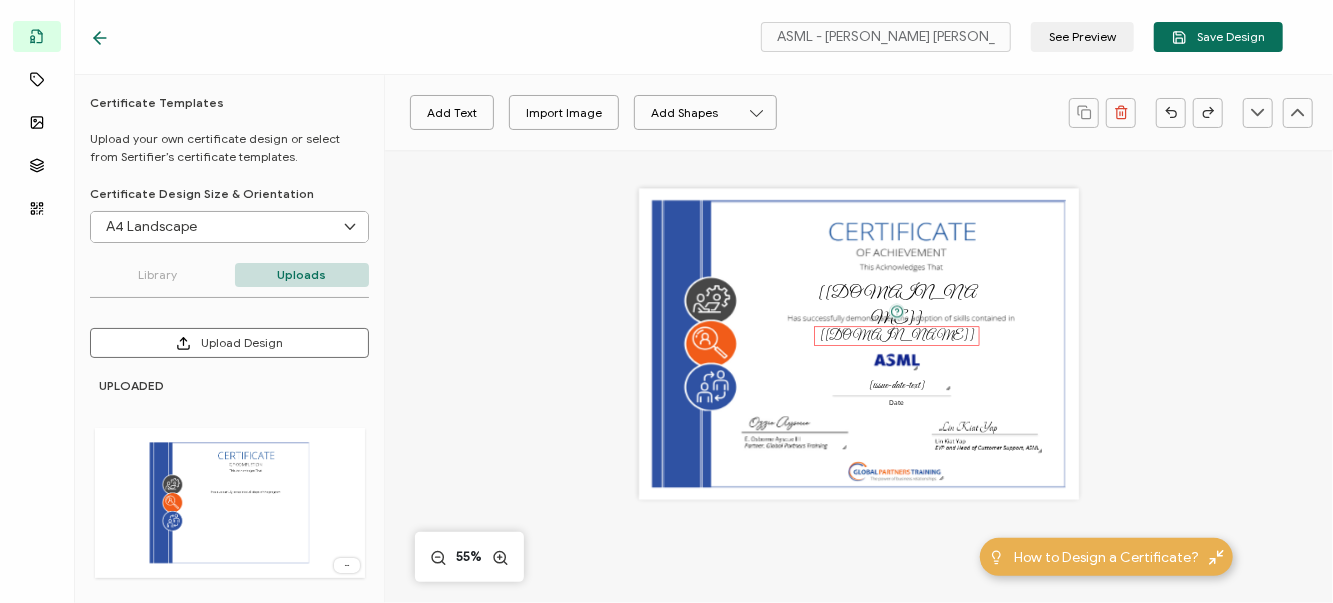 click on "[[DOMAIN_NAME]]" at bounding box center [897, 335] 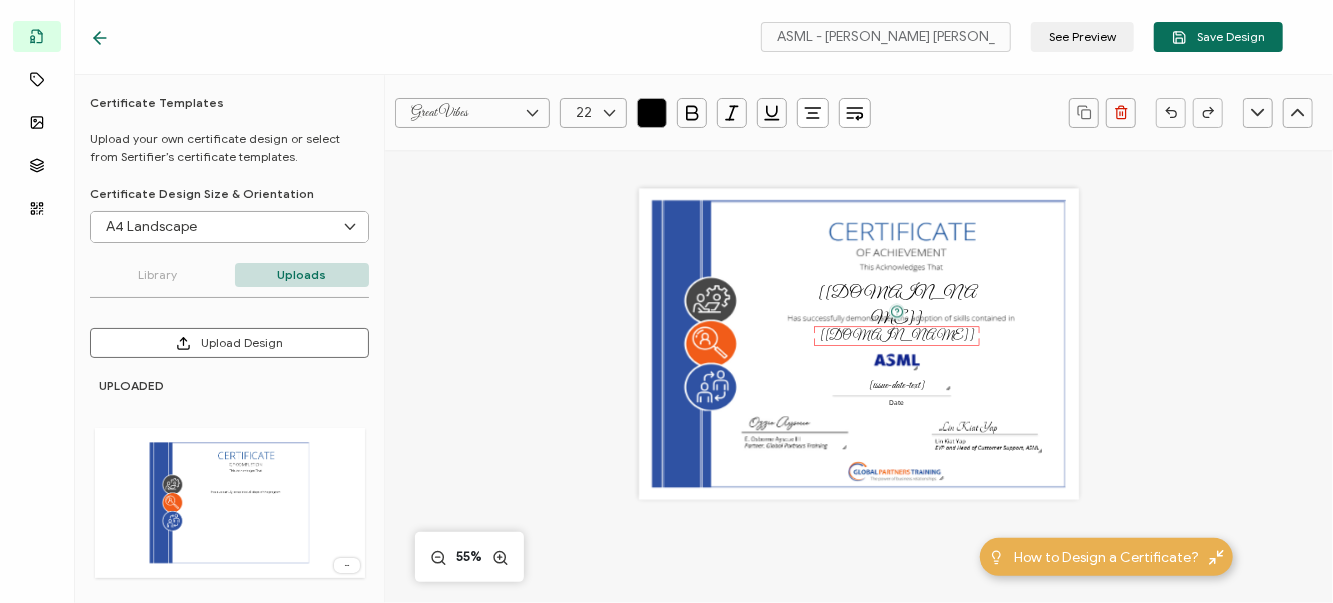click at bounding box center (609, 113) 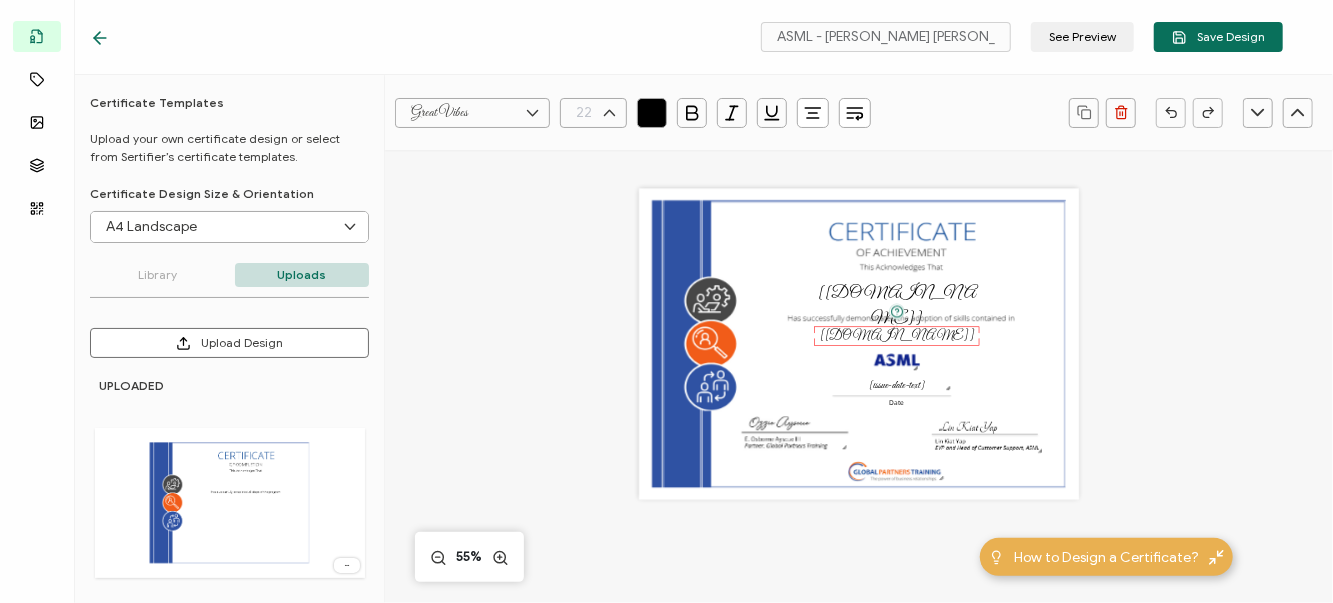 scroll, scrollTop: 514, scrollLeft: 0, axis: vertical 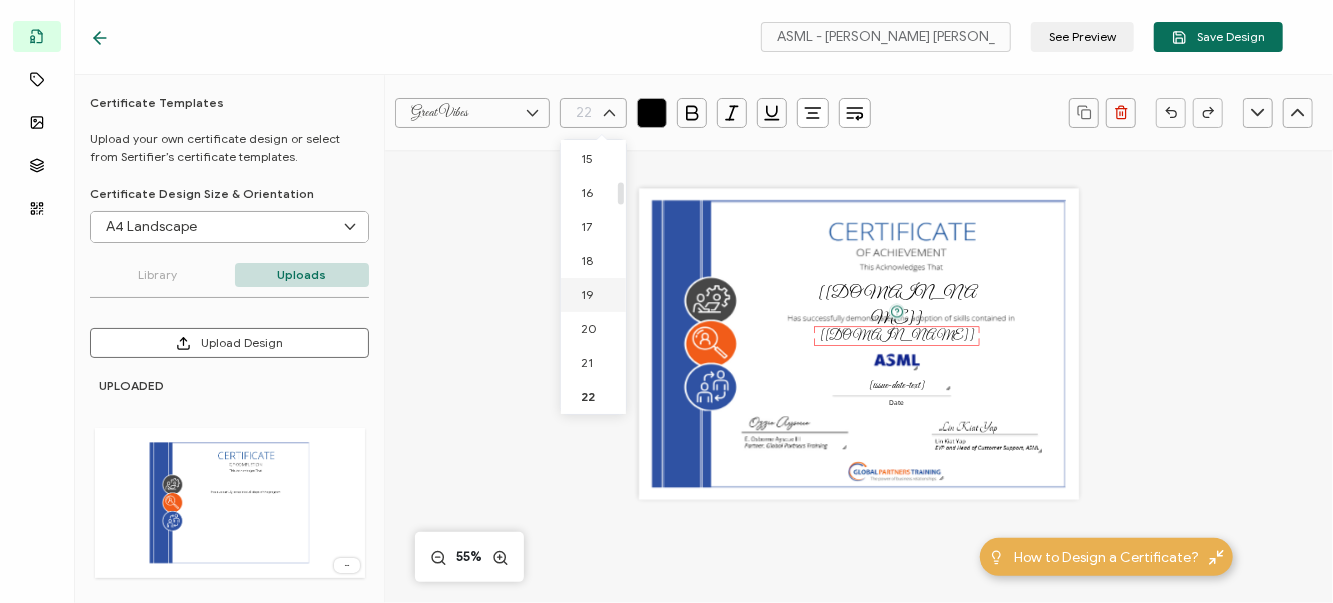 click on "19" at bounding box center [593, 295] 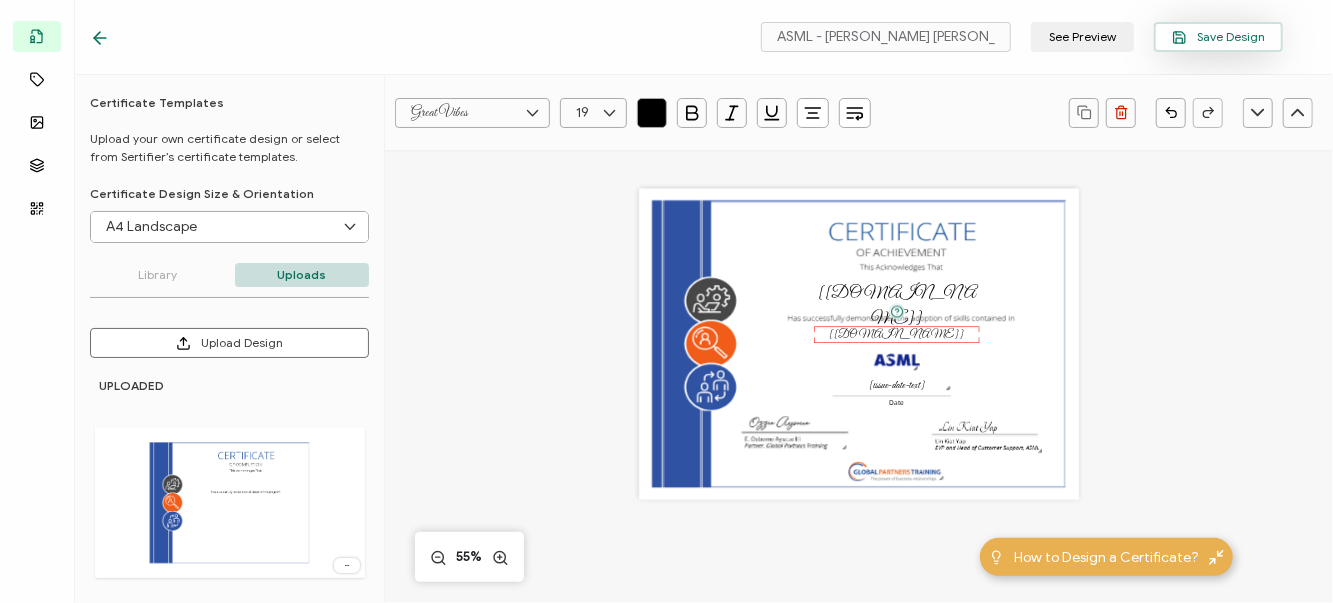 click on "Save Design" at bounding box center [1218, 37] 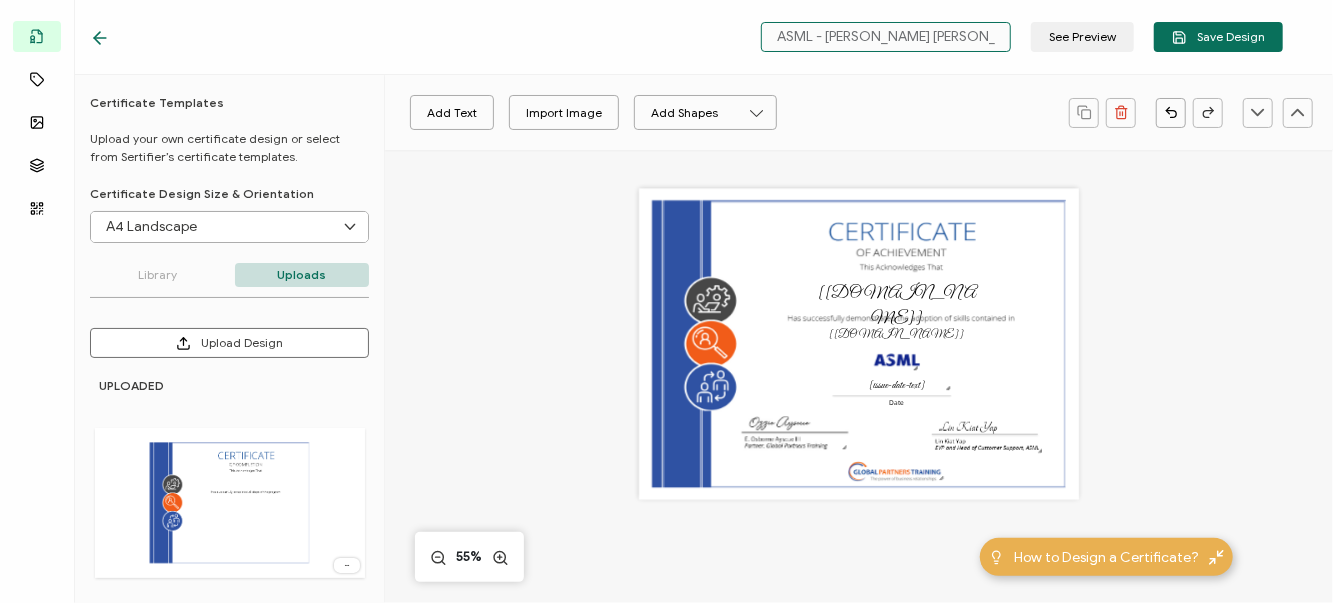 click on "ASML - Lin Kiat Yap (10-23)" at bounding box center (886, 37) 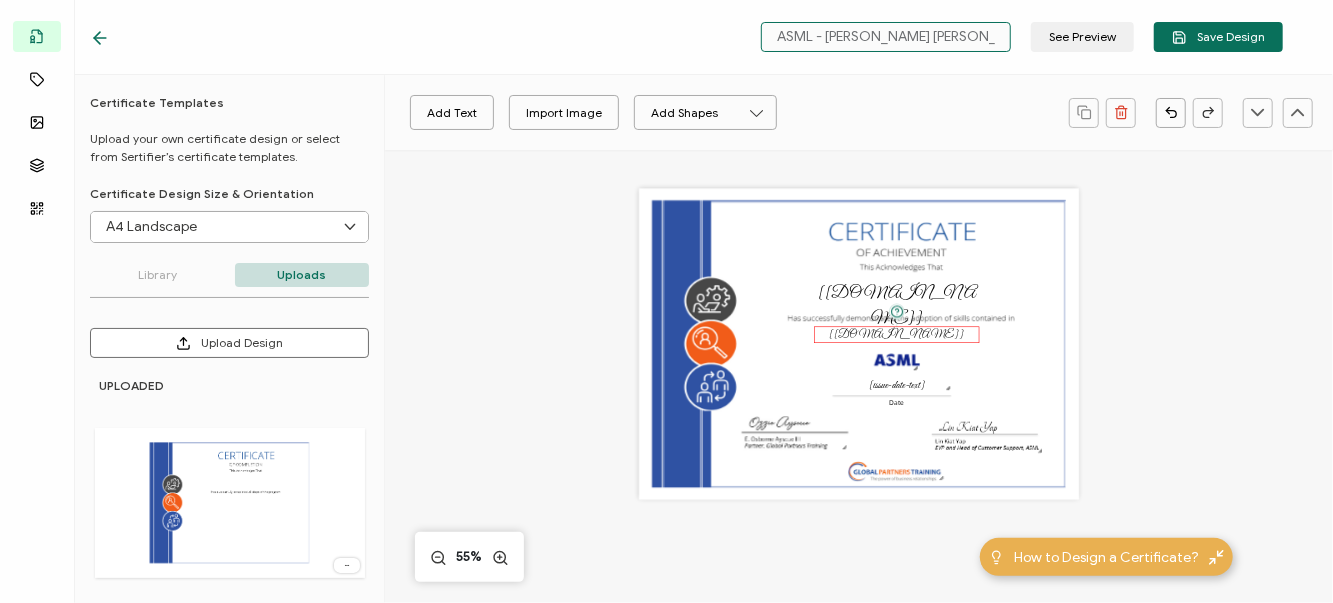 click on "[[DOMAIN_NAME]]" at bounding box center (897, 334) 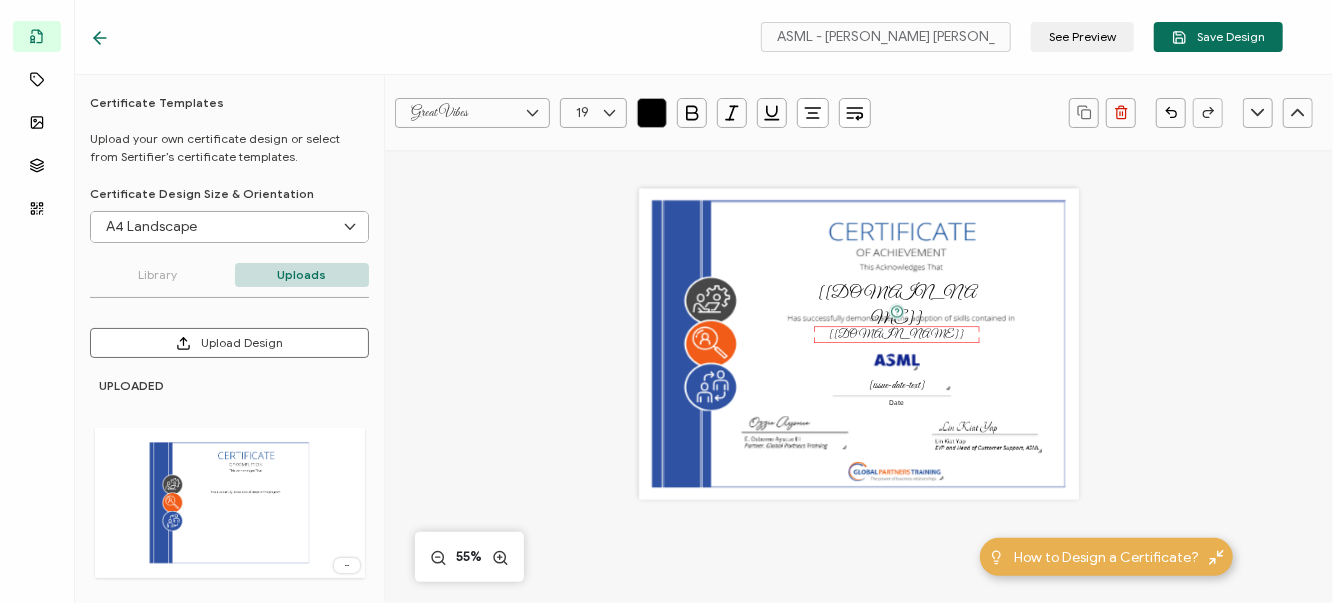 click at bounding box center [609, 113] 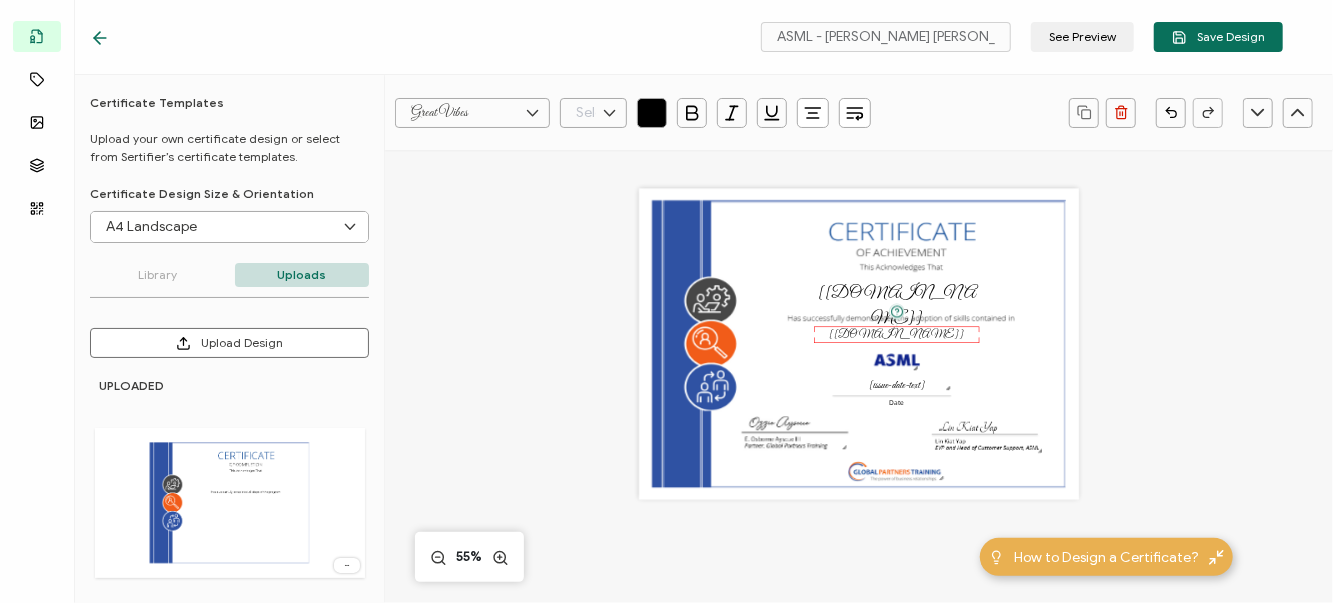 scroll, scrollTop: 412, scrollLeft: 0, axis: vertical 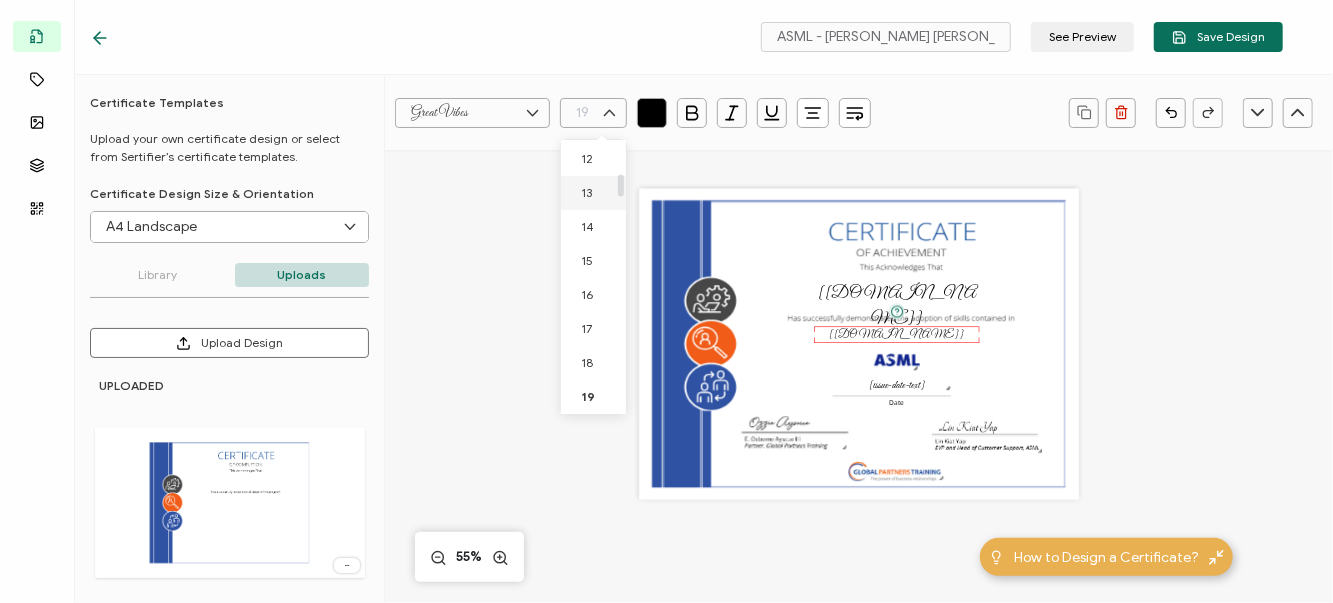 click on "13" at bounding box center [586, 192] 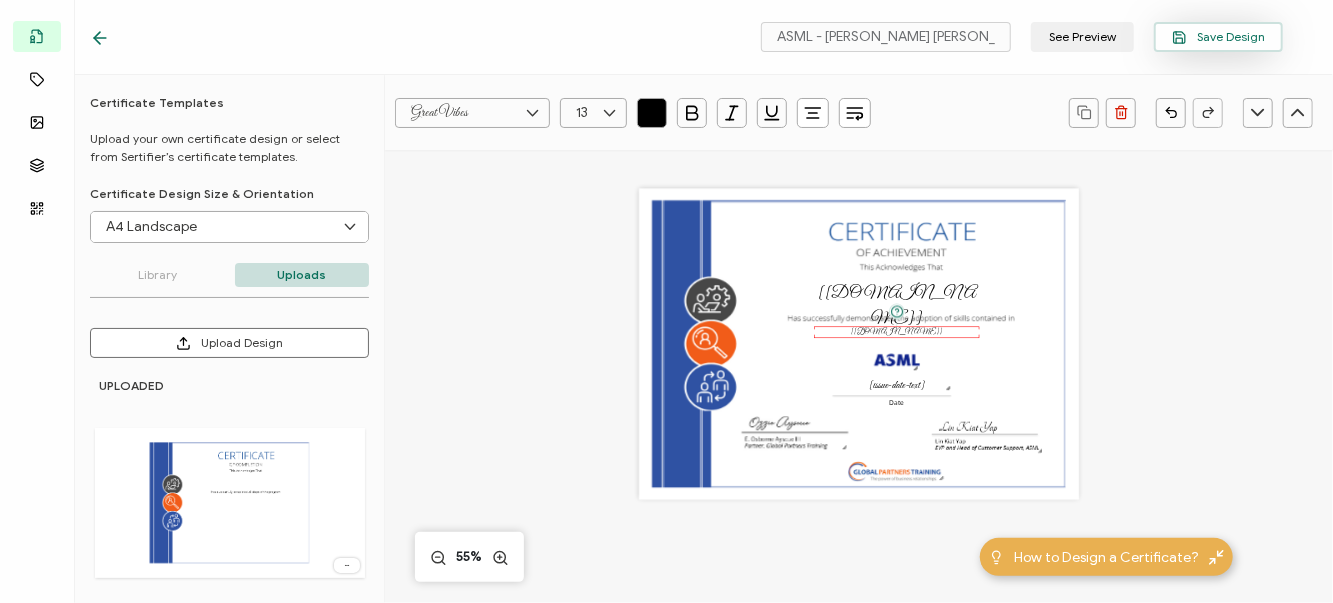 click on "Save Design" at bounding box center (1218, 37) 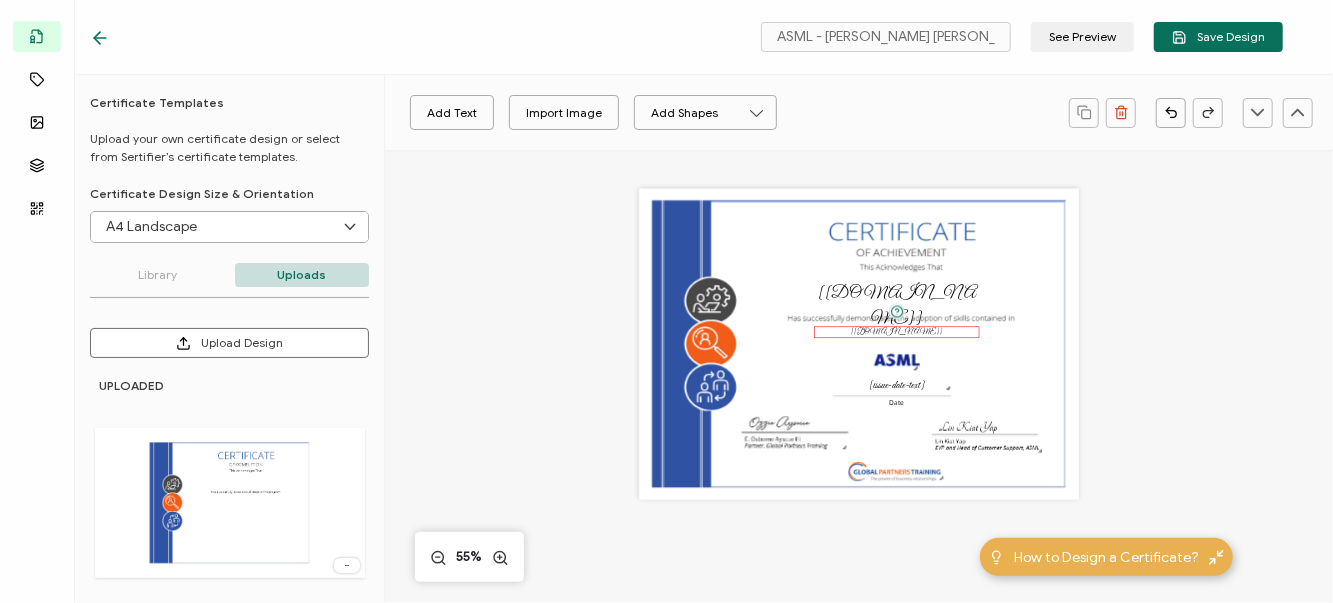 click on "[[DOMAIN_NAME]]" at bounding box center [896, 332] 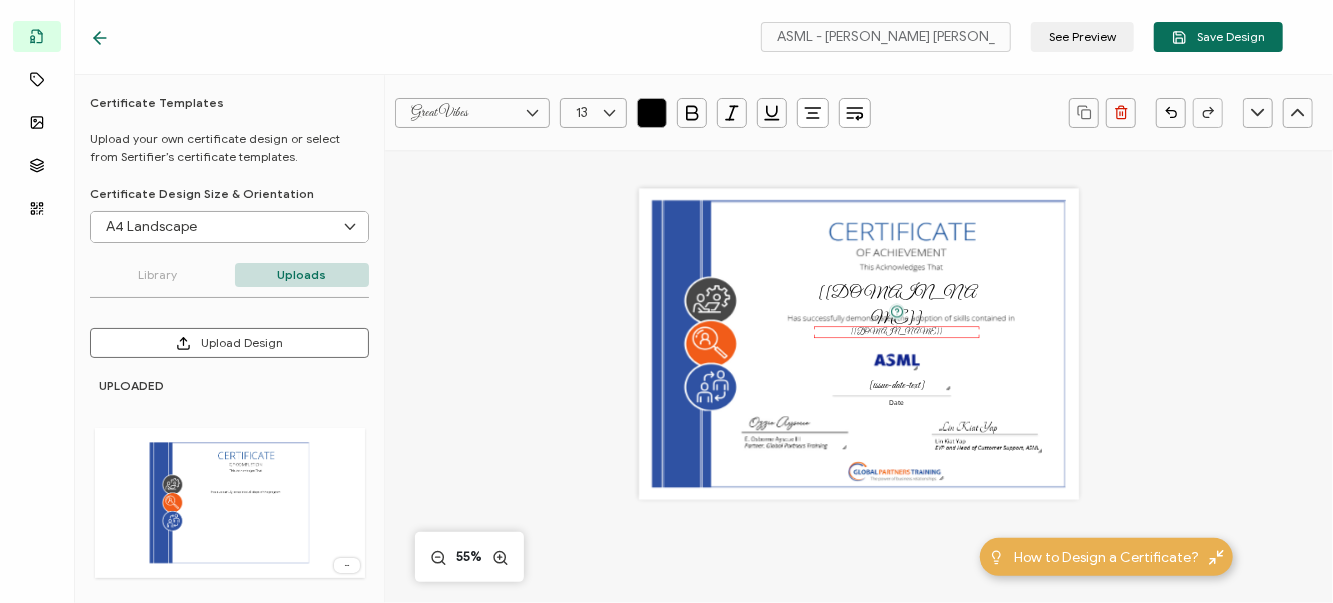 click at bounding box center (609, 113) 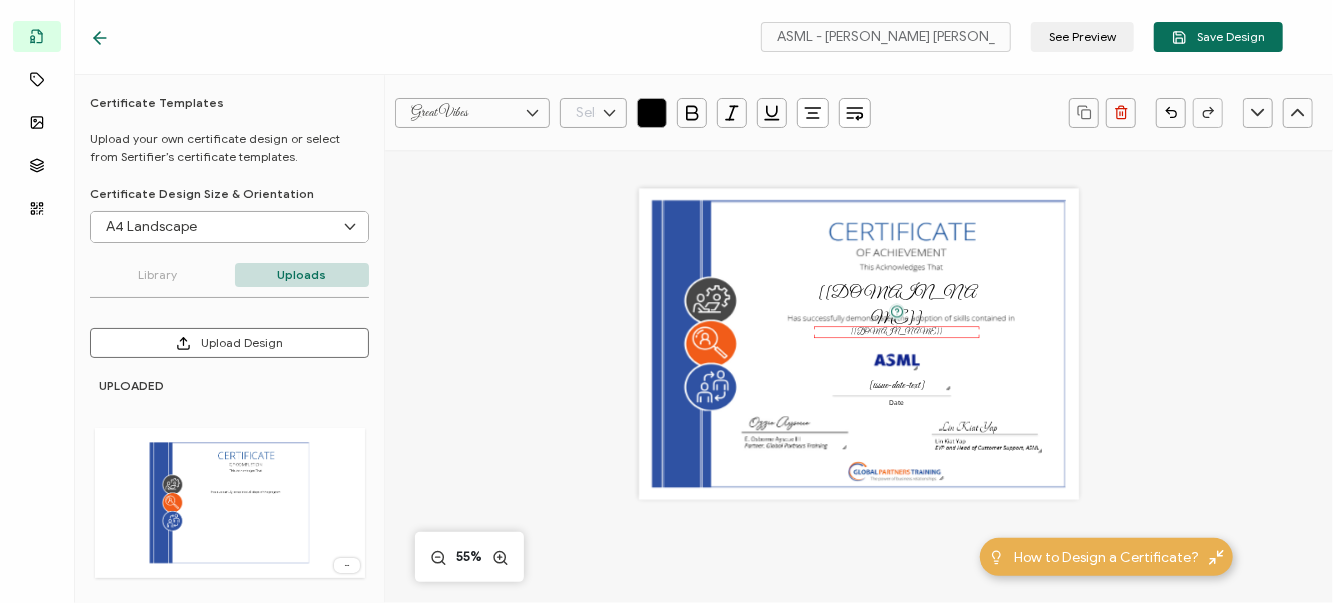 scroll, scrollTop: 412, scrollLeft: 0, axis: vertical 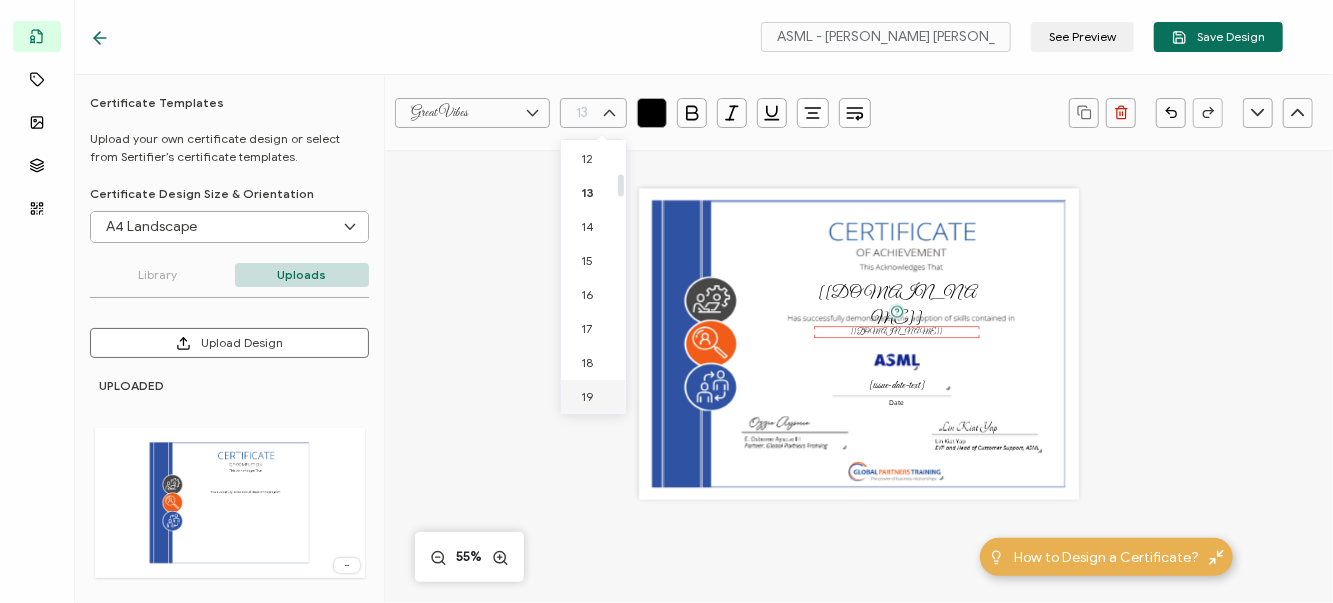 click on "19" at bounding box center (593, 397) 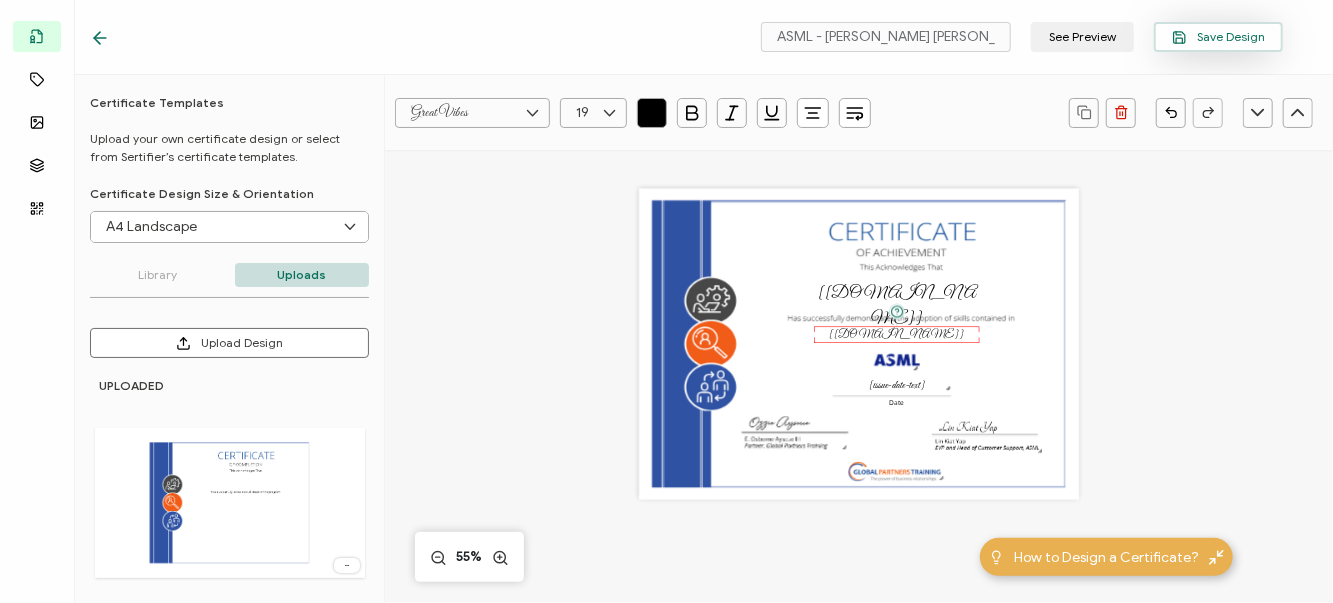 click on "Save Design" at bounding box center [1218, 37] 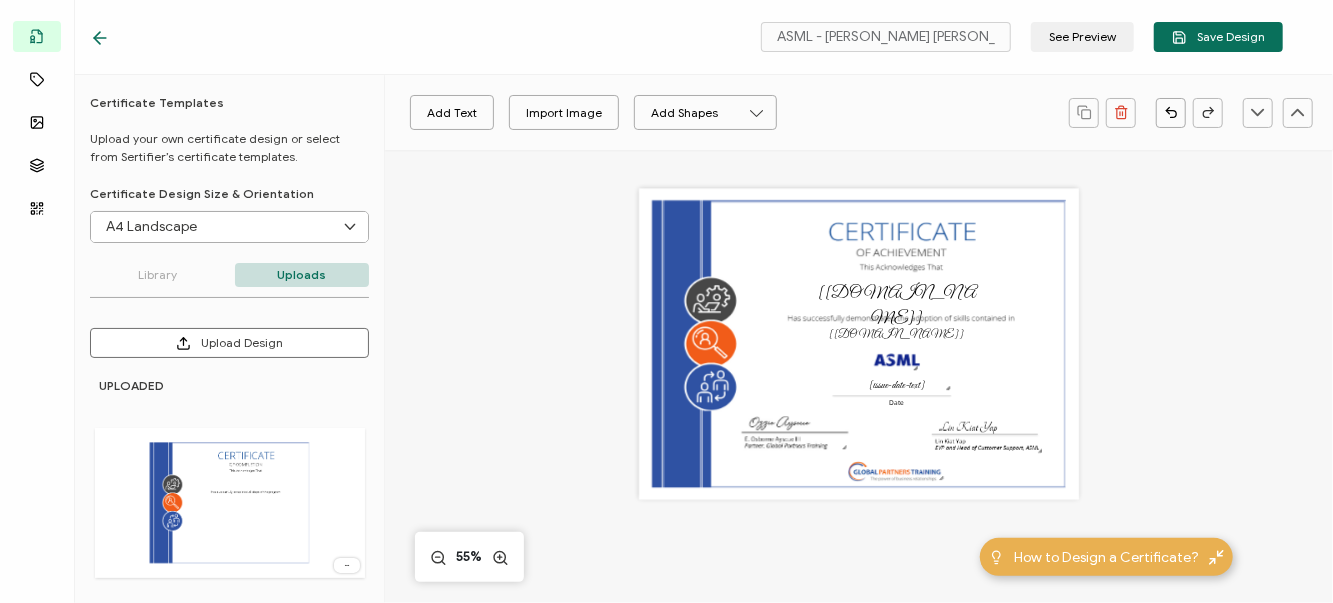 click on "Add Text
Import Image
Add Shapes
Rectangle
Ellipse" at bounding box center (727, 113) 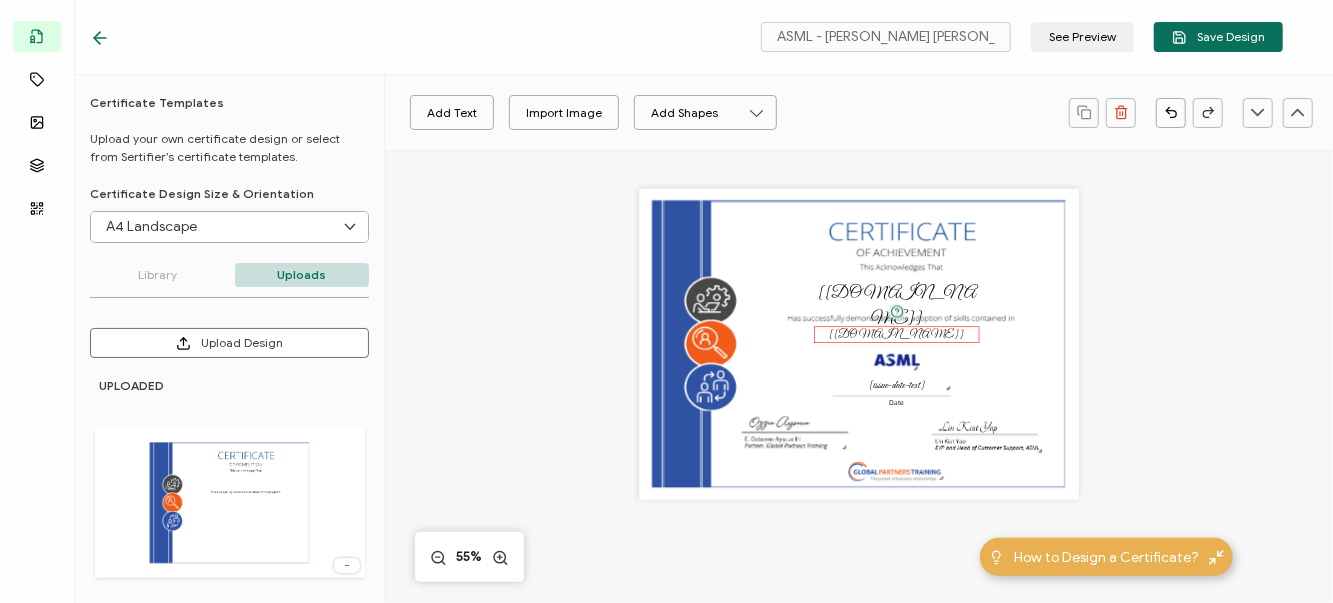 click on "[[DOMAIN_NAME]]" at bounding box center (897, 334) 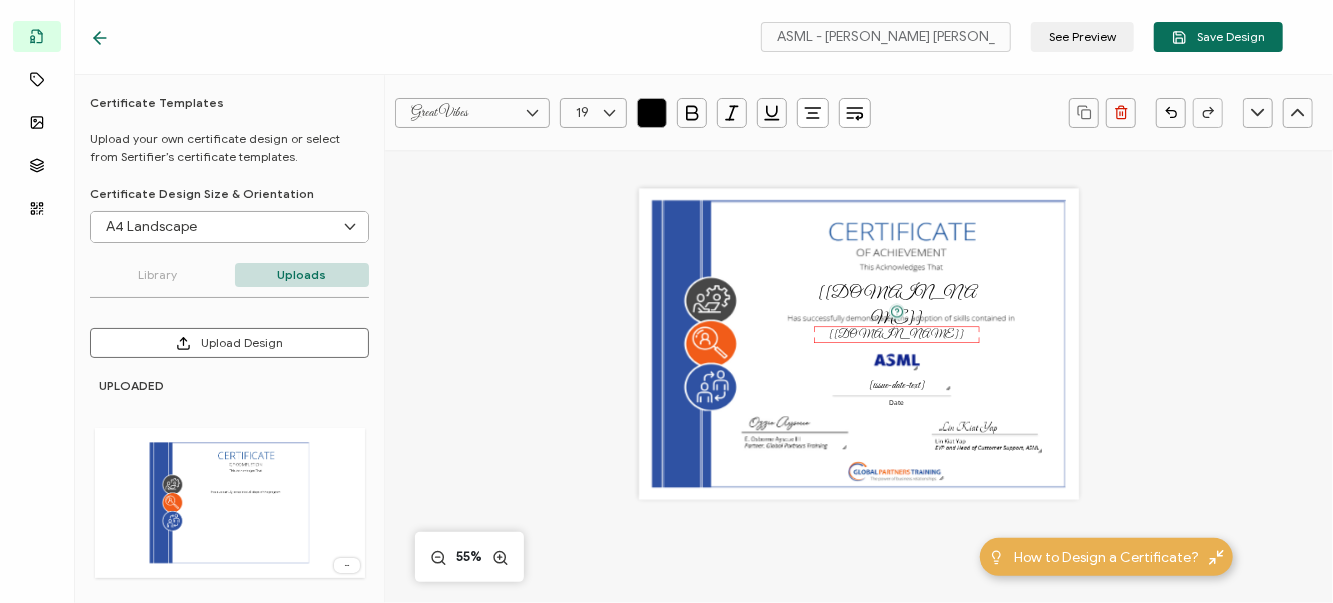 click at bounding box center [609, 113] 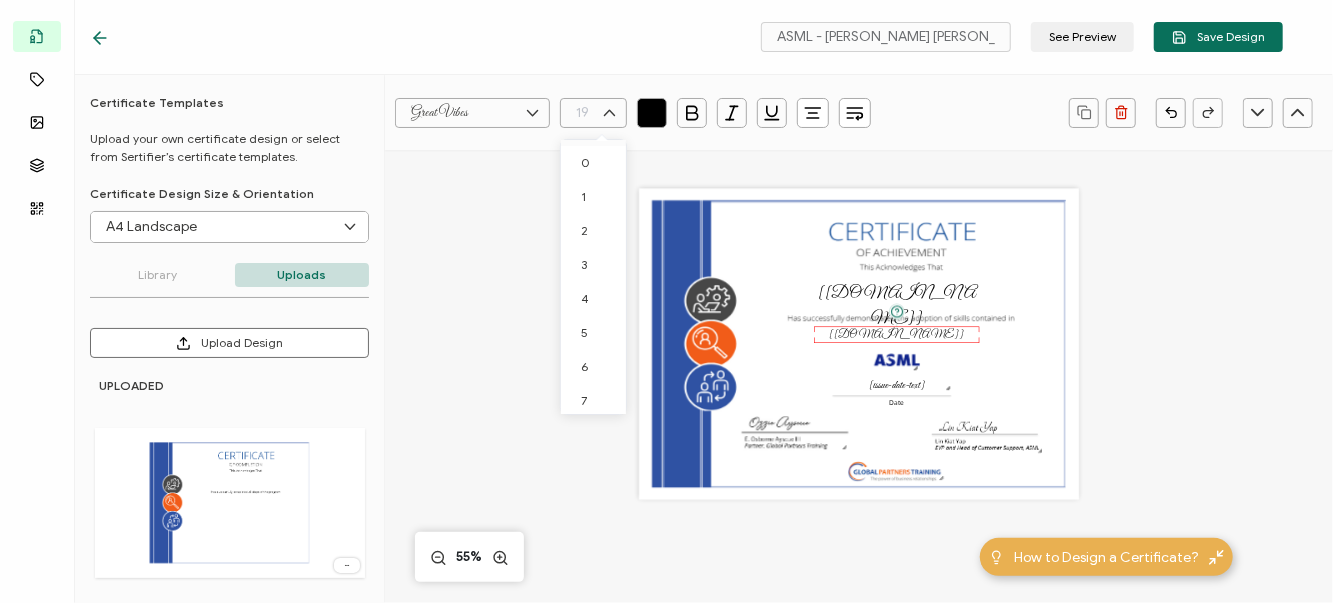 scroll, scrollTop: 412, scrollLeft: 0, axis: vertical 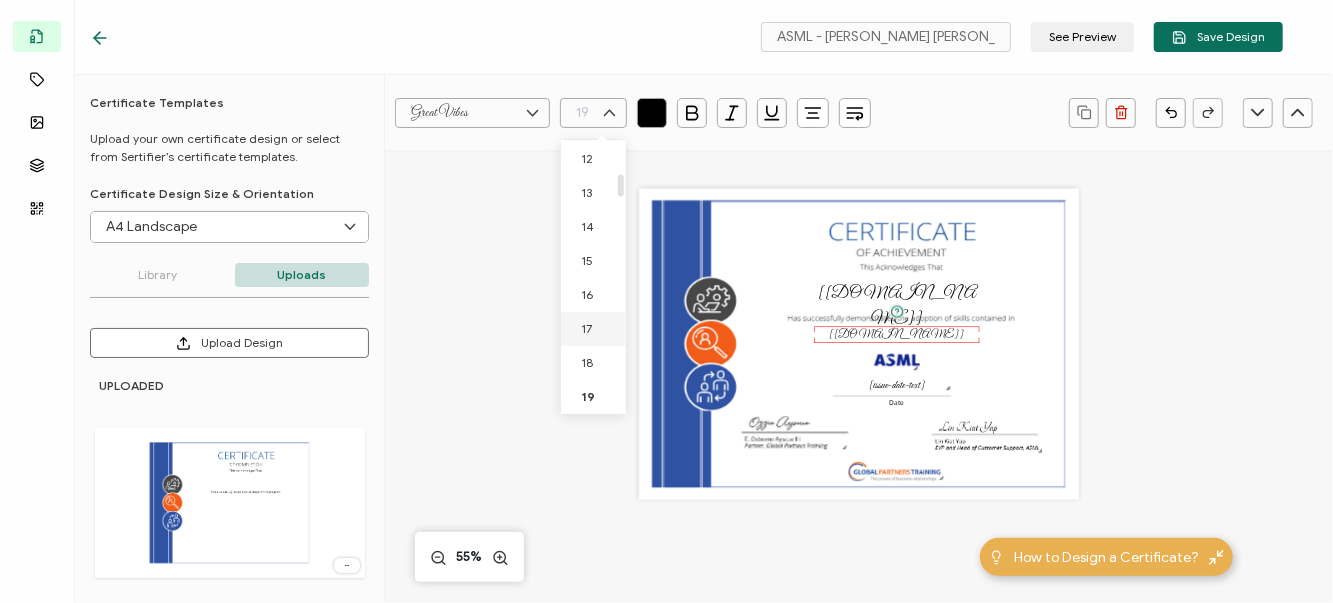 click on "17" at bounding box center [586, 328] 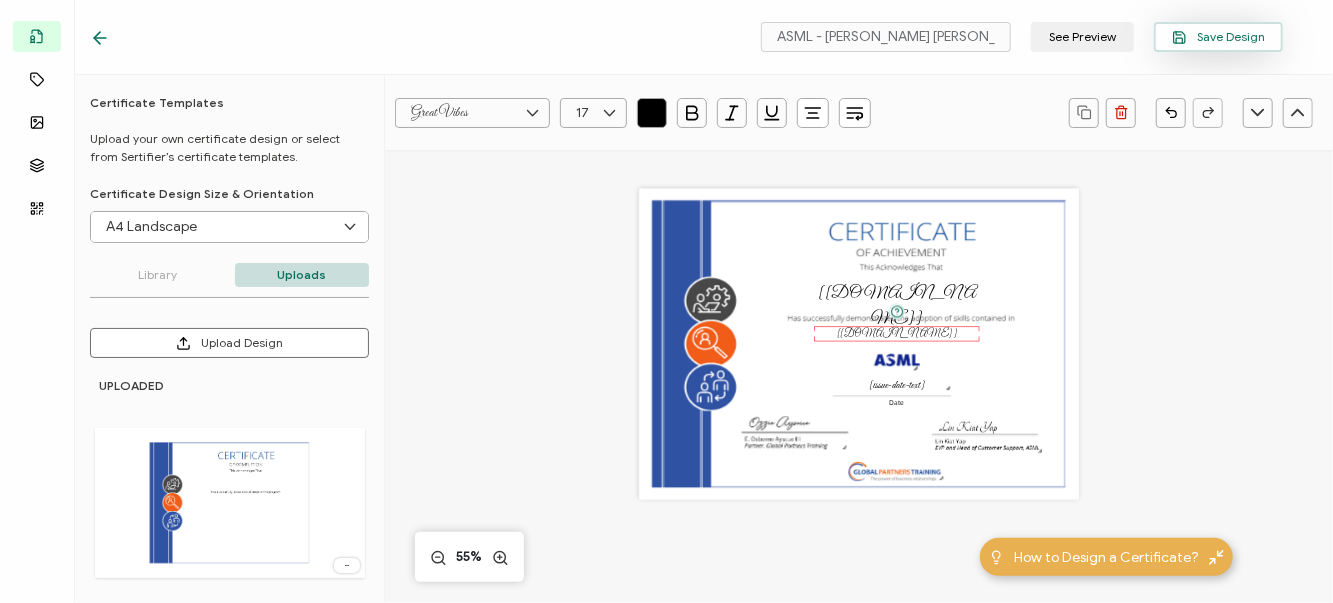 click on "Save Design" at bounding box center (1218, 37) 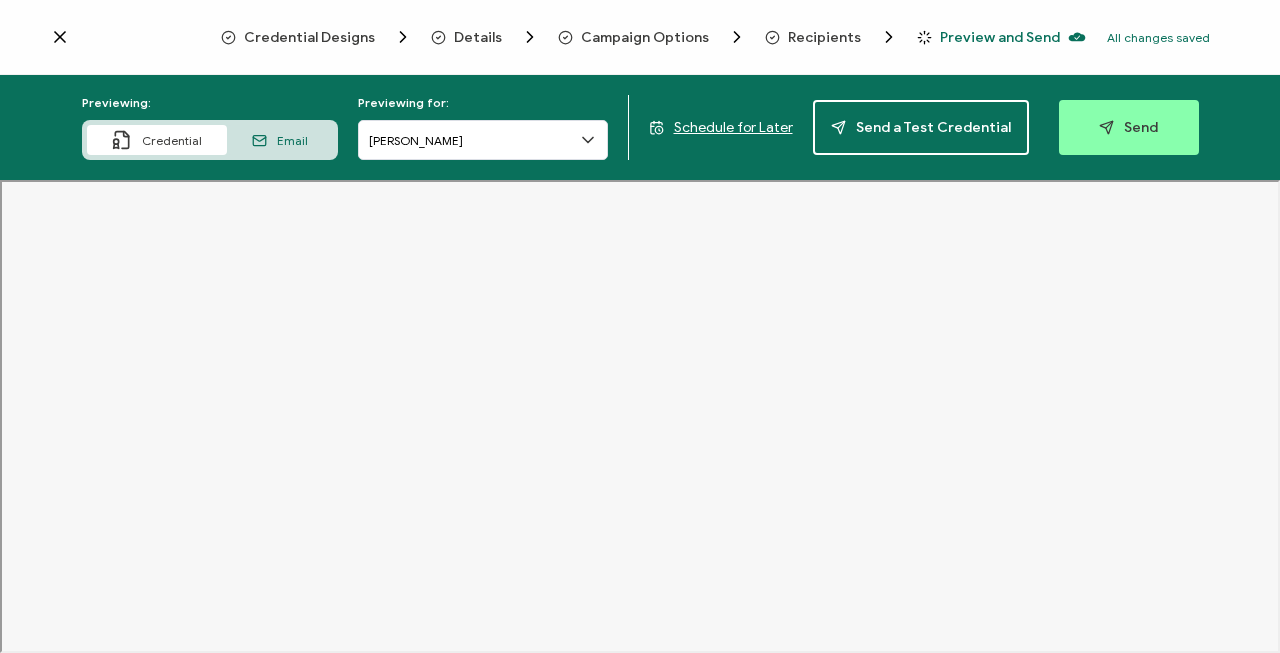 scroll, scrollTop: 0, scrollLeft: 0, axis: both 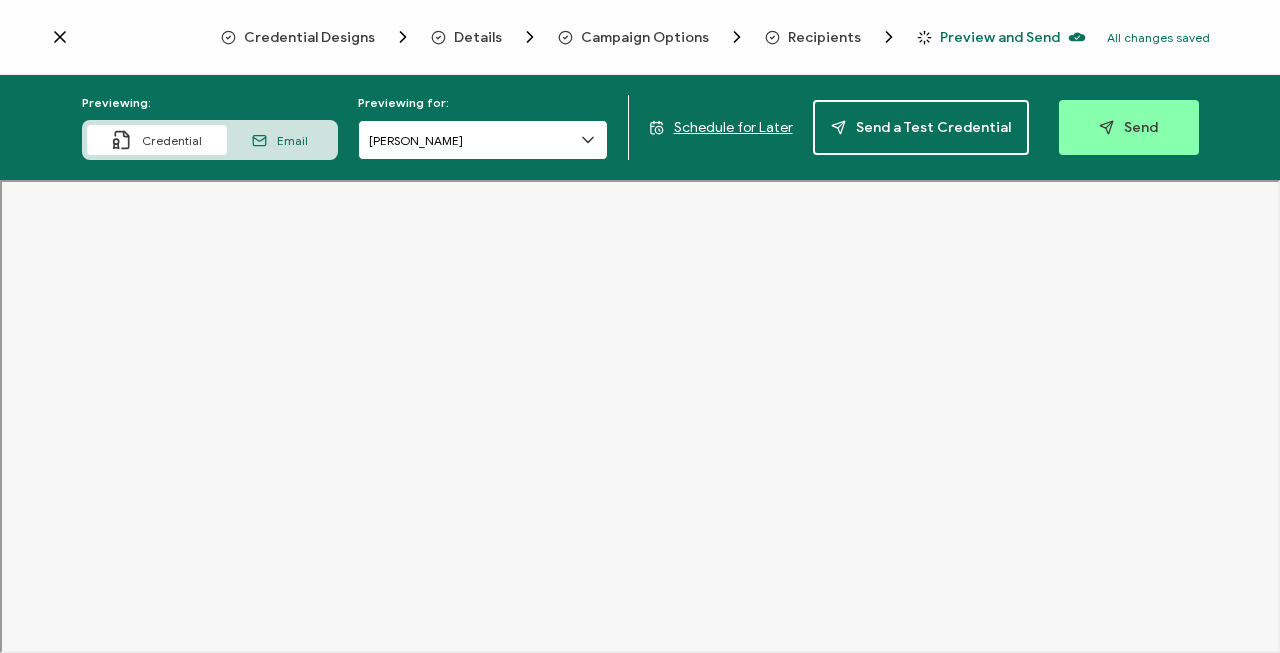 click on "[PERSON_NAME]" at bounding box center [483, 140] 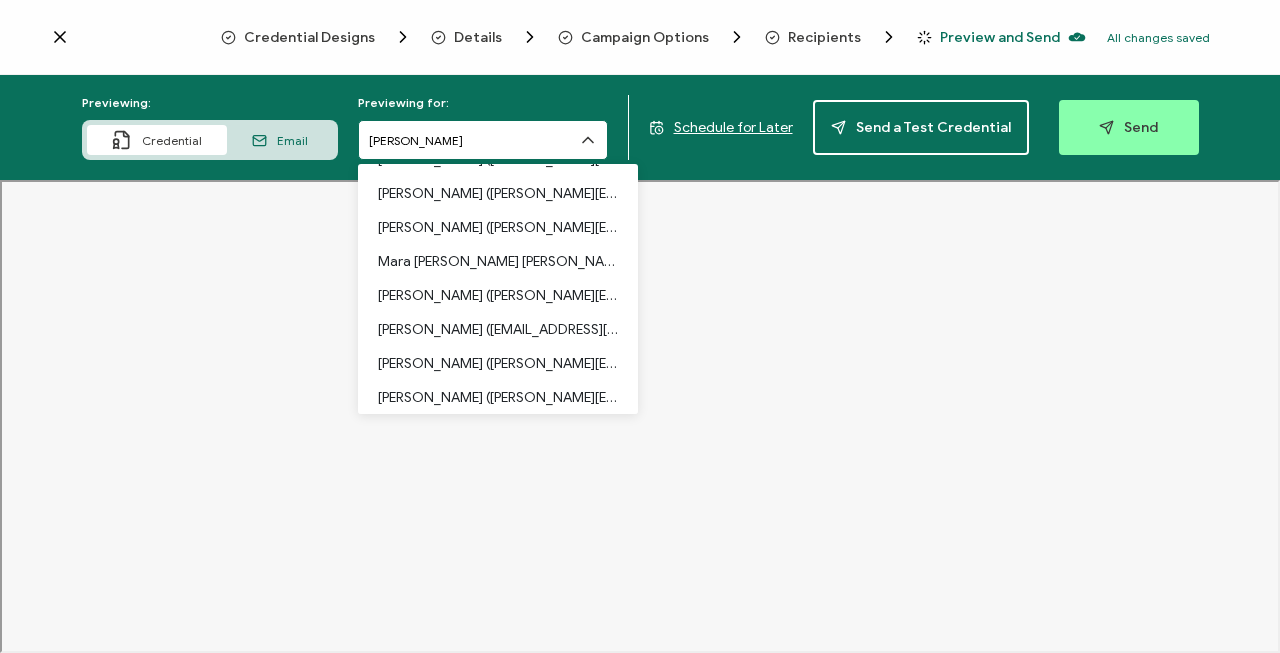 scroll, scrollTop: 138, scrollLeft: 0, axis: vertical 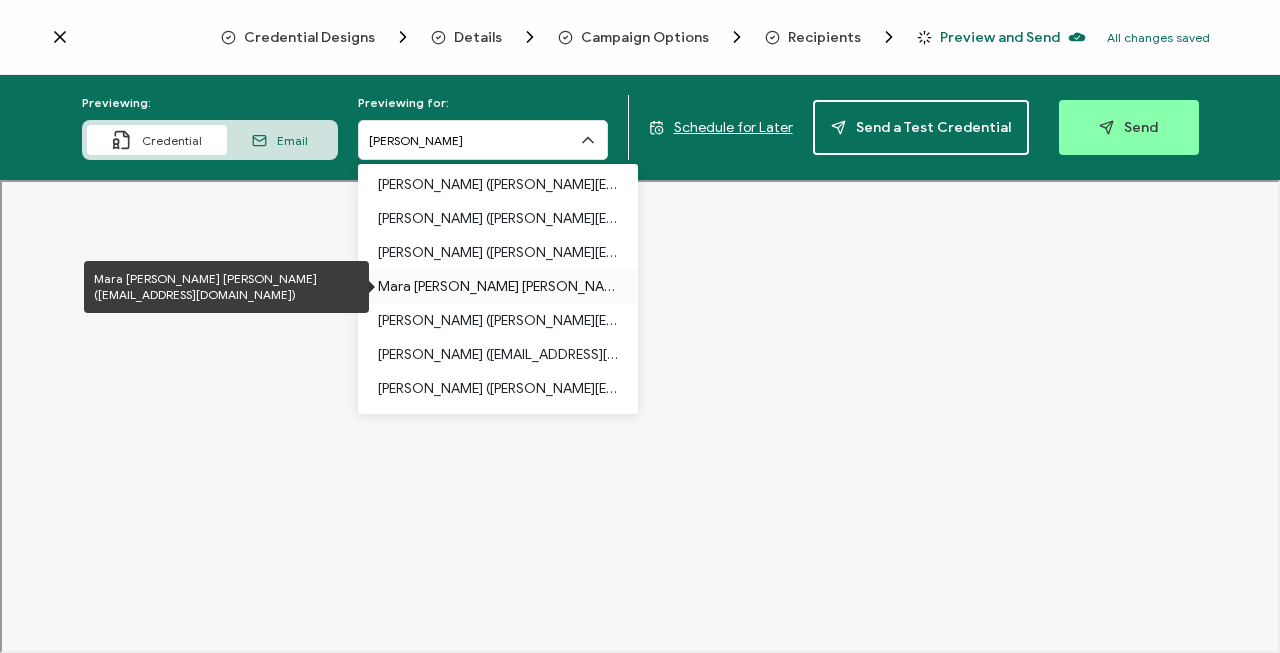 click on "Mara [PERSON_NAME] [PERSON_NAME] ([EMAIL_ADDRESS][DOMAIN_NAME])" at bounding box center (498, 287) 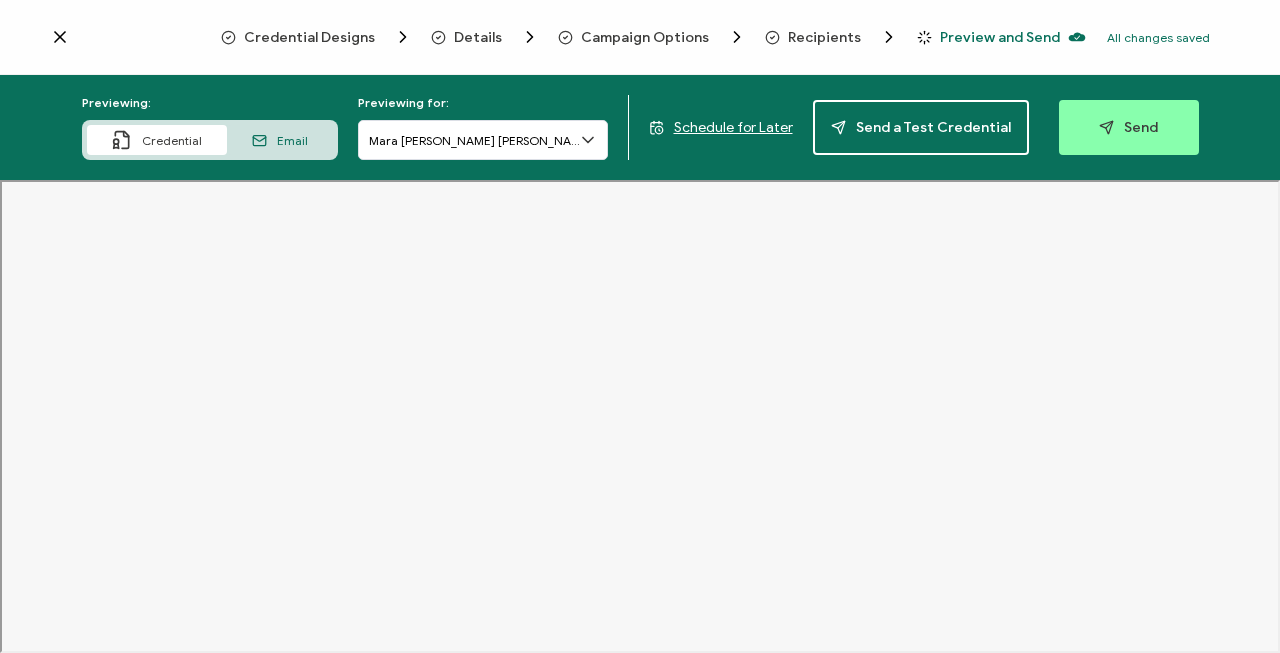 click on "Recipients" at bounding box center [824, 37] 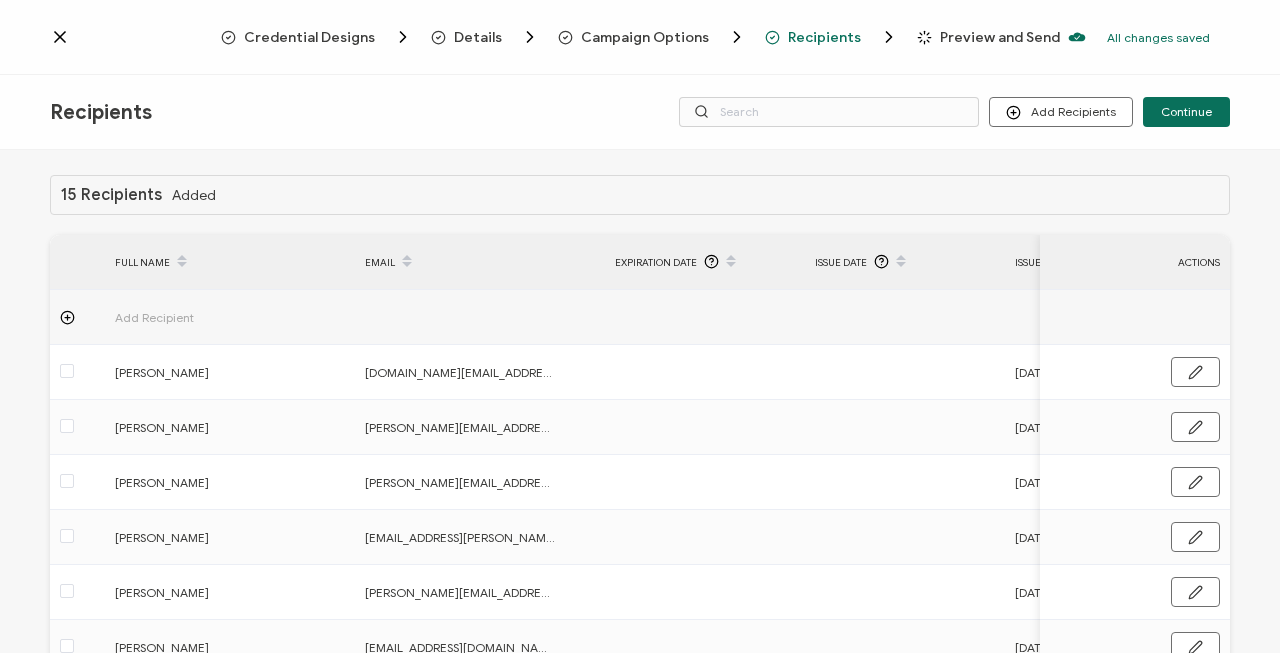 click on "Preview and Send" at bounding box center (1000, 37) 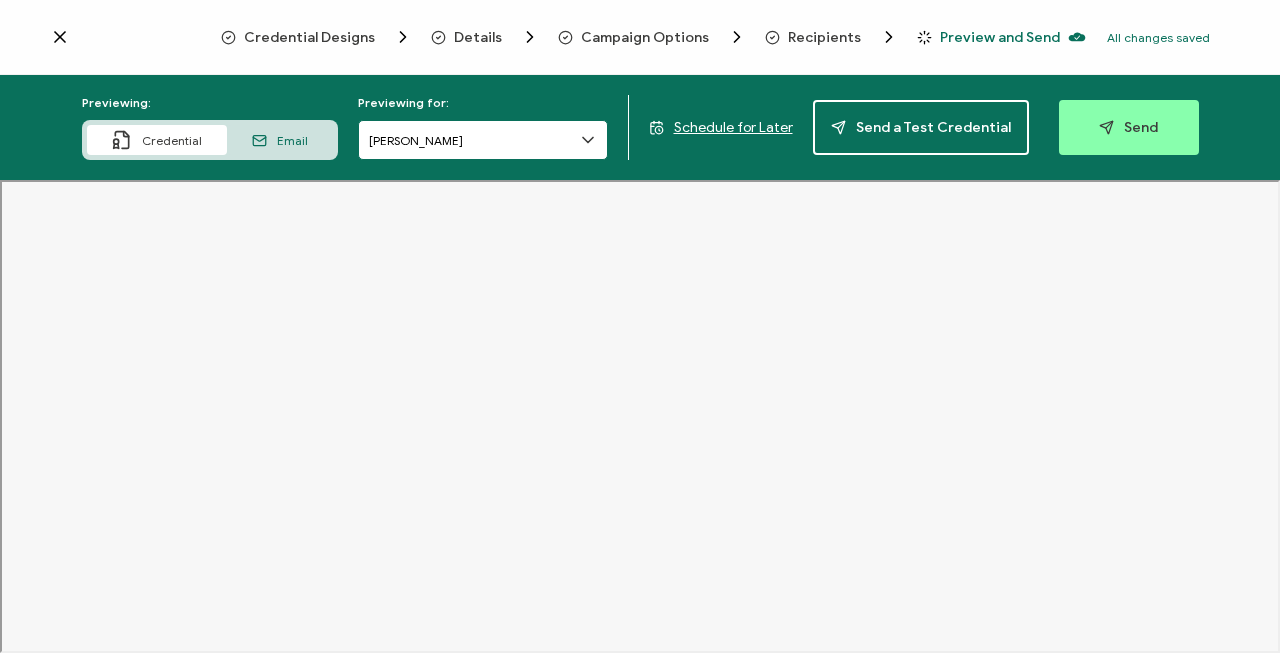click on "[PERSON_NAME]" at bounding box center (483, 140) 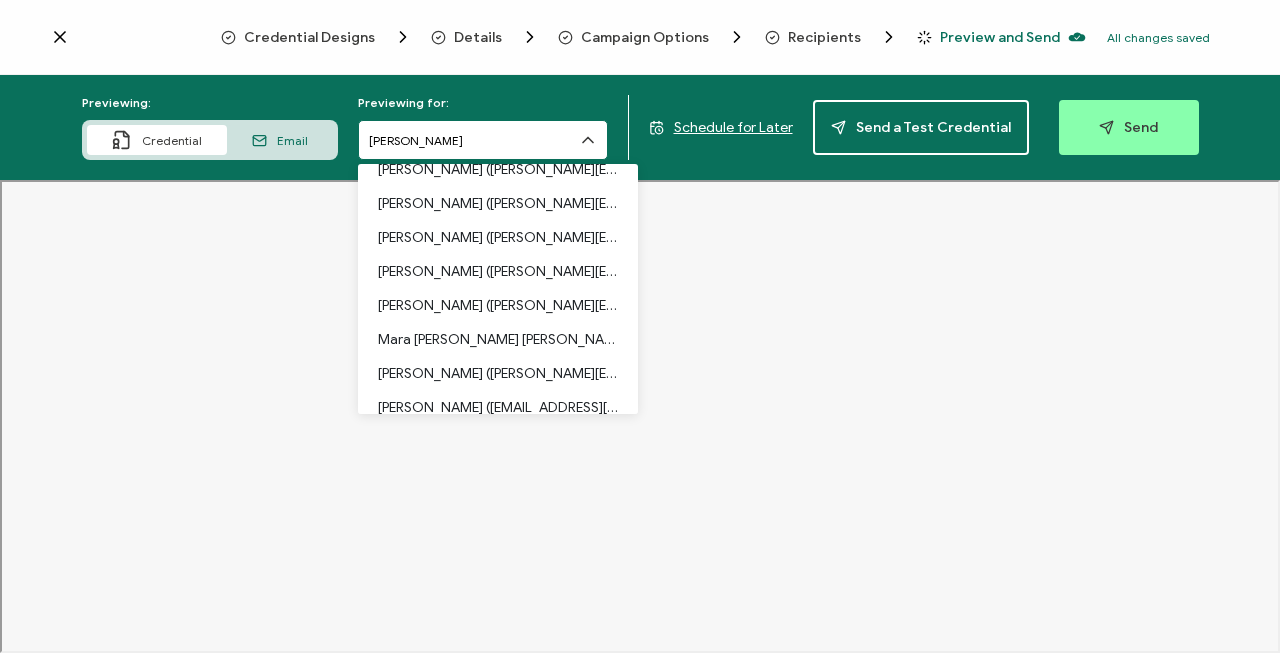 scroll, scrollTop: 139, scrollLeft: 0, axis: vertical 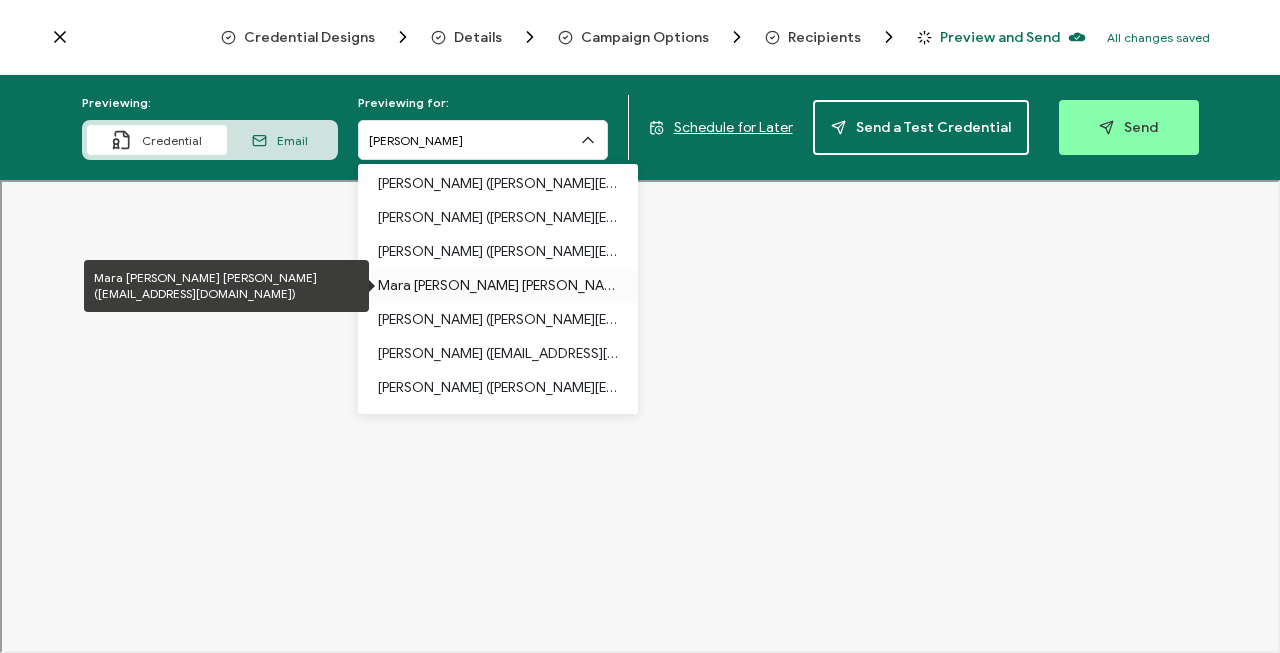 click on "Mara [PERSON_NAME] [PERSON_NAME] ([EMAIL_ADDRESS][DOMAIN_NAME])" at bounding box center (498, 286) 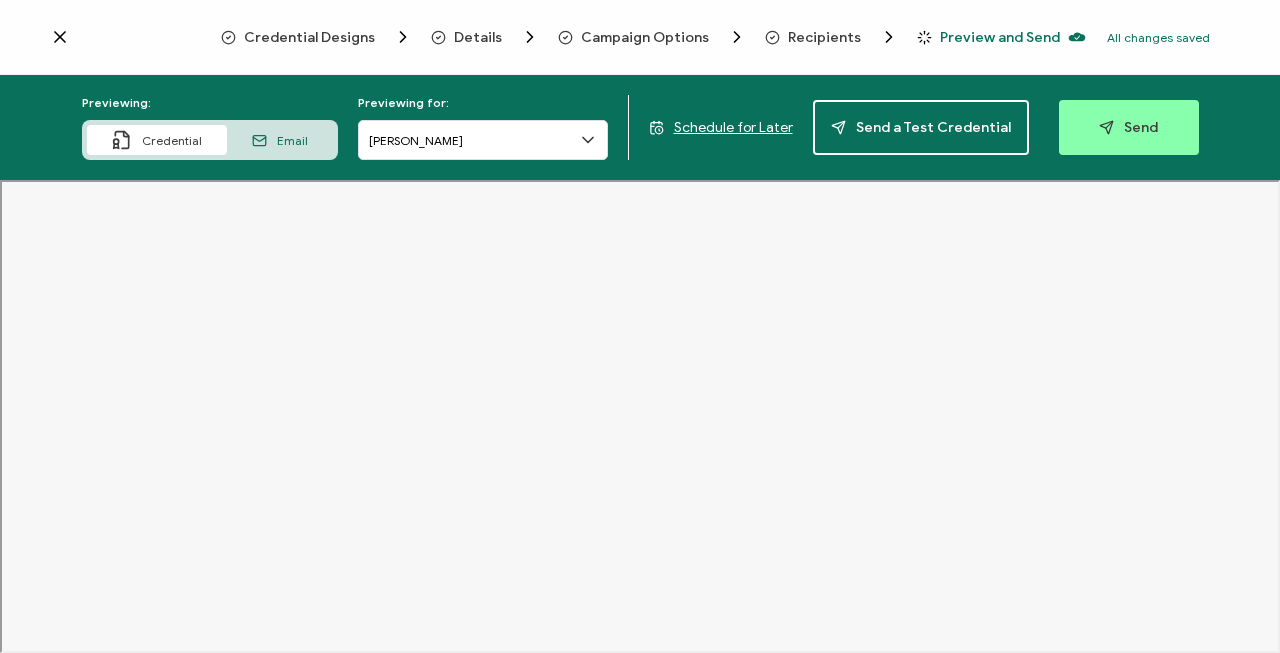 scroll, scrollTop: 0, scrollLeft: 0, axis: both 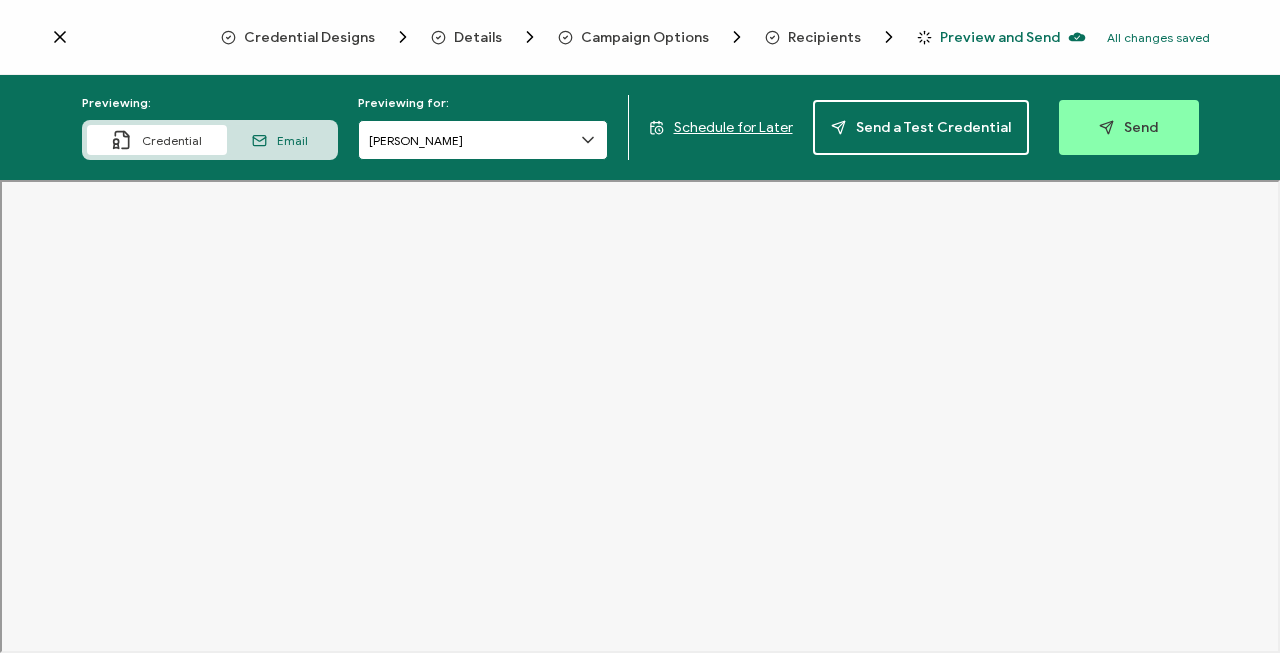 click on "[PERSON_NAME]" at bounding box center (483, 140) 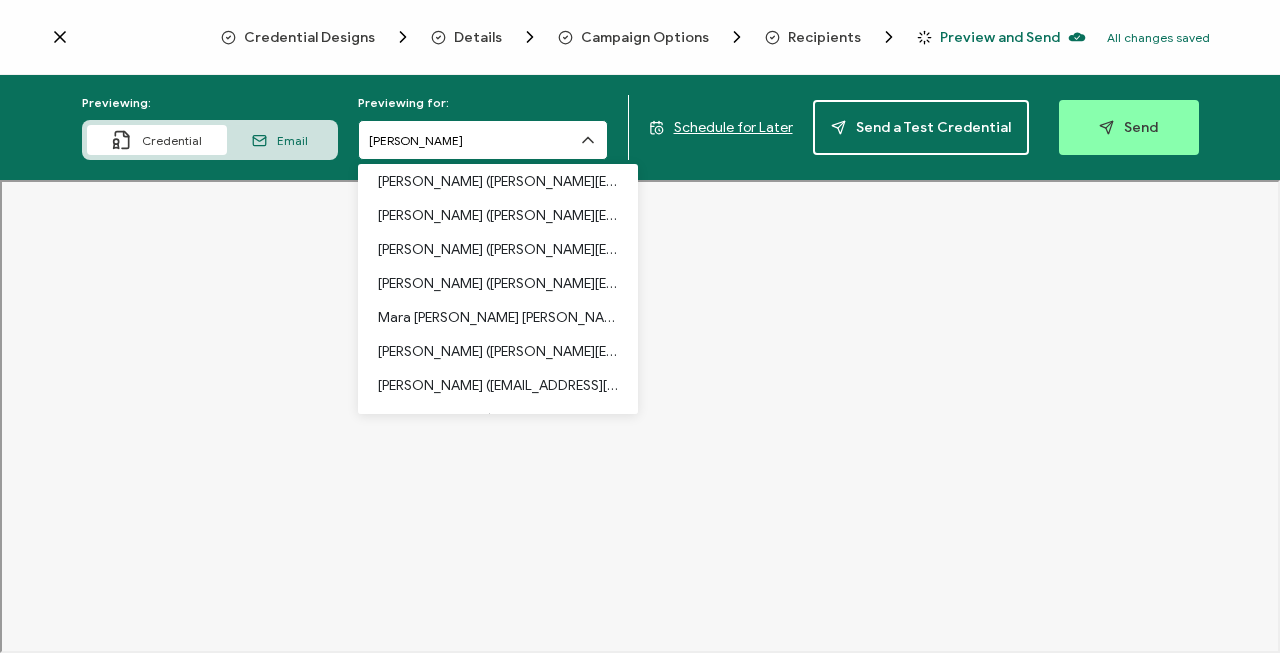 scroll, scrollTop: 101, scrollLeft: 0, axis: vertical 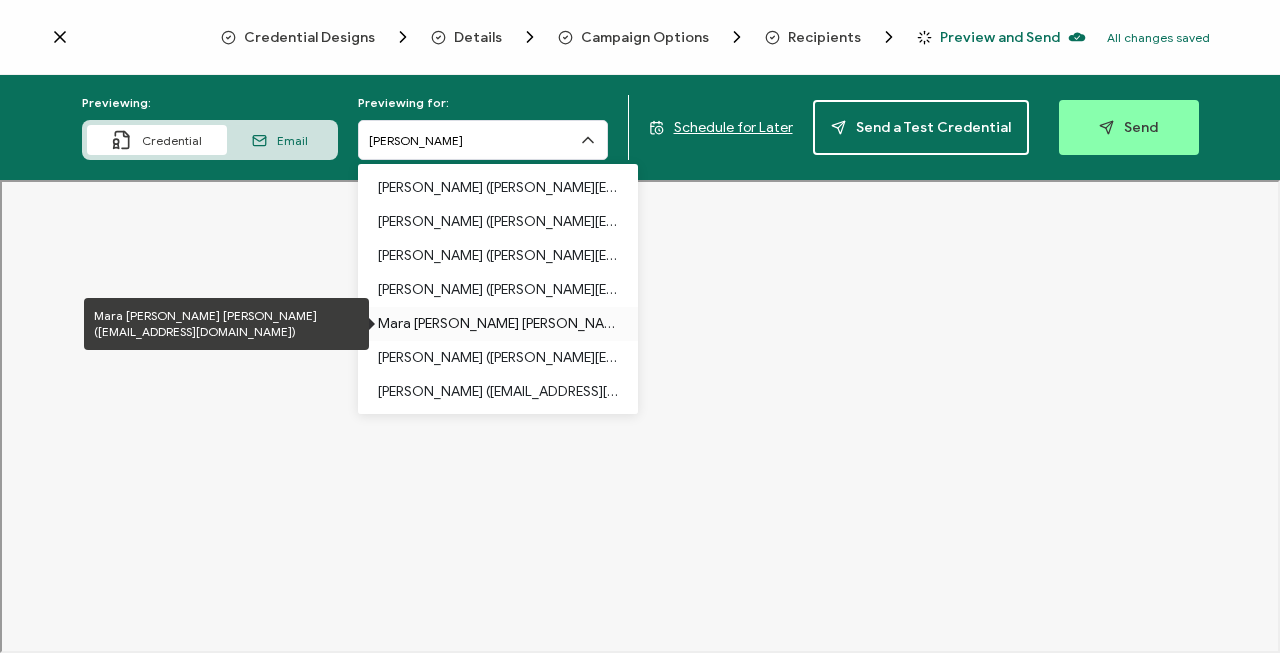click on "Mara [PERSON_NAME] [PERSON_NAME] ([EMAIL_ADDRESS][DOMAIN_NAME])" at bounding box center (498, 324) 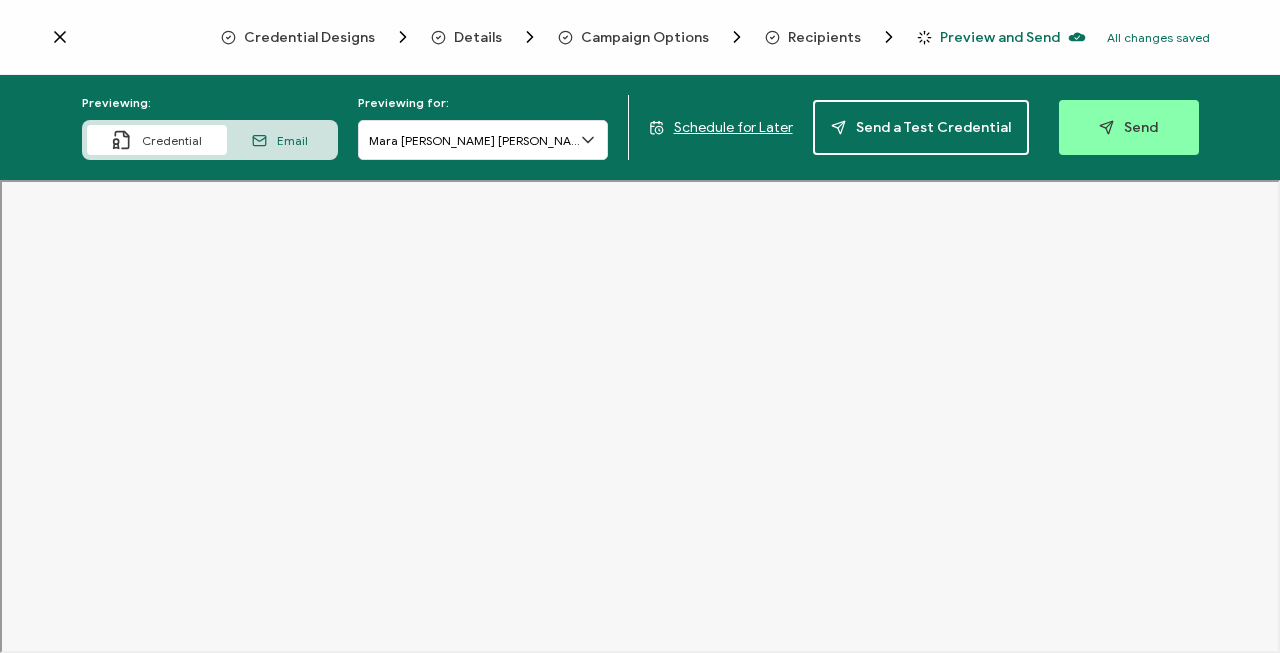 click 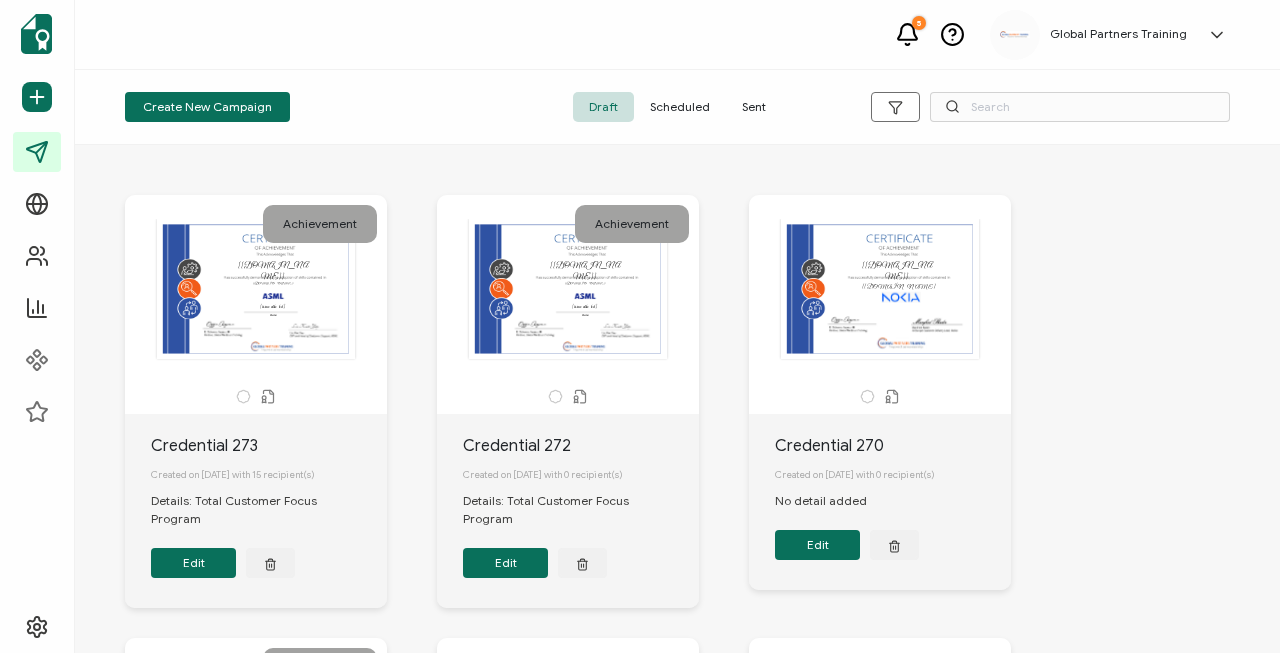 click on "Sent" at bounding box center [754, 107] 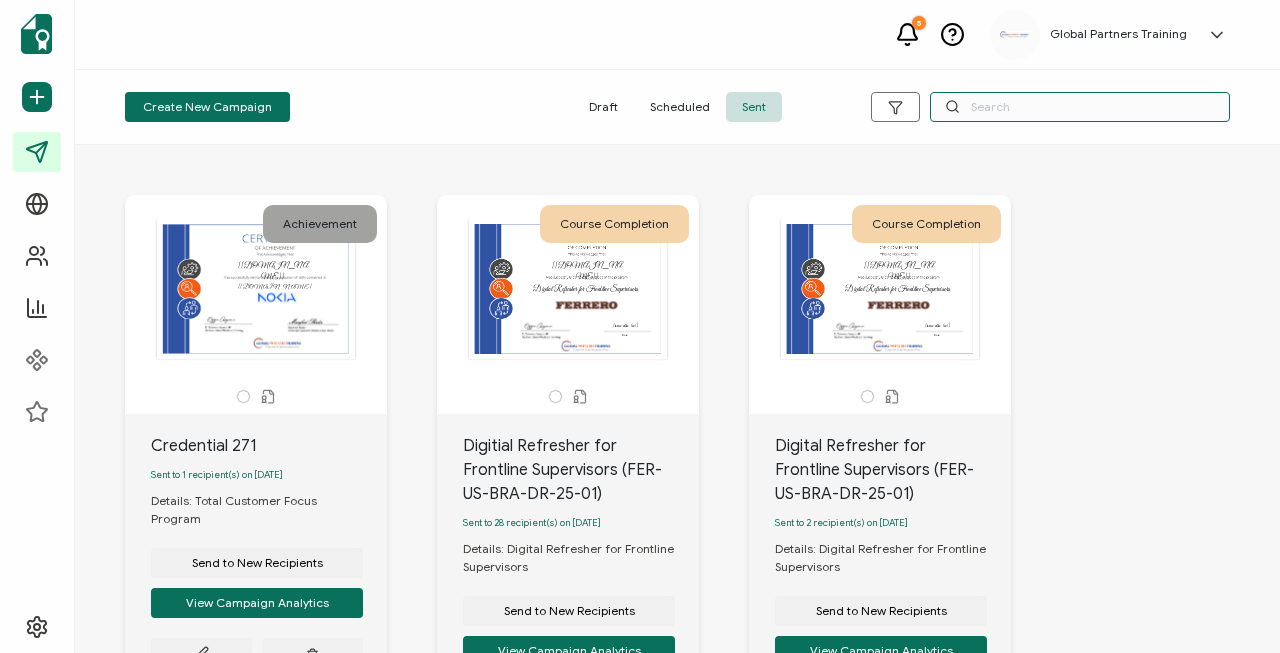 click at bounding box center (1080, 107) 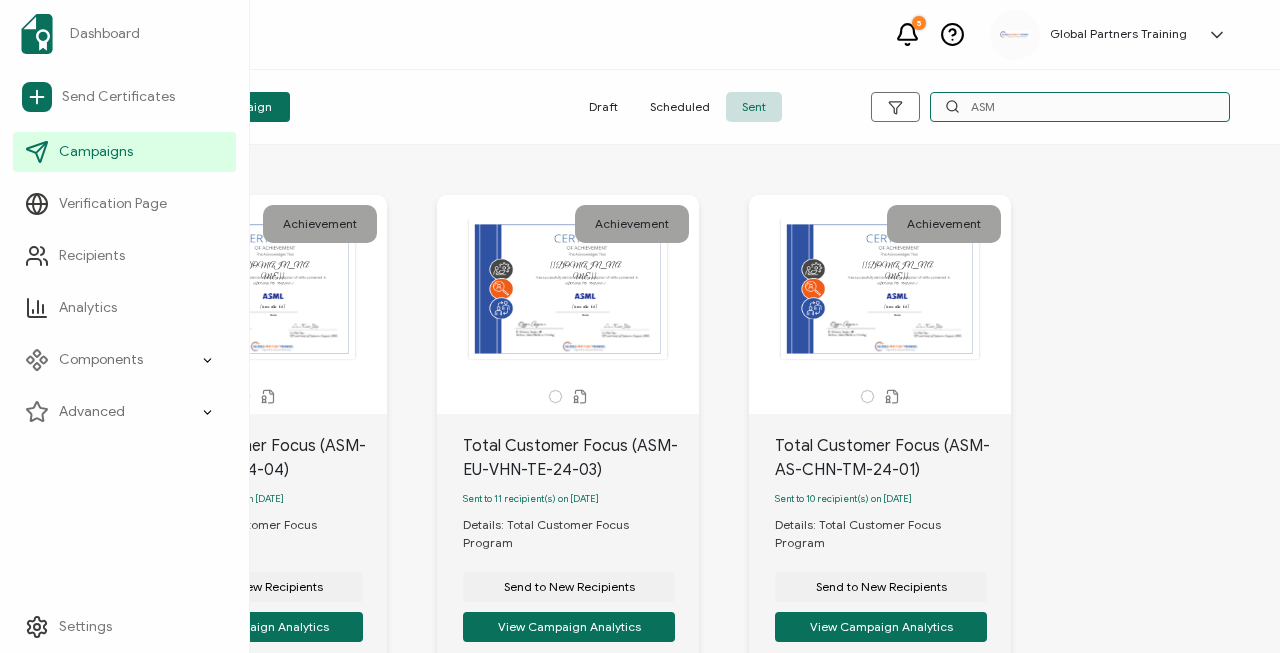 type on "ASM" 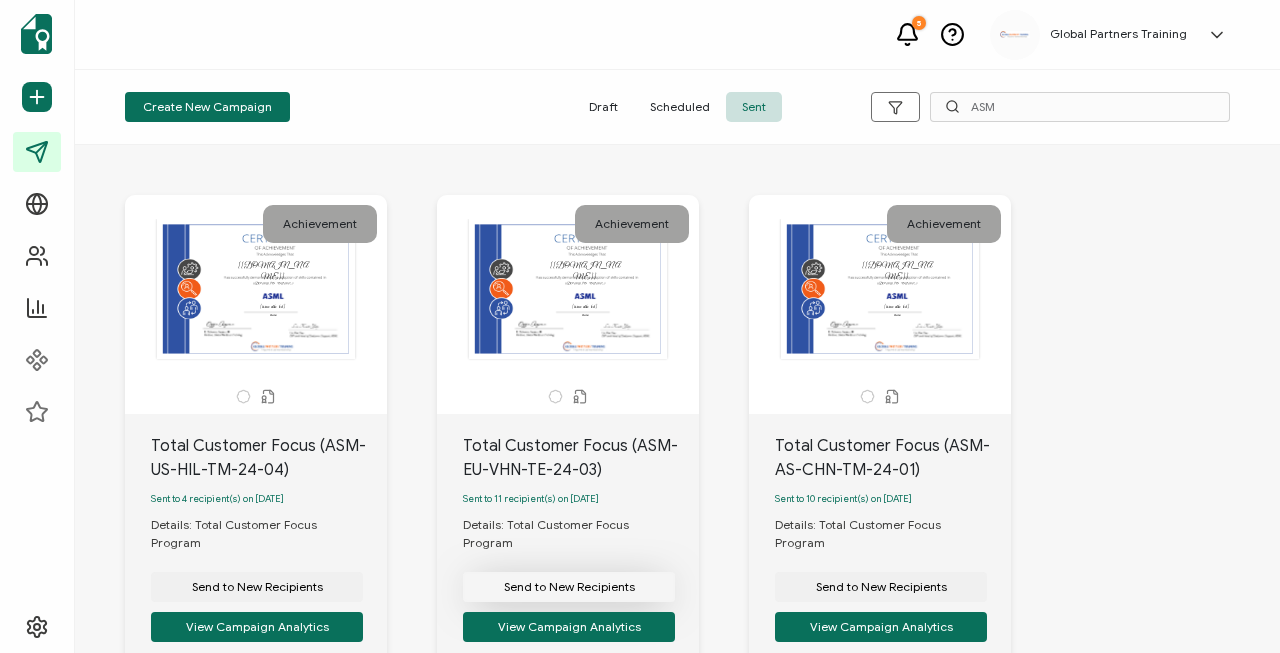 click on "Send to New Recipients" at bounding box center [257, 587] 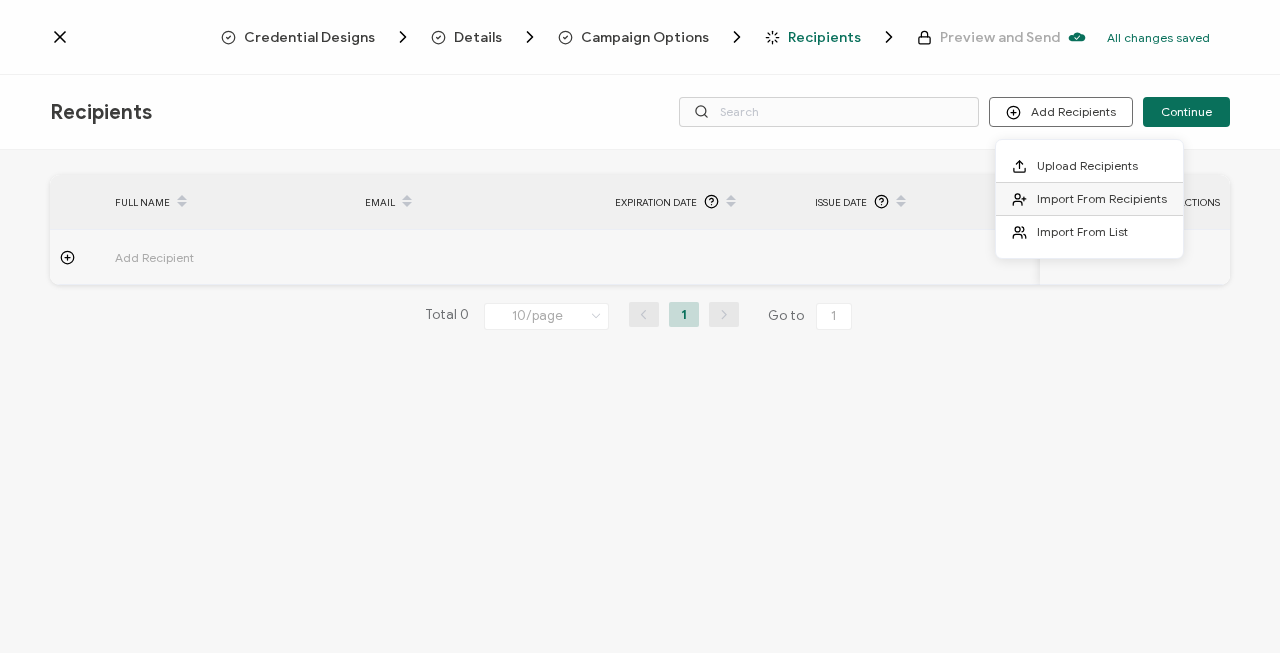 click on "Import From Recipients" at bounding box center (1102, 198) 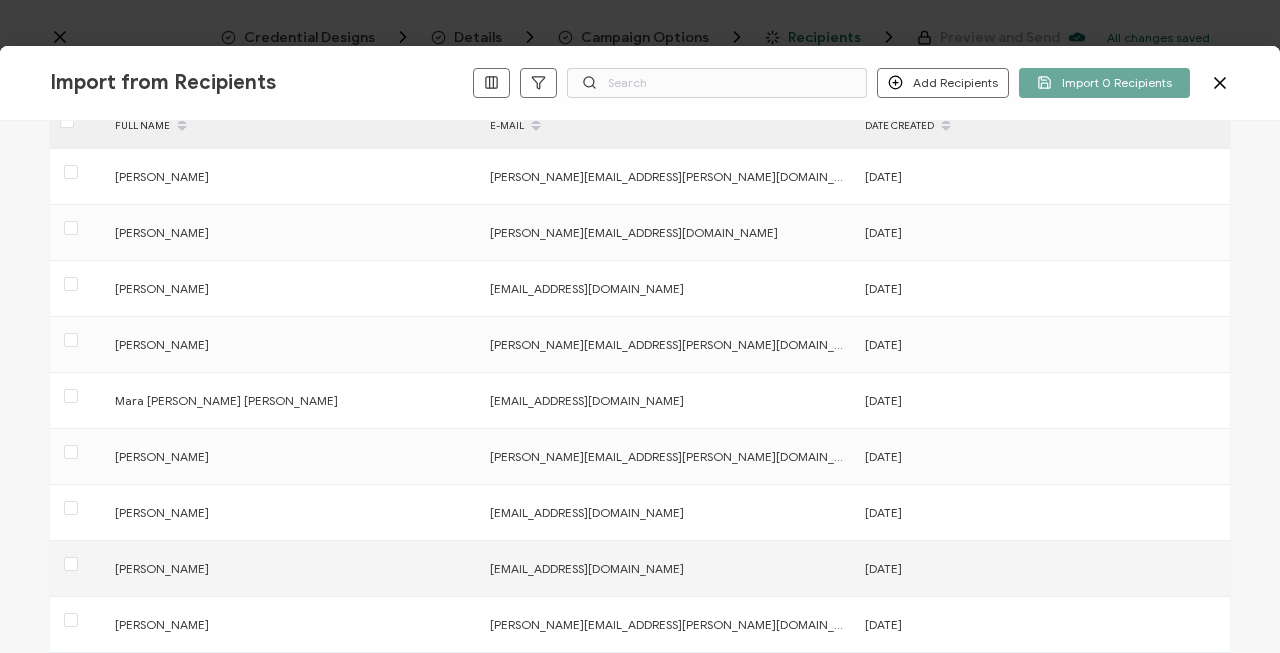 scroll, scrollTop: 0, scrollLeft: 0, axis: both 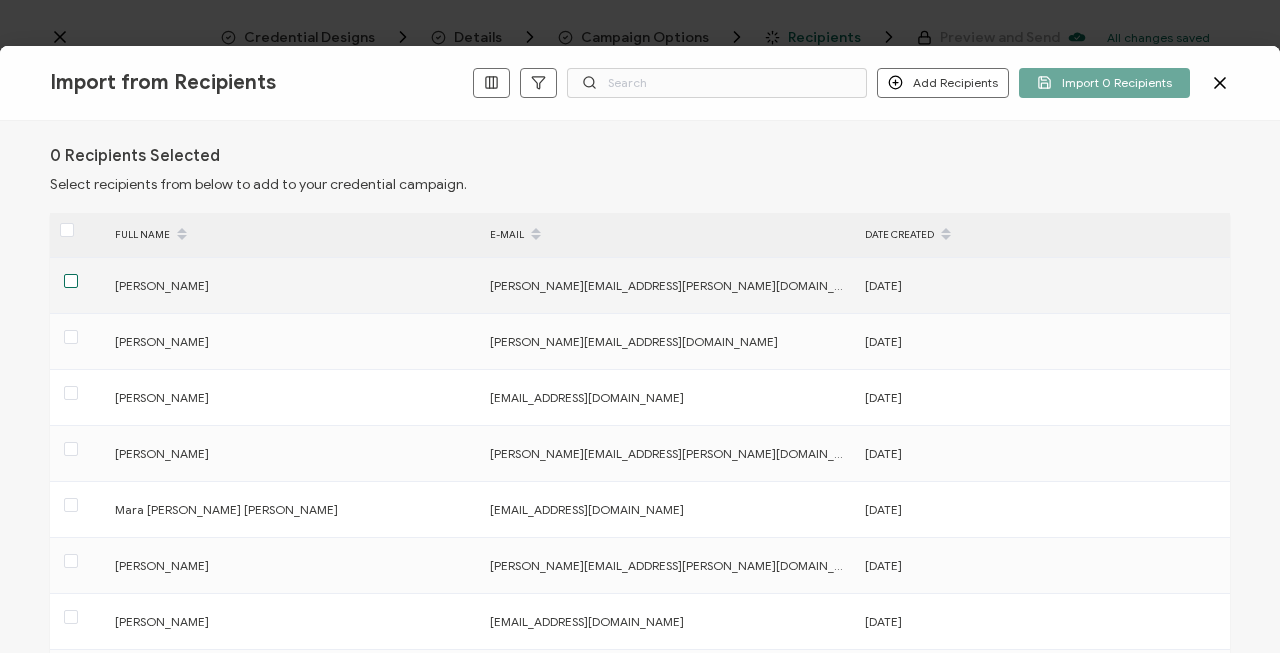 click at bounding box center [71, 281] 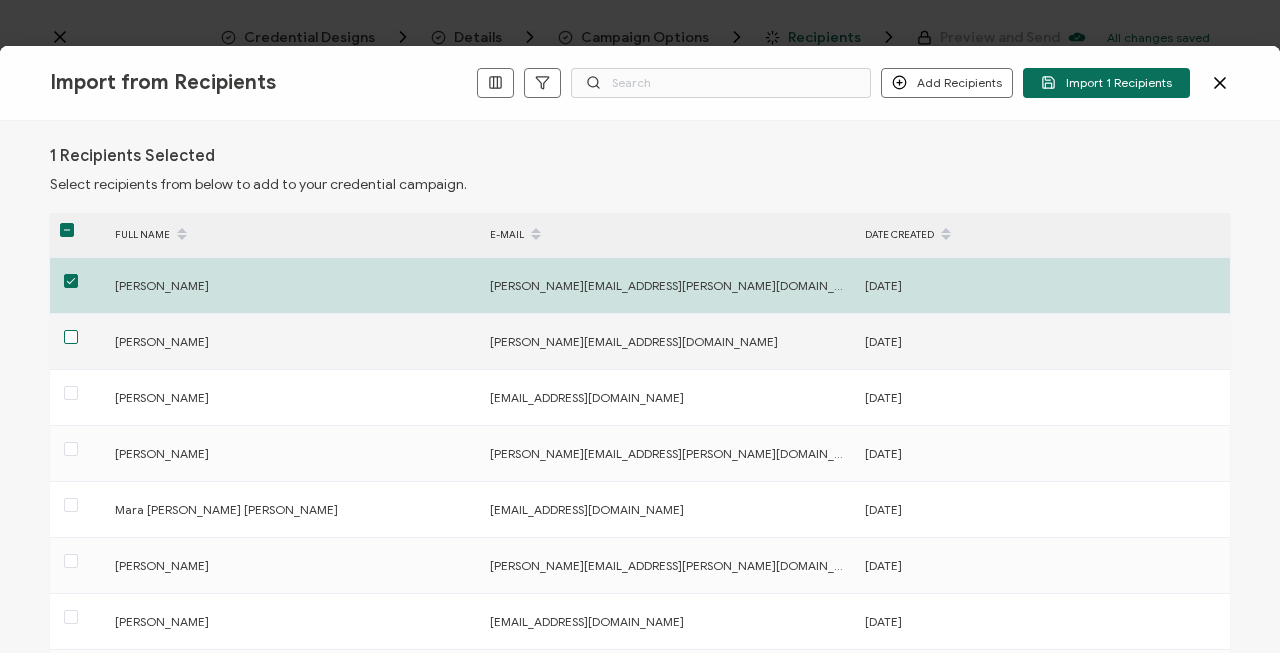 click at bounding box center (71, 337) 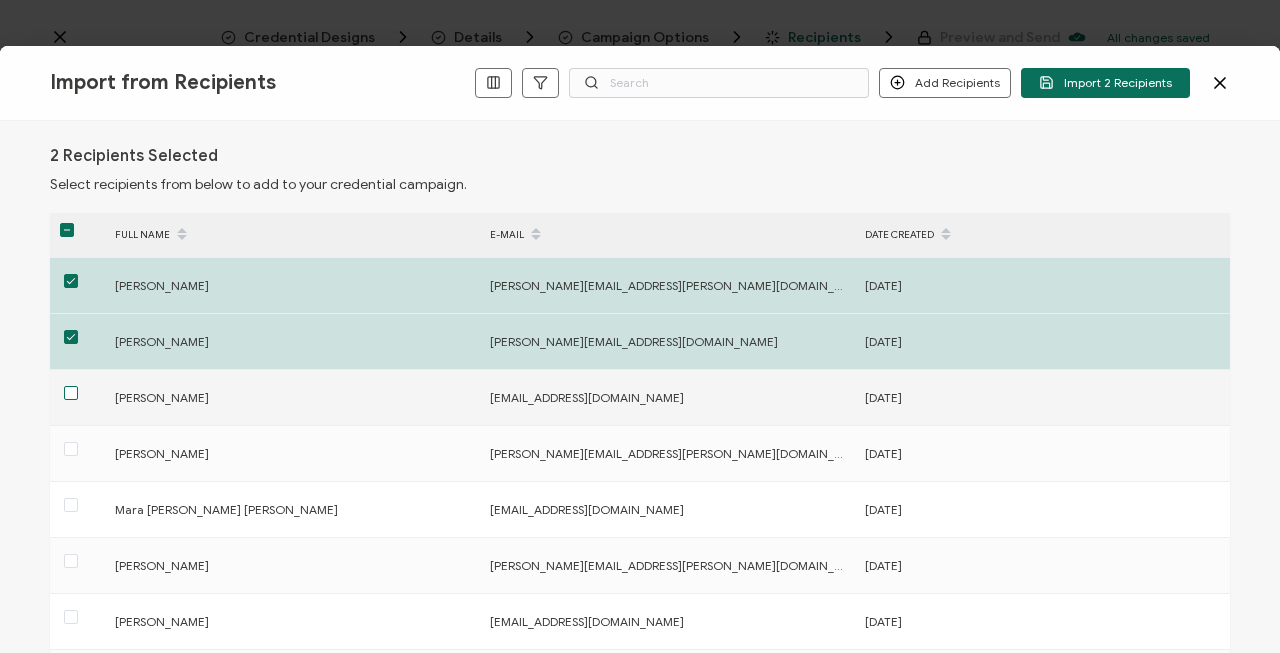 click at bounding box center [71, 393] 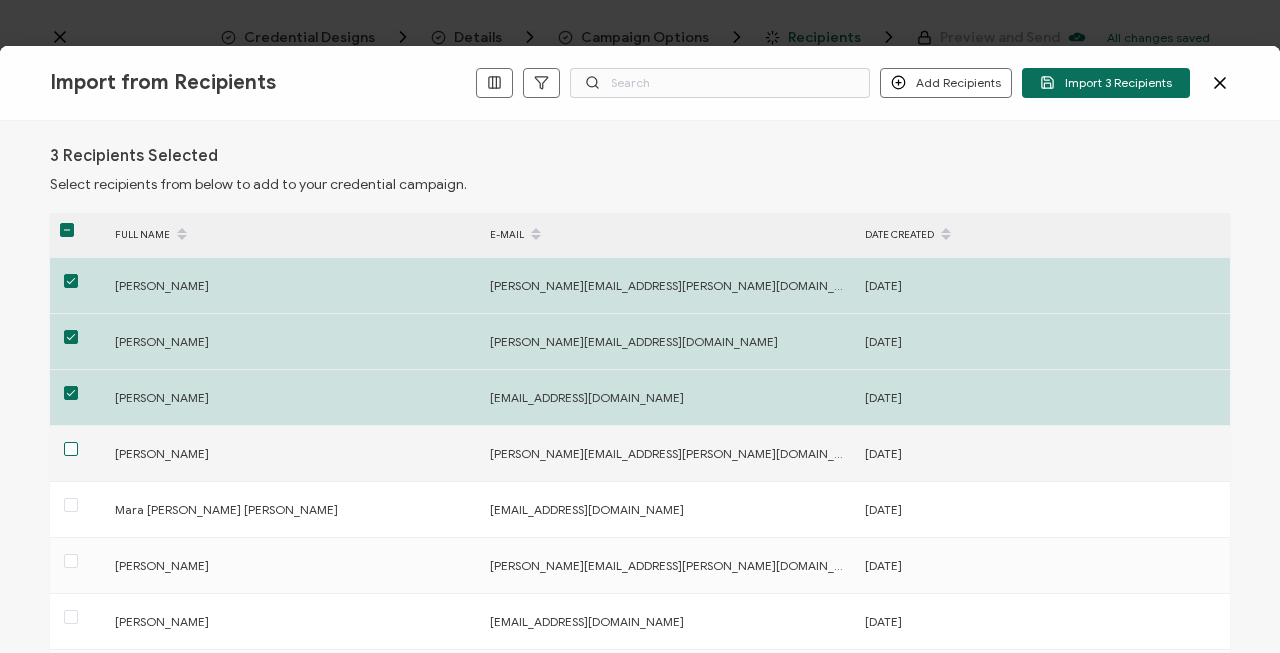 click at bounding box center [71, 449] 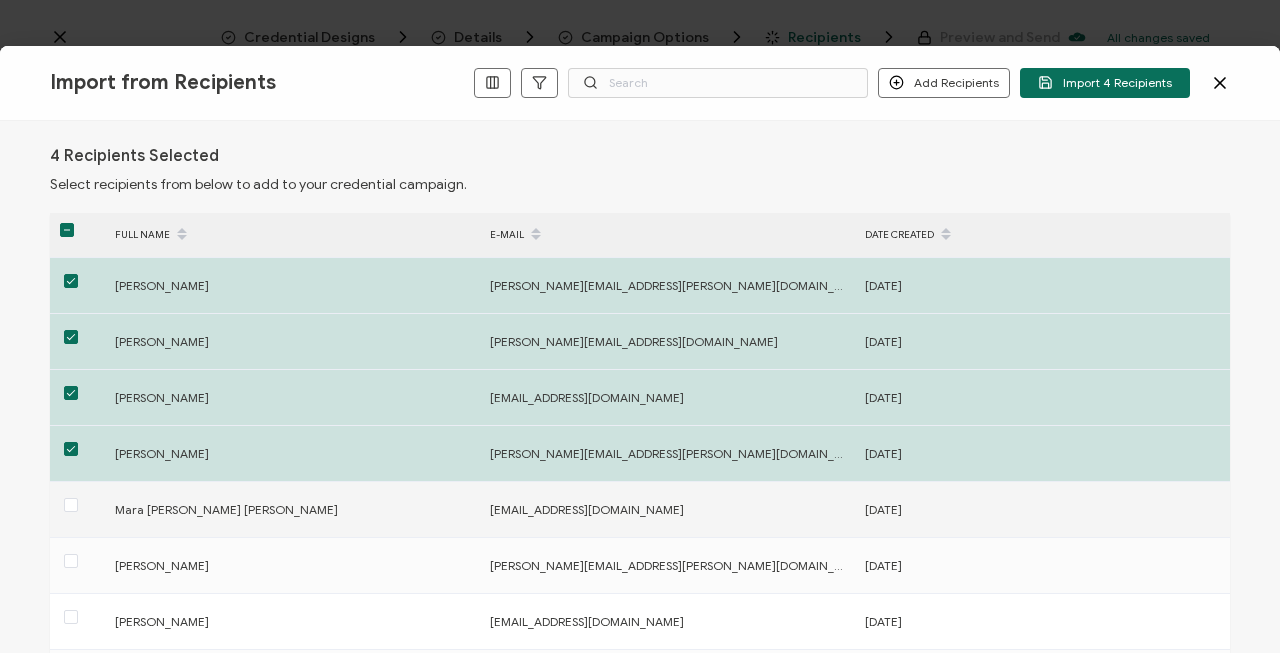 click at bounding box center (71, 505) 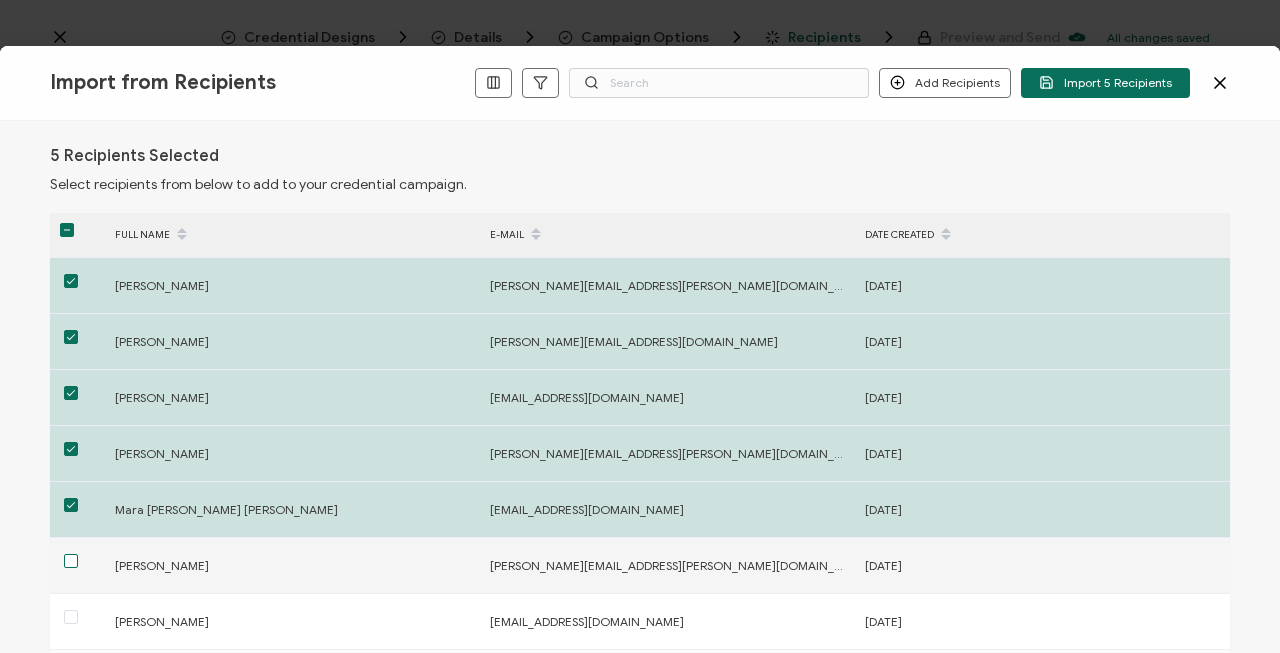 click at bounding box center [71, 561] 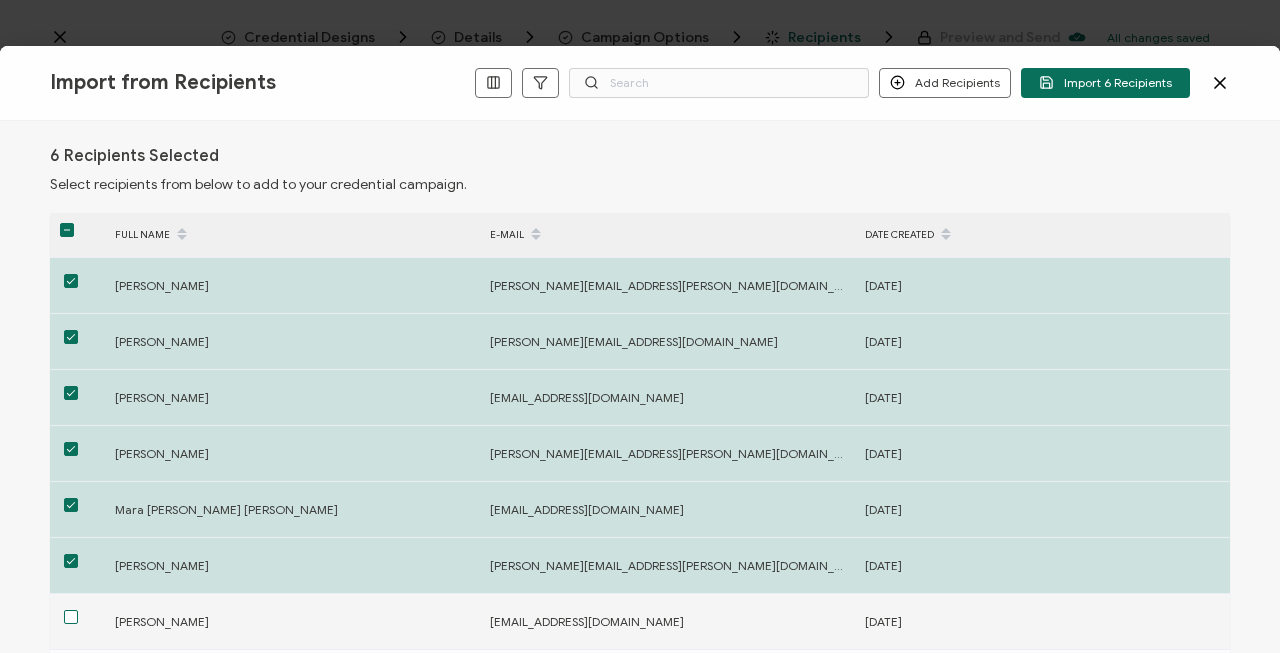 click at bounding box center (71, 617) 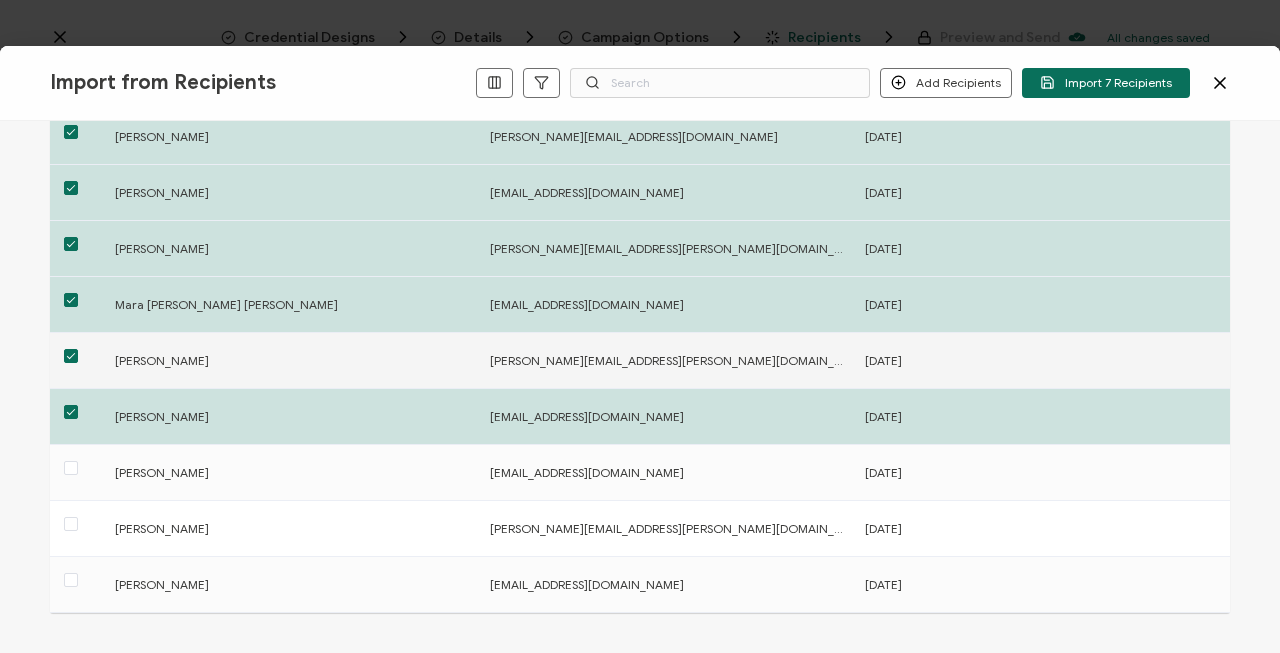 scroll, scrollTop: 207, scrollLeft: 0, axis: vertical 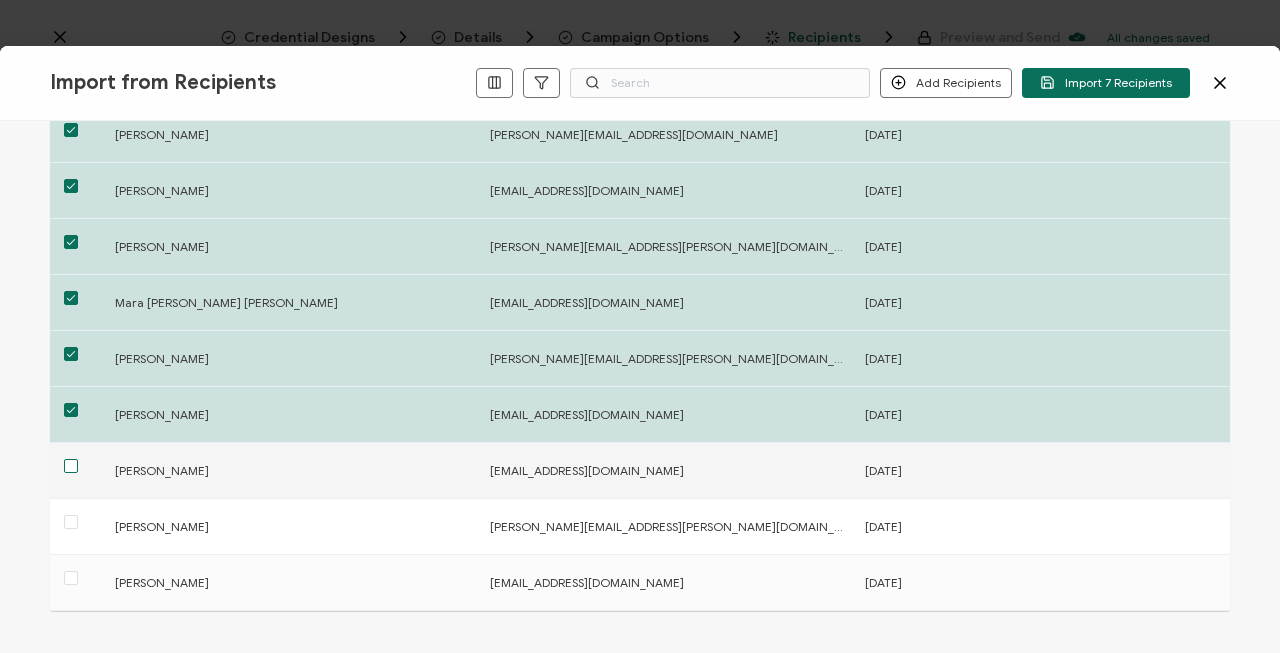 click at bounding box center [71, 466] 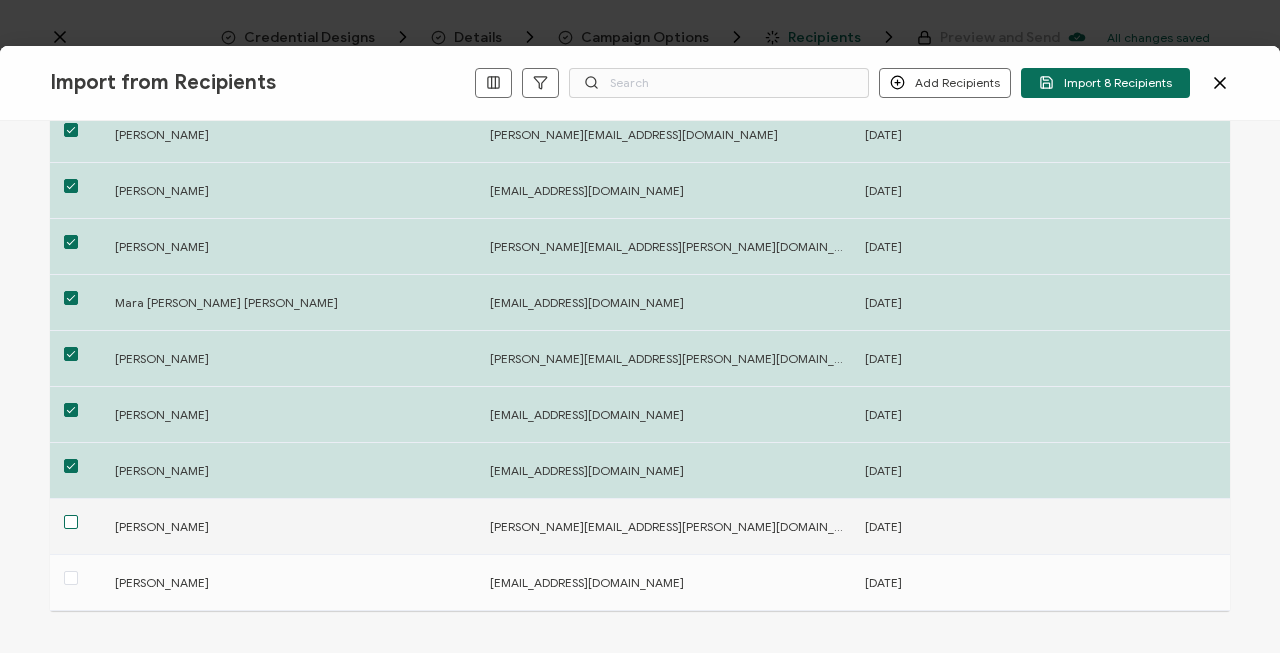 click at bounding box center [71, 522] 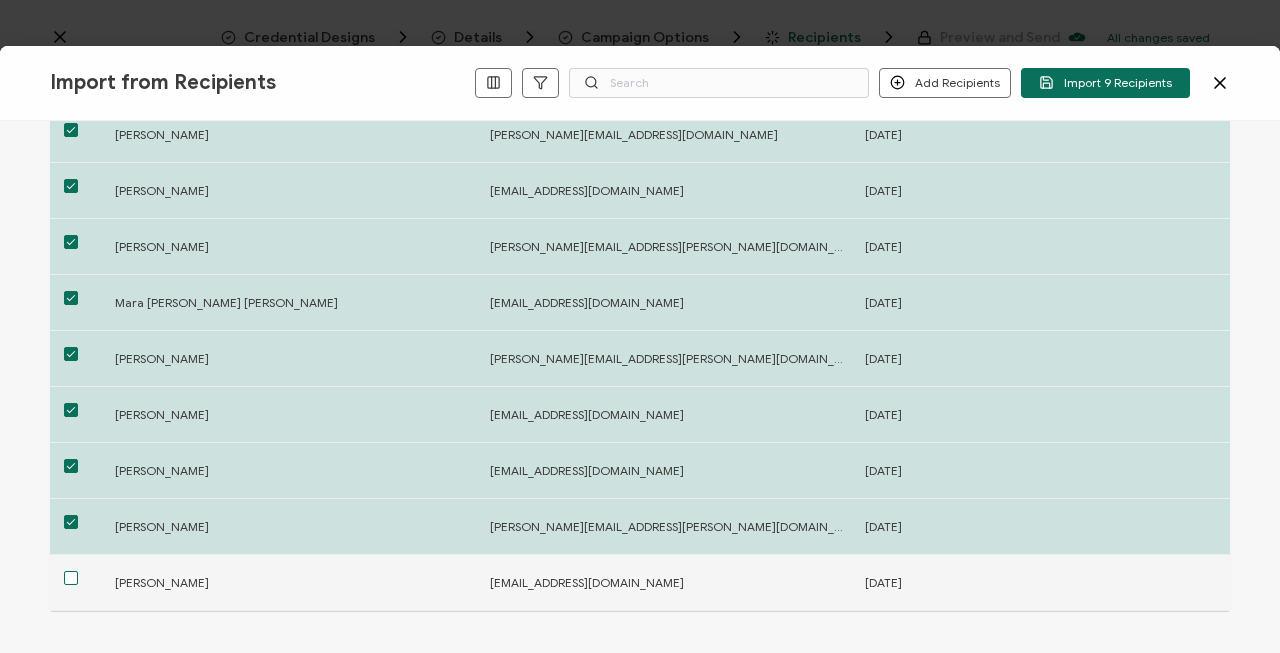 click at bounding box center [71, 578] 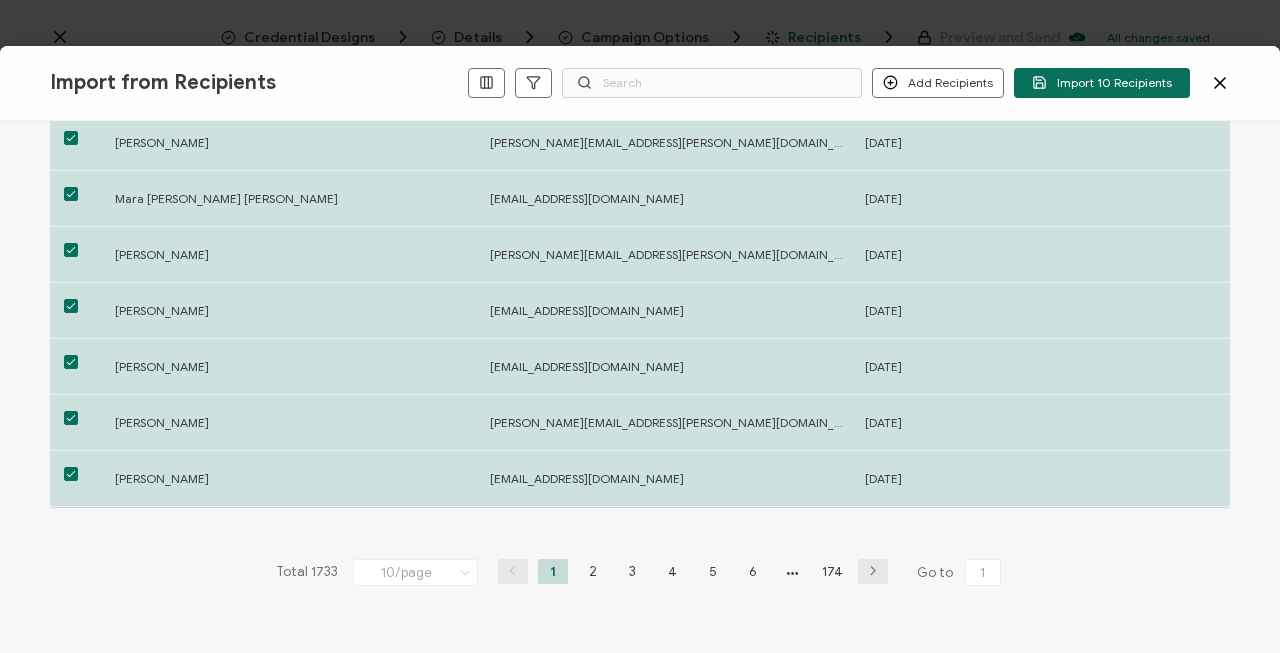 scroll, scrollTop: 312, scrollLeft: 0, axis: vertical 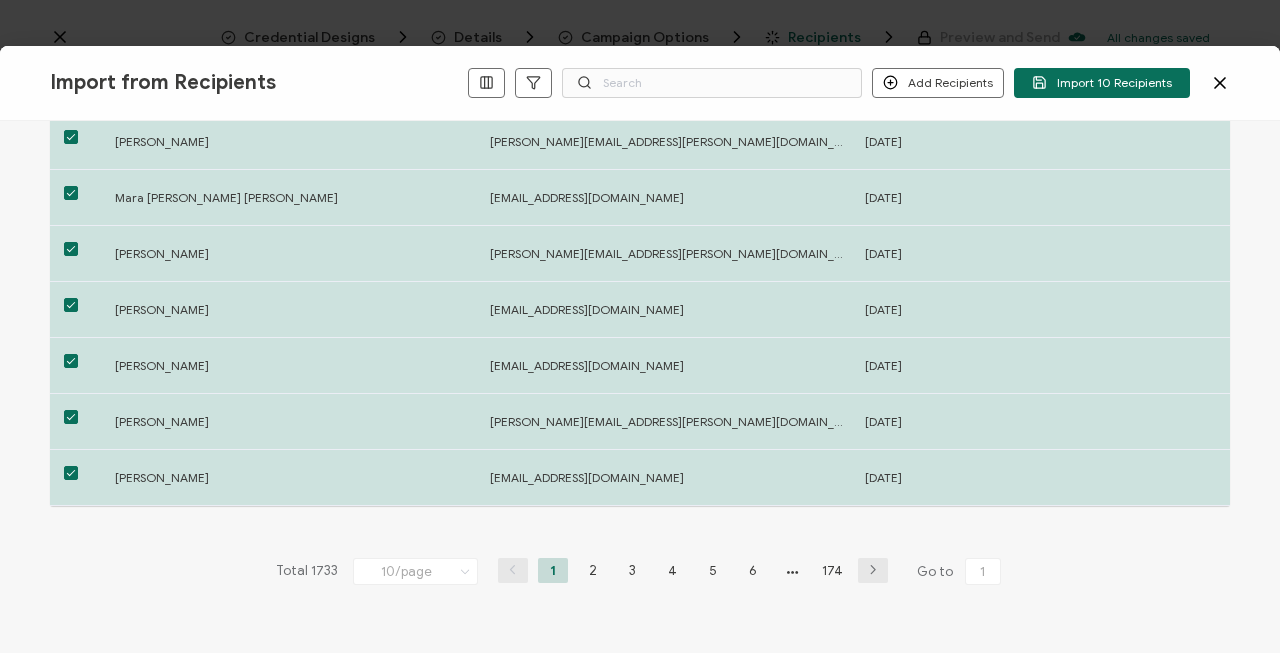 click on "2" at bounding box center (593, 570) 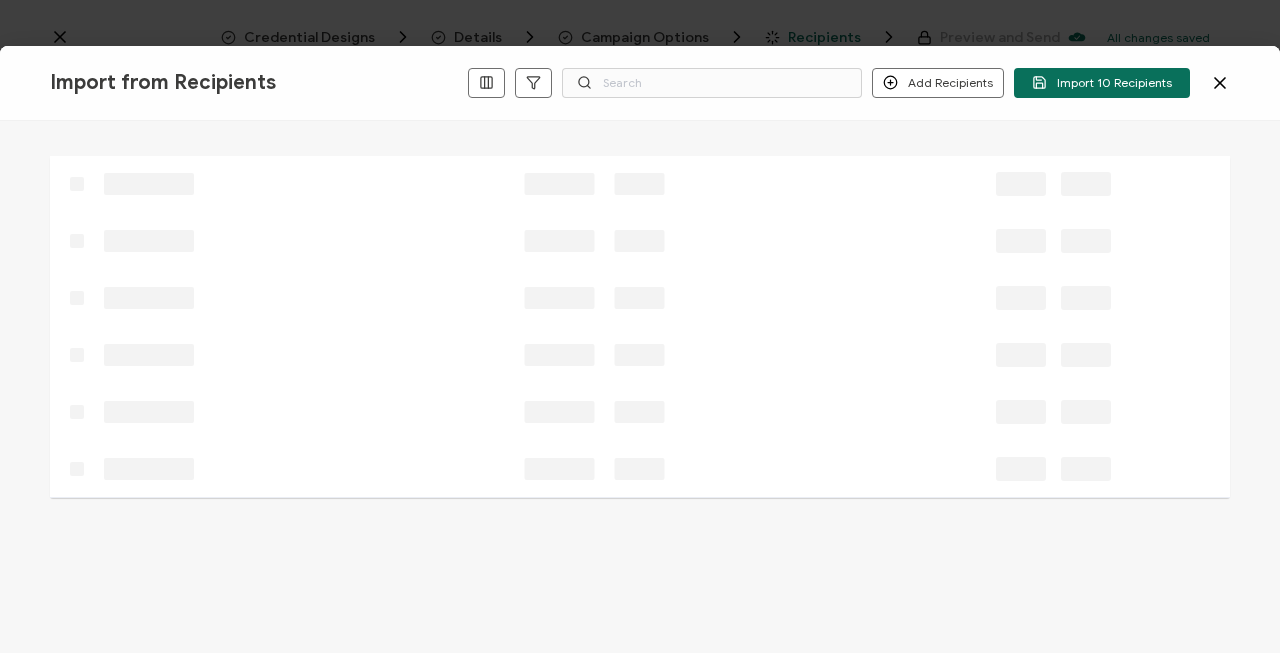 scroll, scrollTop: 0, scrollLeft: 0, axis: both 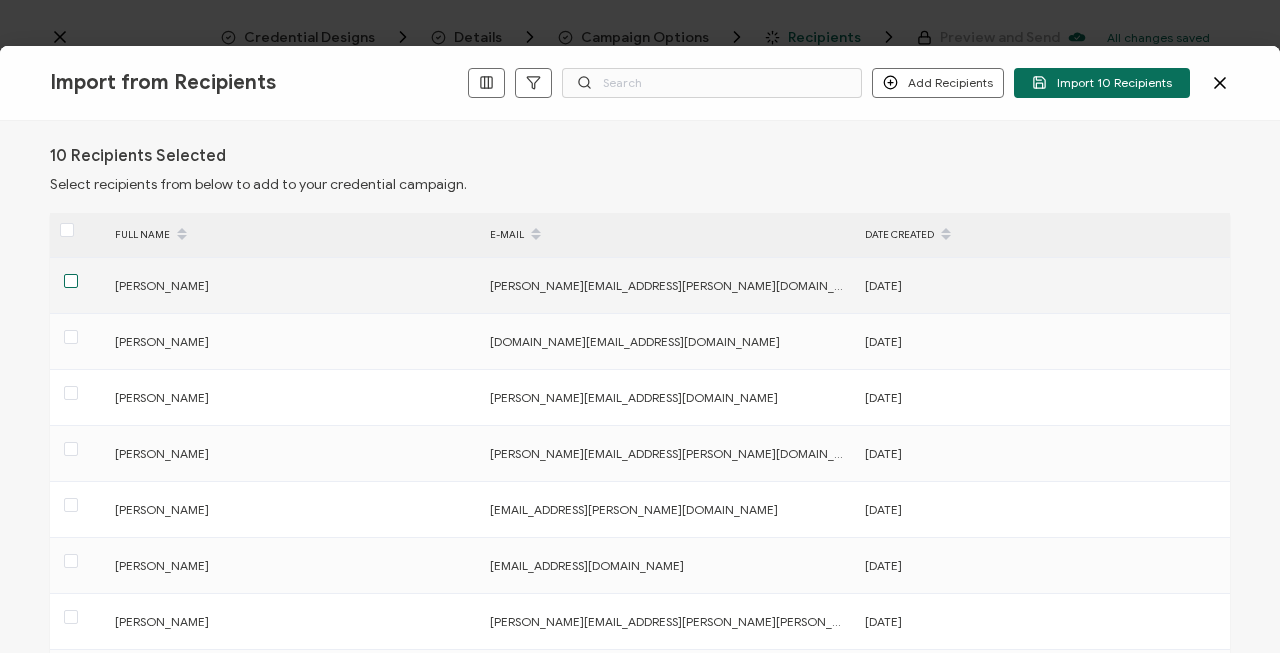 click at bounding box center (71, 281) 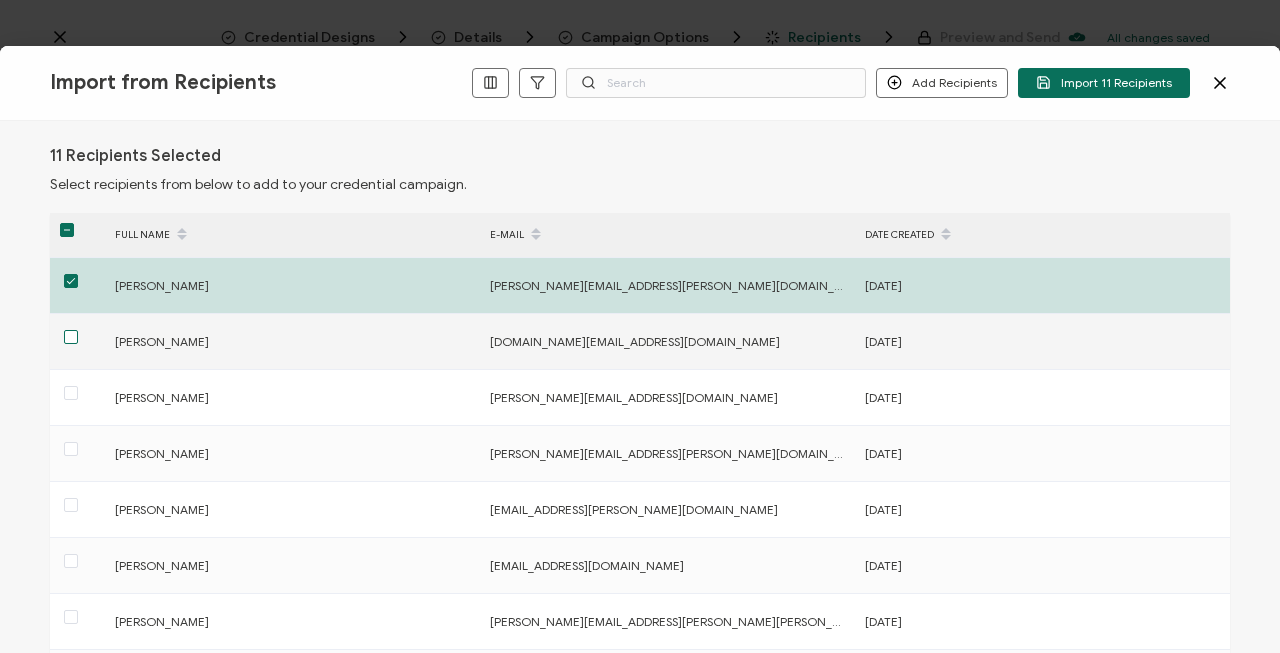 click at bounding box center (71, 337) 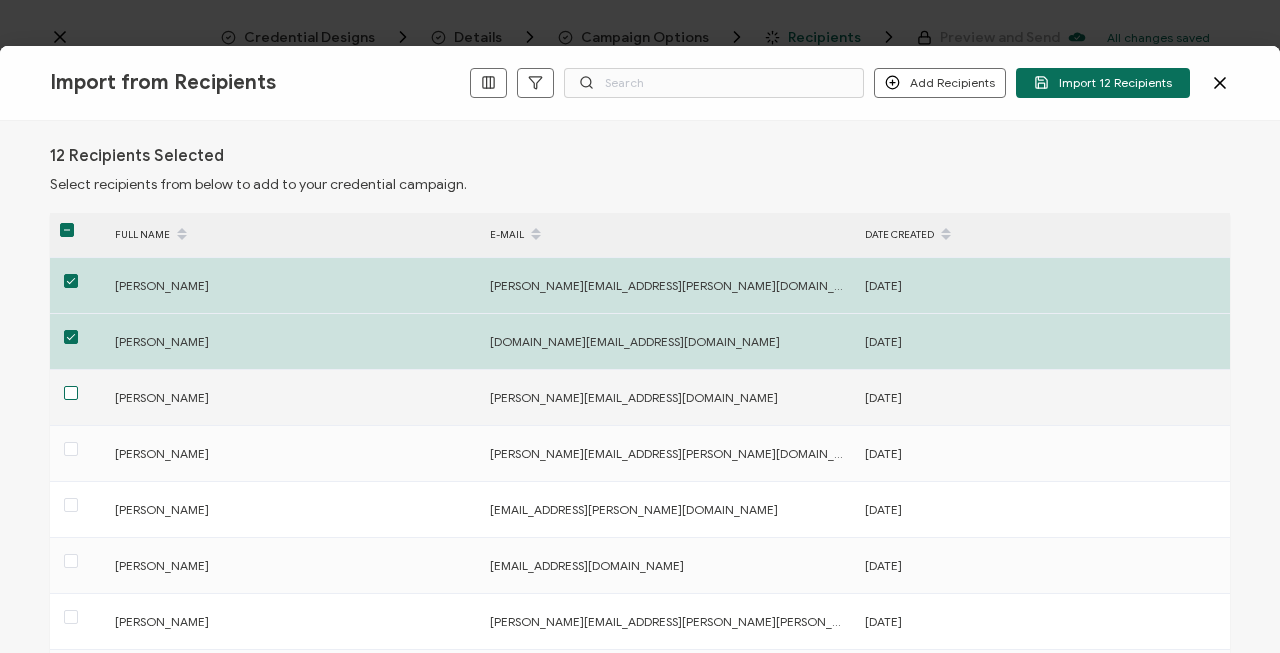 click at bounding box center [71, 393] 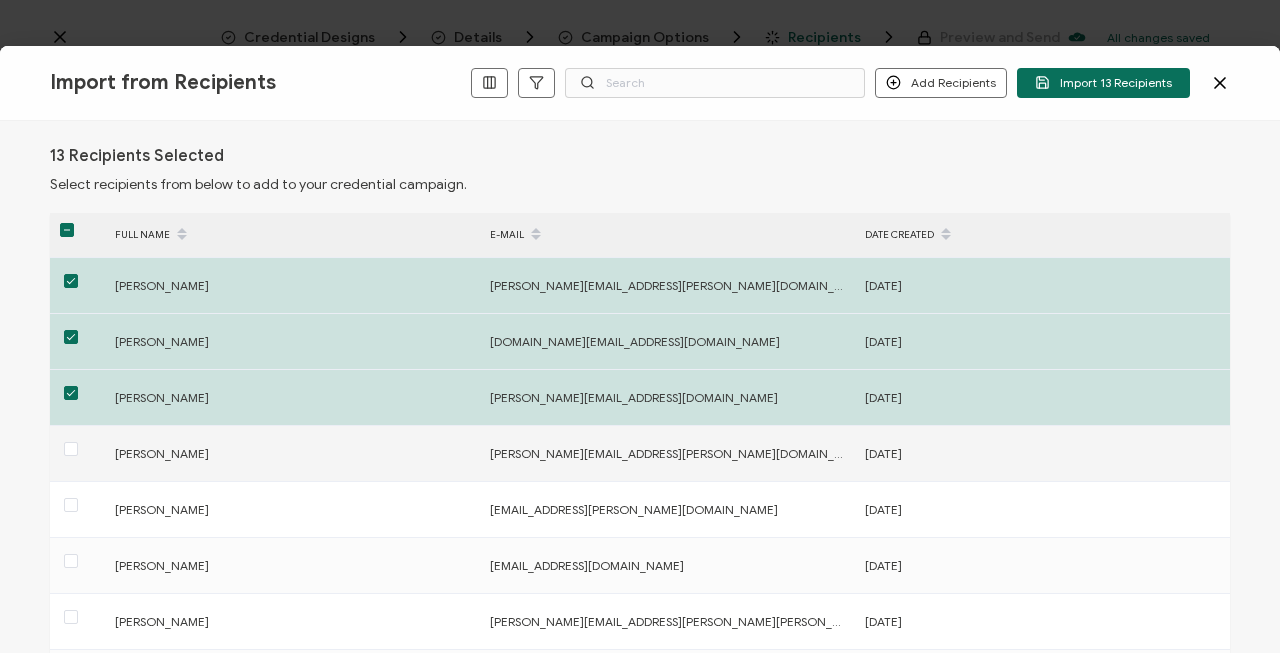 click at bounding box center [71, 449] 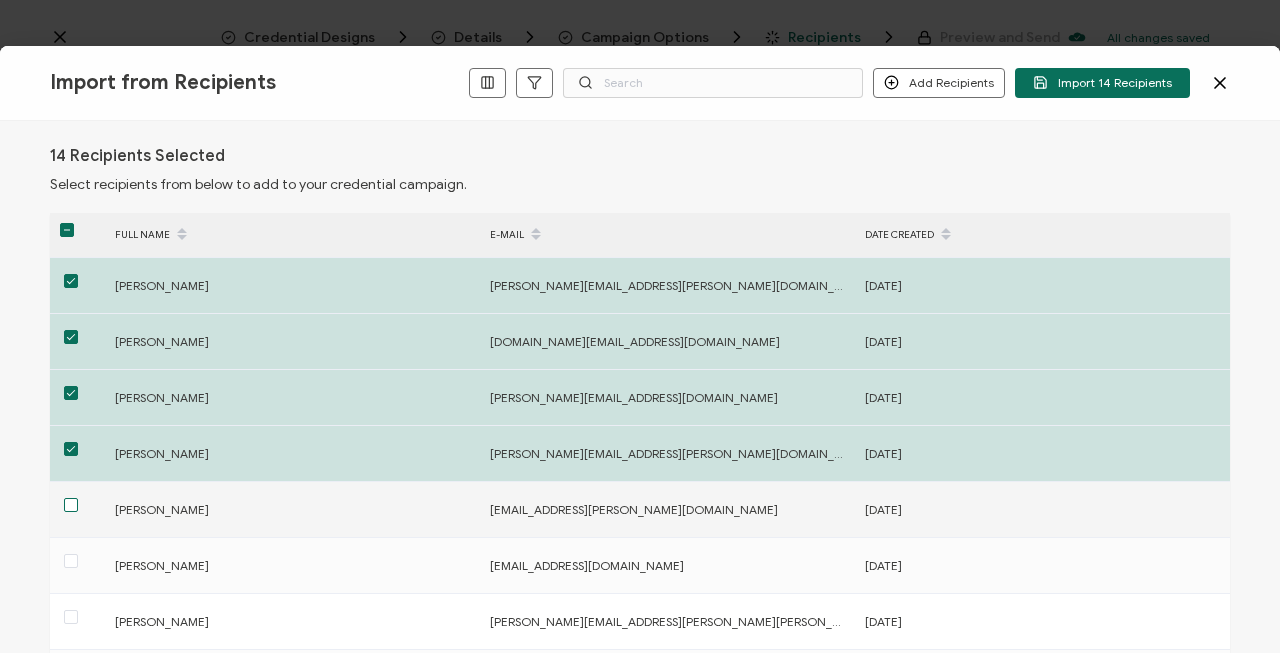 click at bounding box center (71, 505) 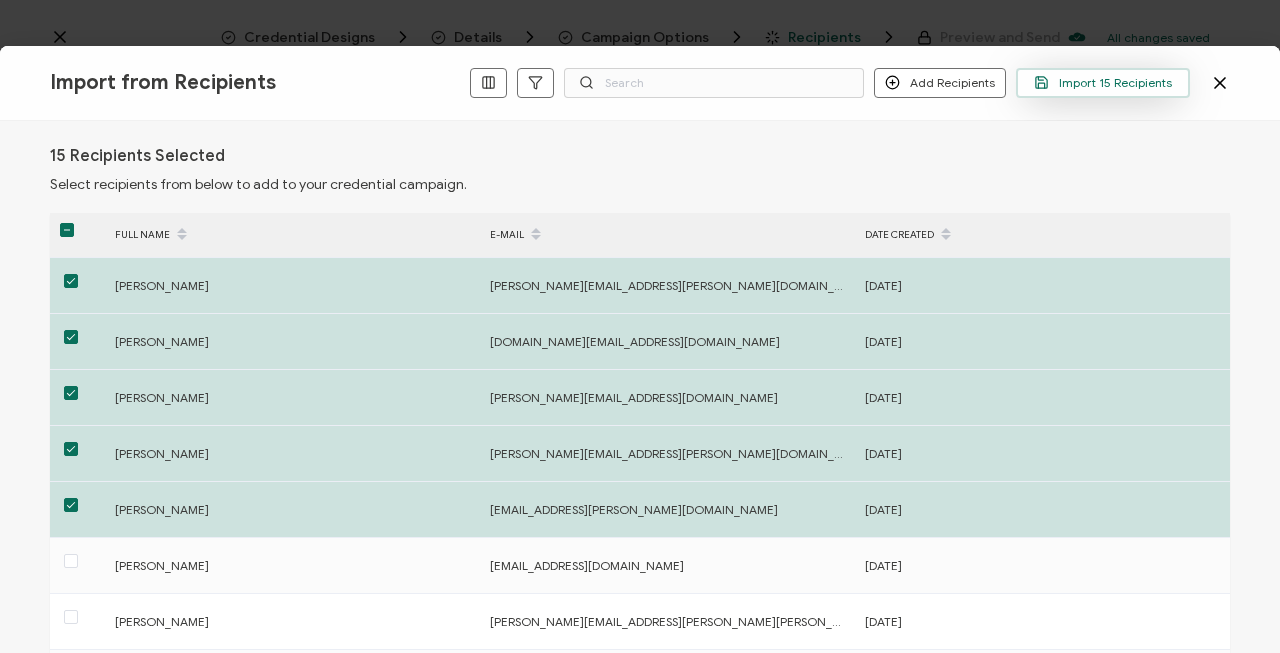 click on "Import 15 Recipients" at bounding box center (1103, 82) 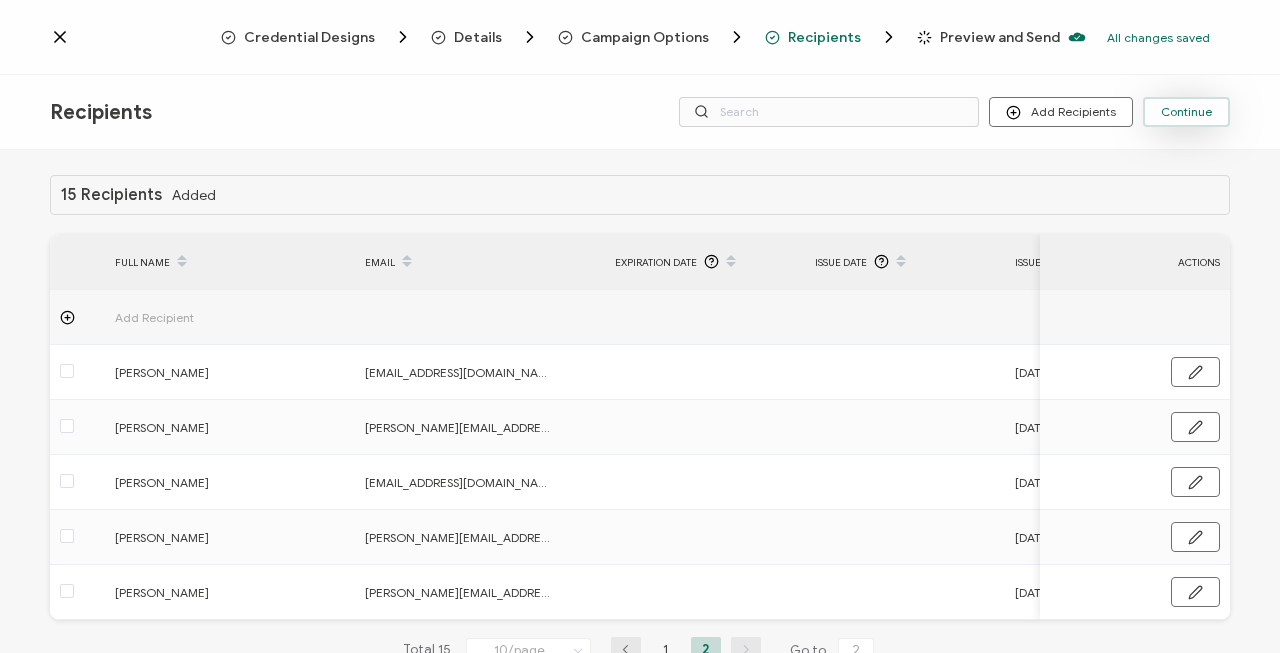 click on "Continue" at bounding box center [1186, 112] 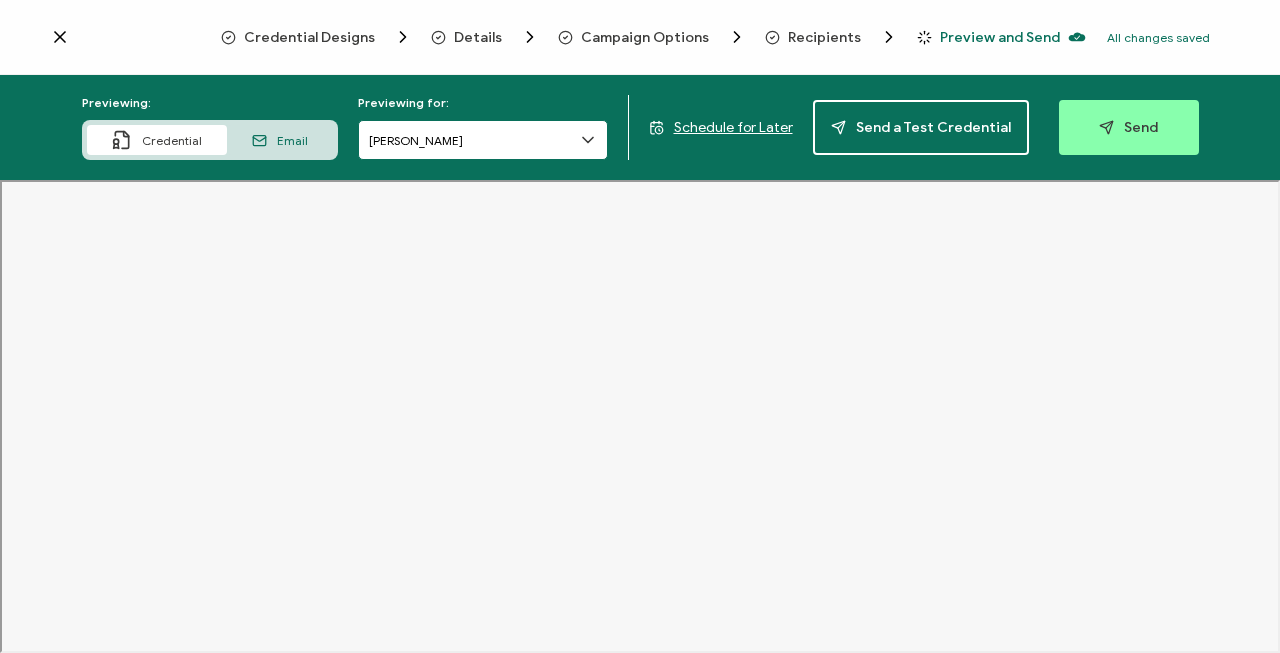 click on "[PERSON_NAME]" at bounding box center (483, 140) 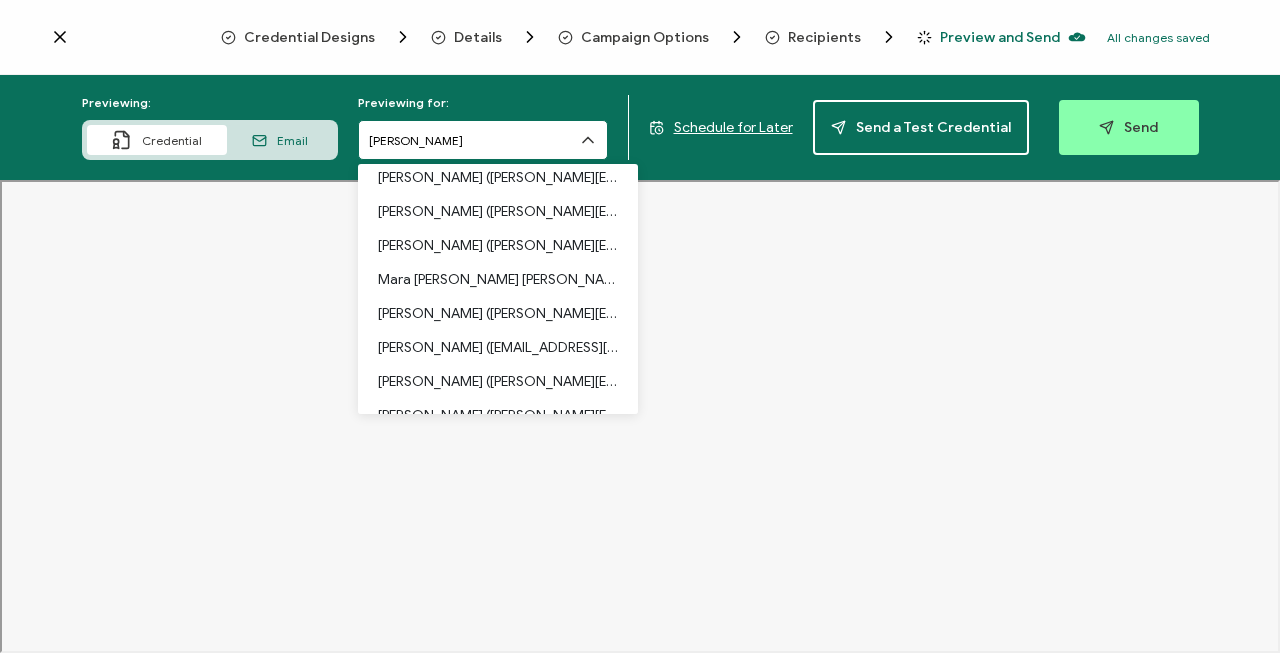 scroll, scrollTop: 116, scrollLeft: 0, axis: vertical 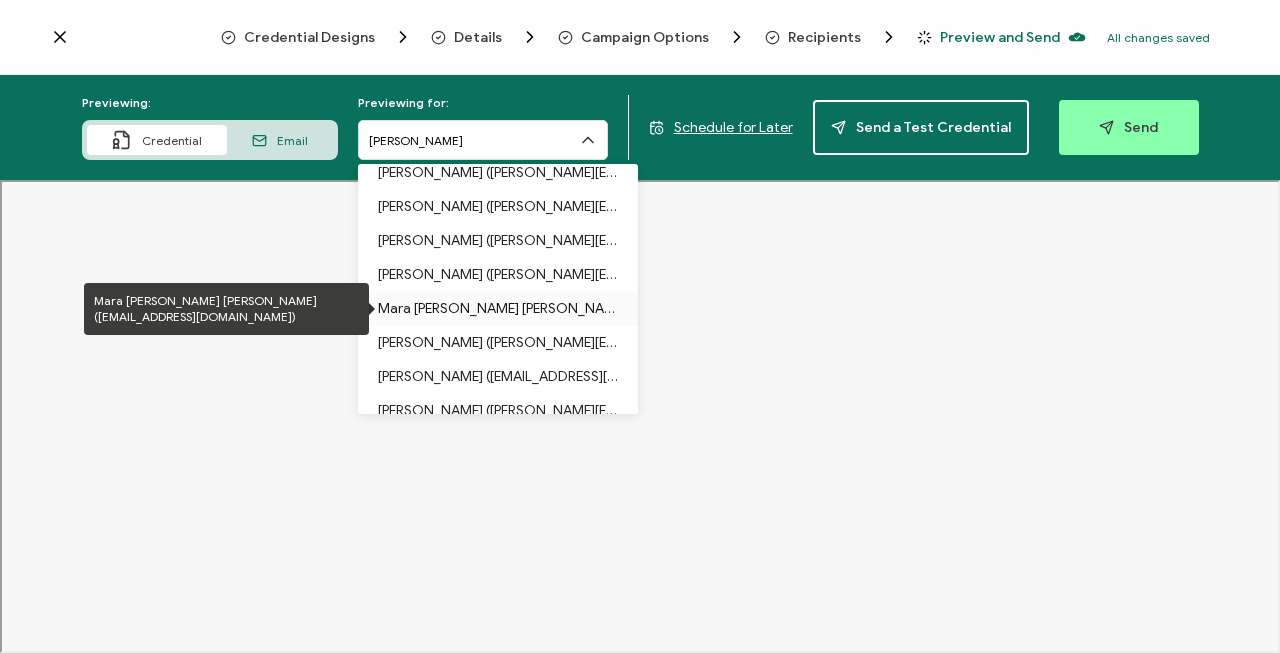 click on "Mara [PERSON_NAME] [PERSON_NAME] ([EMAIL_ADDRESS][DOMAIN_NAME])" at bounding box center [498, 309] 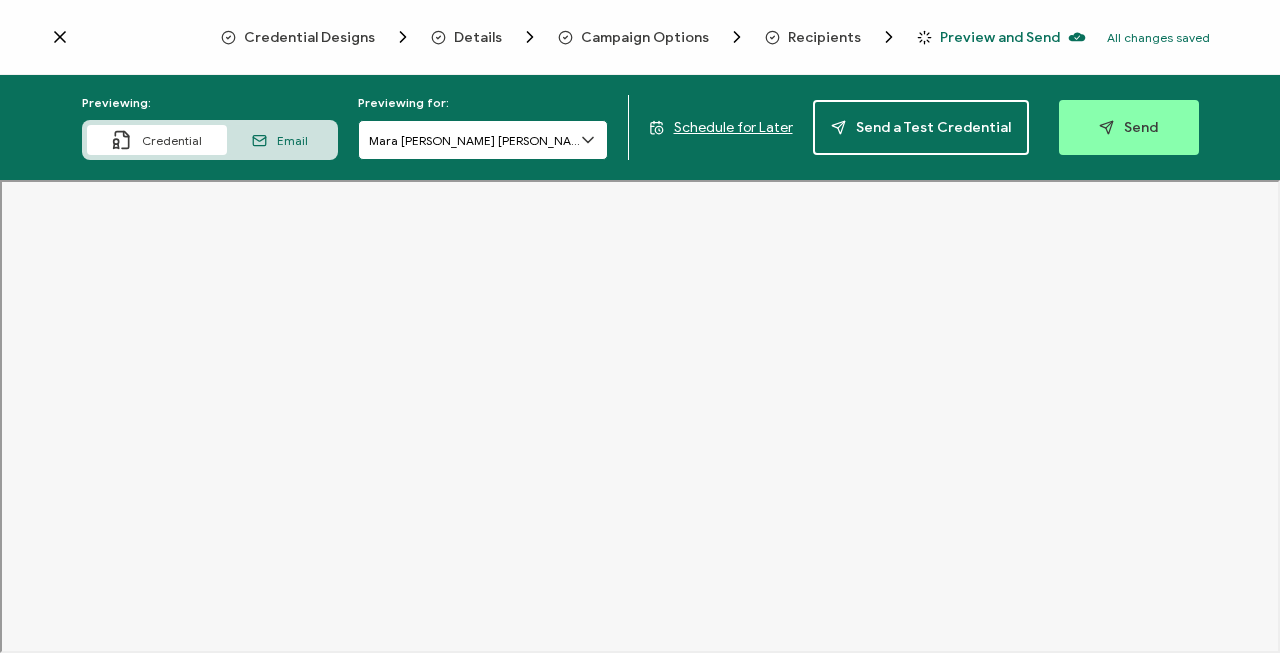 click on "Mara [PERSON_NAME] [PERSON_NAME]" at bounding box center (483, 140) 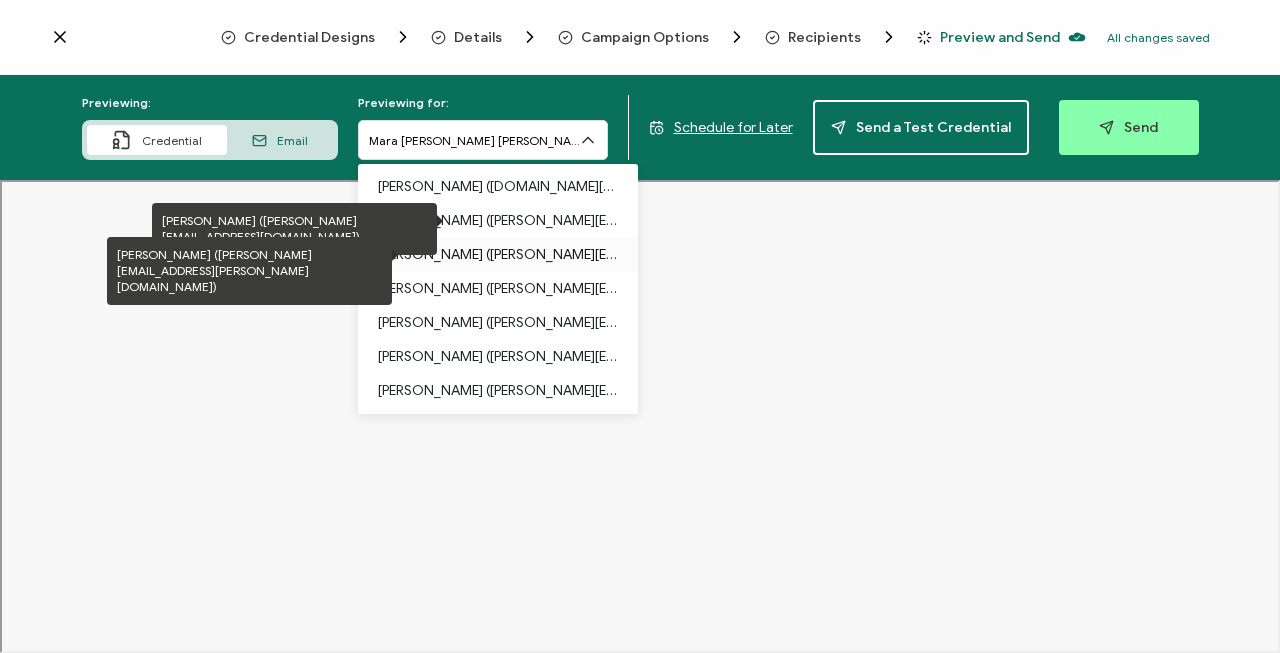 click on "[PERSON_NAME] ([PERSON_NAME][EMAIL_ADDRESS][PERSON_NAME][DOMAIN_NAME])" at bounding box center (498, 255) 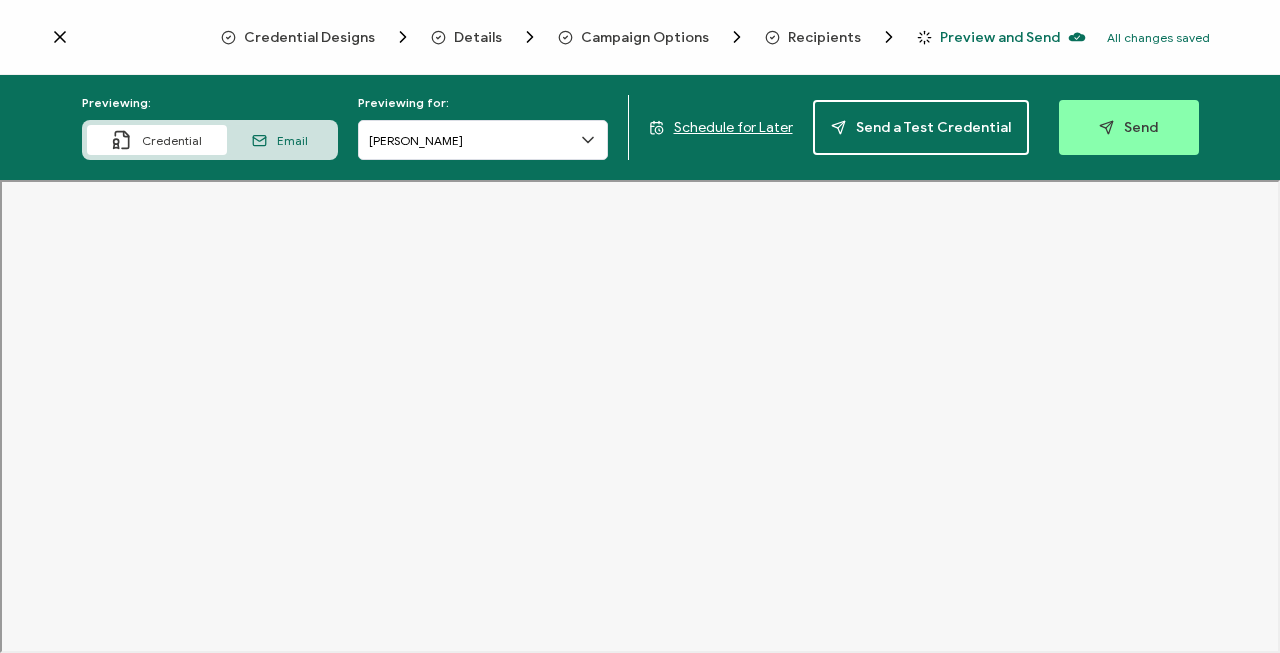 click 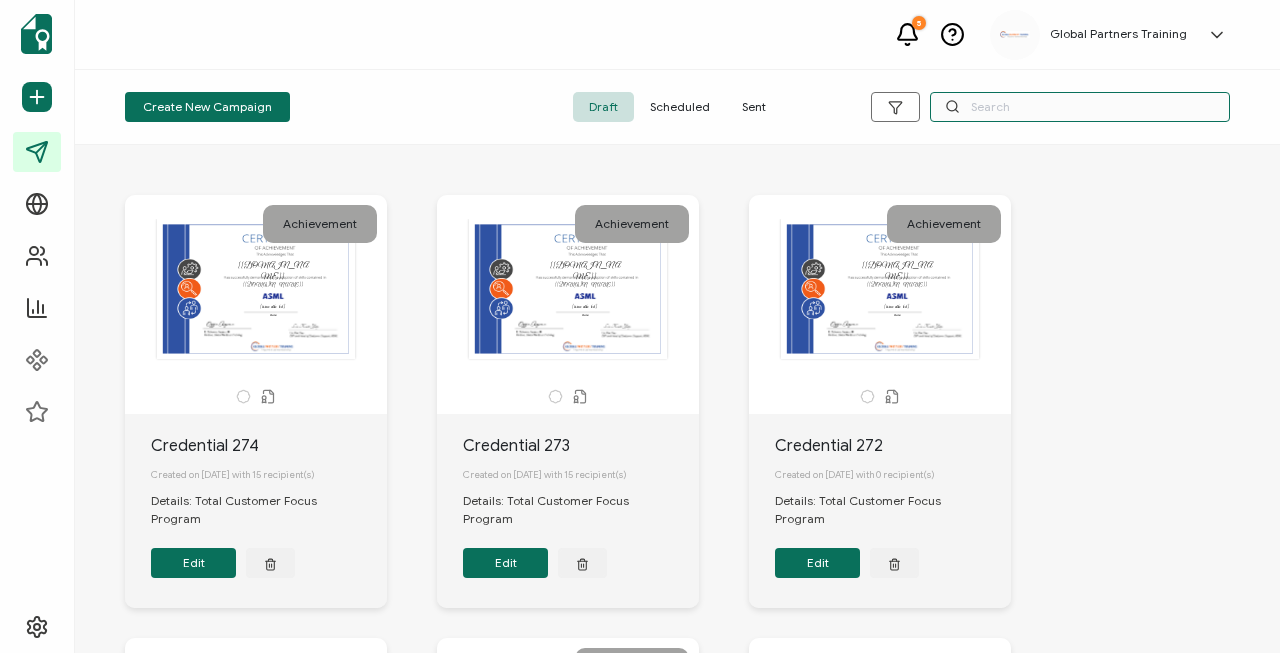 click at bounding box center (1080, 107) 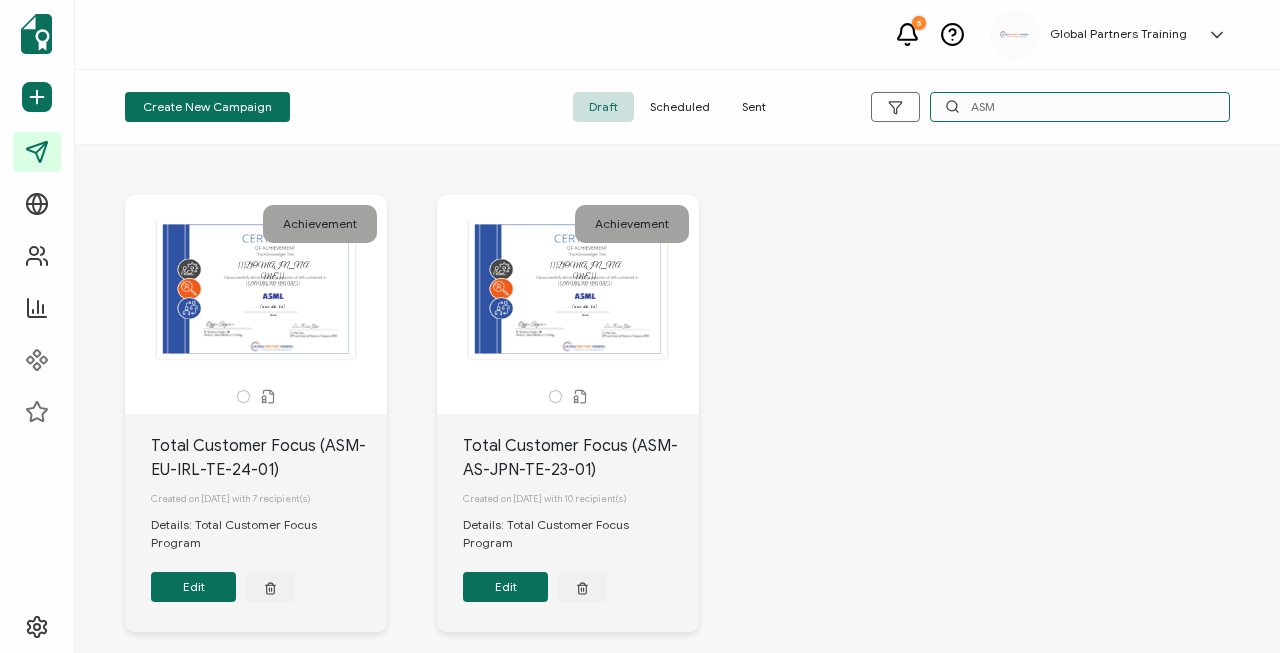 type on "ASM" 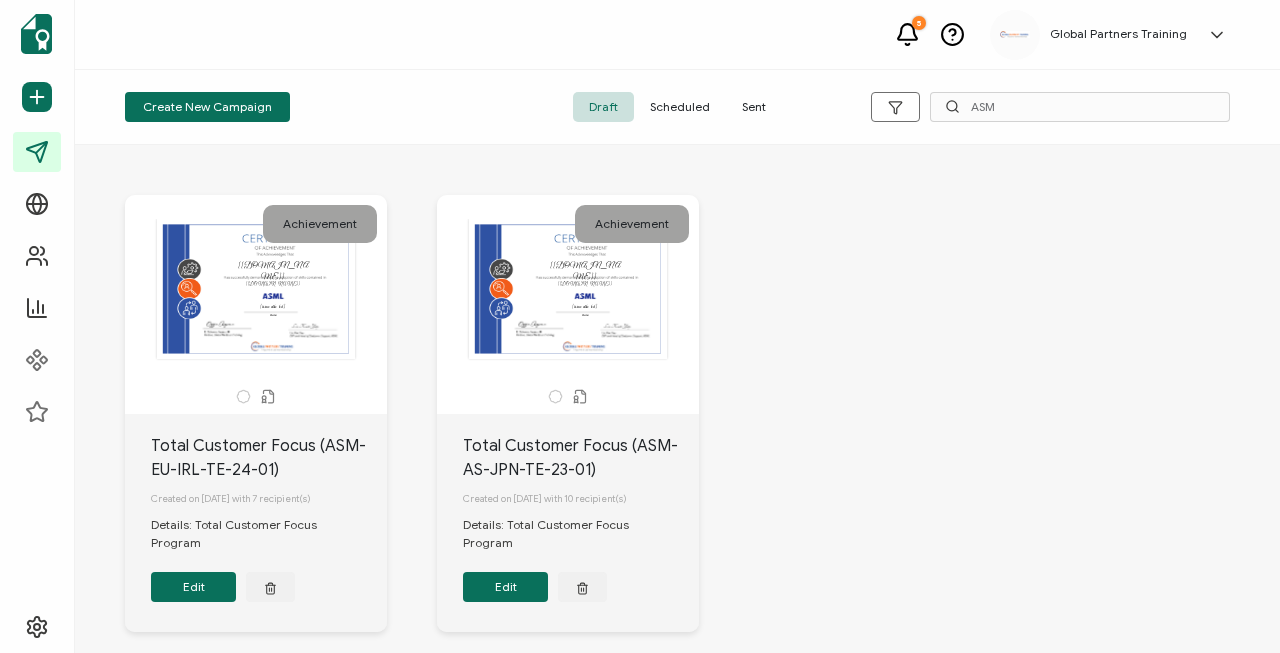 click on "Sent" at bounding box center (754, 107) 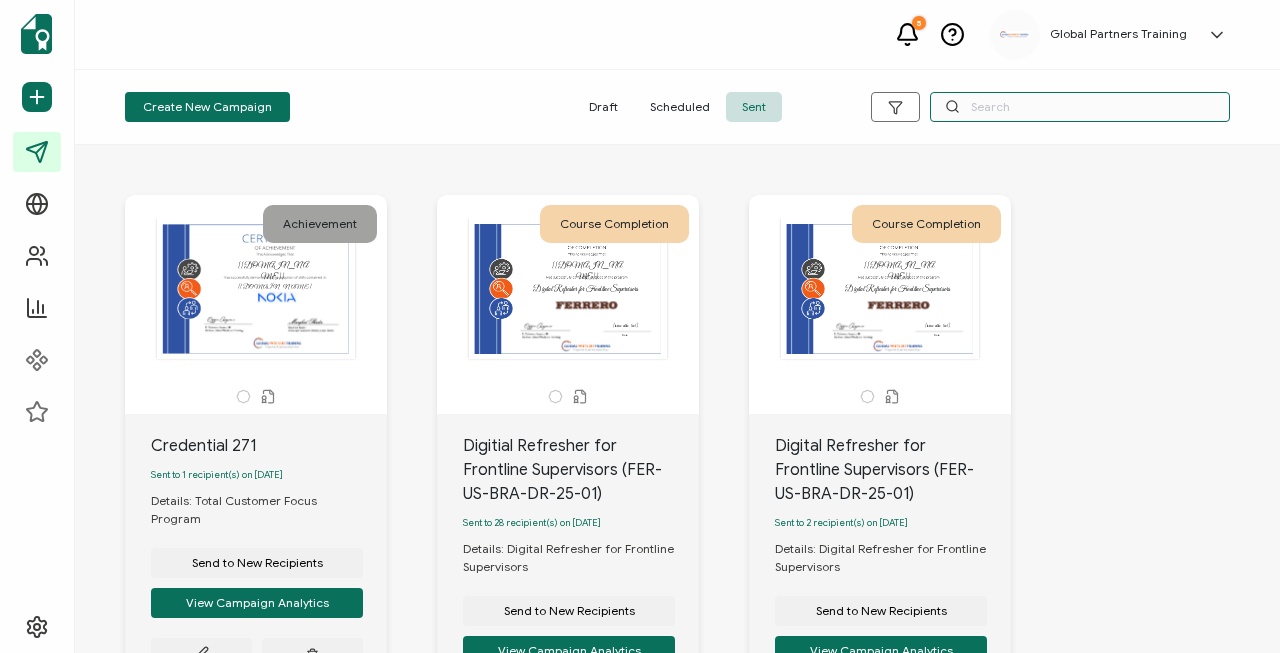click at bounding box center (1080, 107) 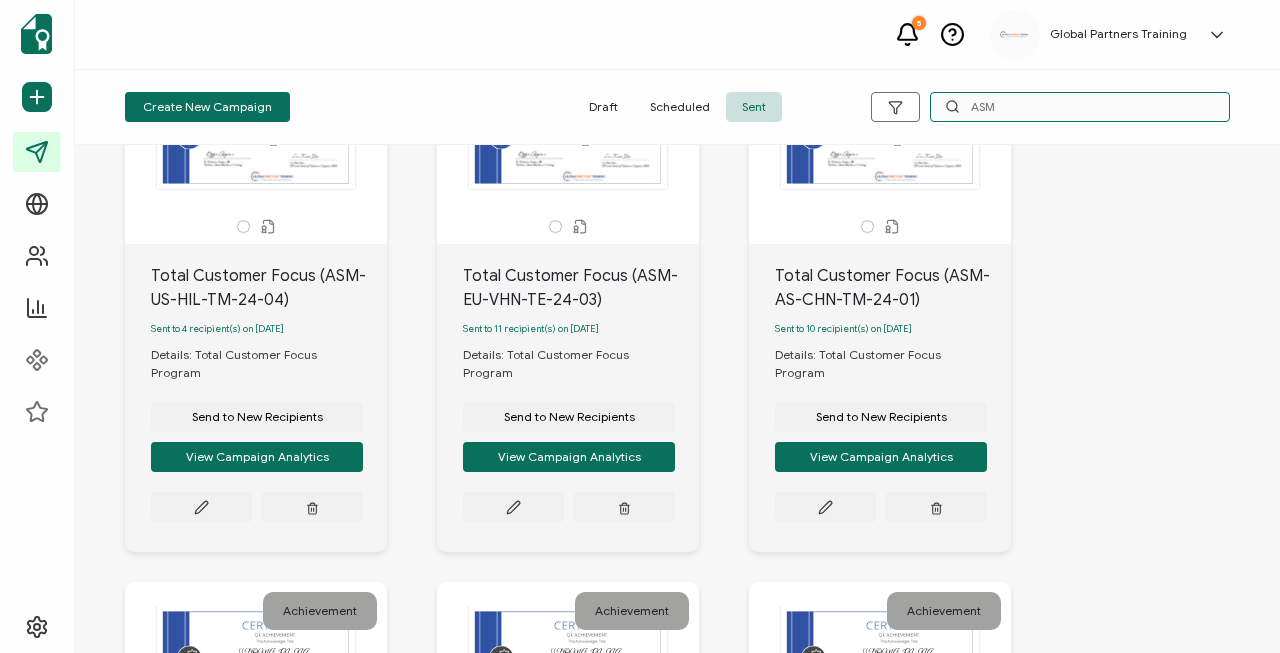 scroll, scrollTop: 238, scrollLeft: 0, axis: vertical 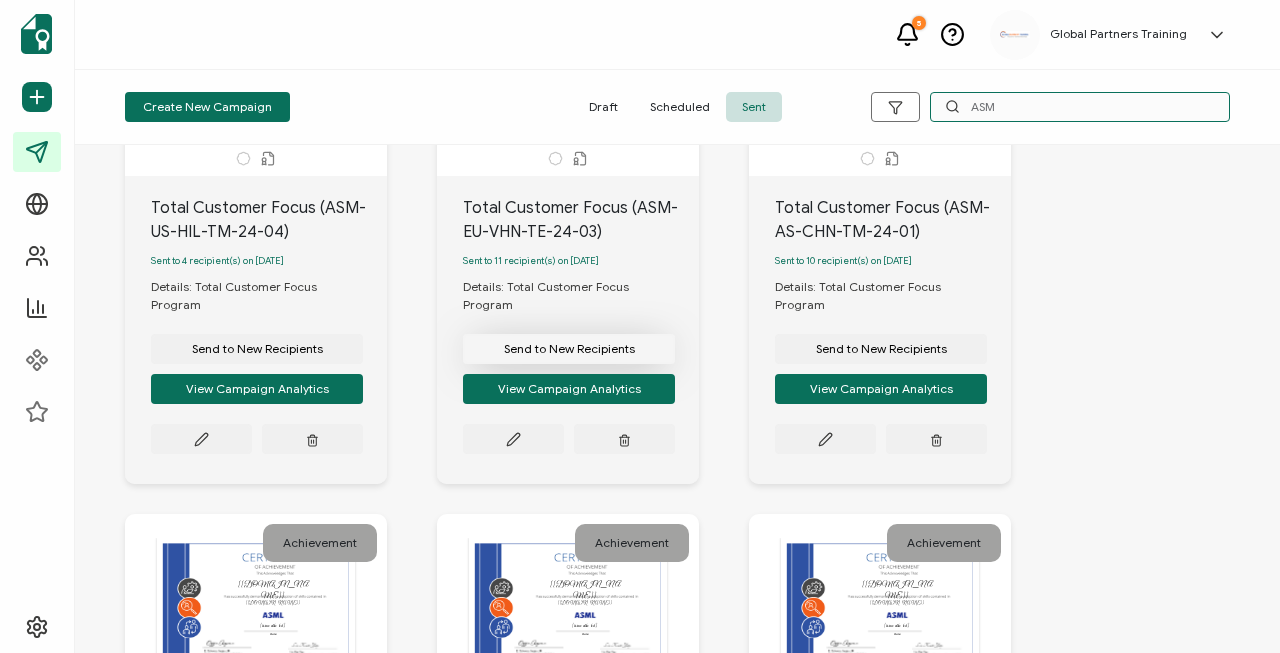 type on "ASM" 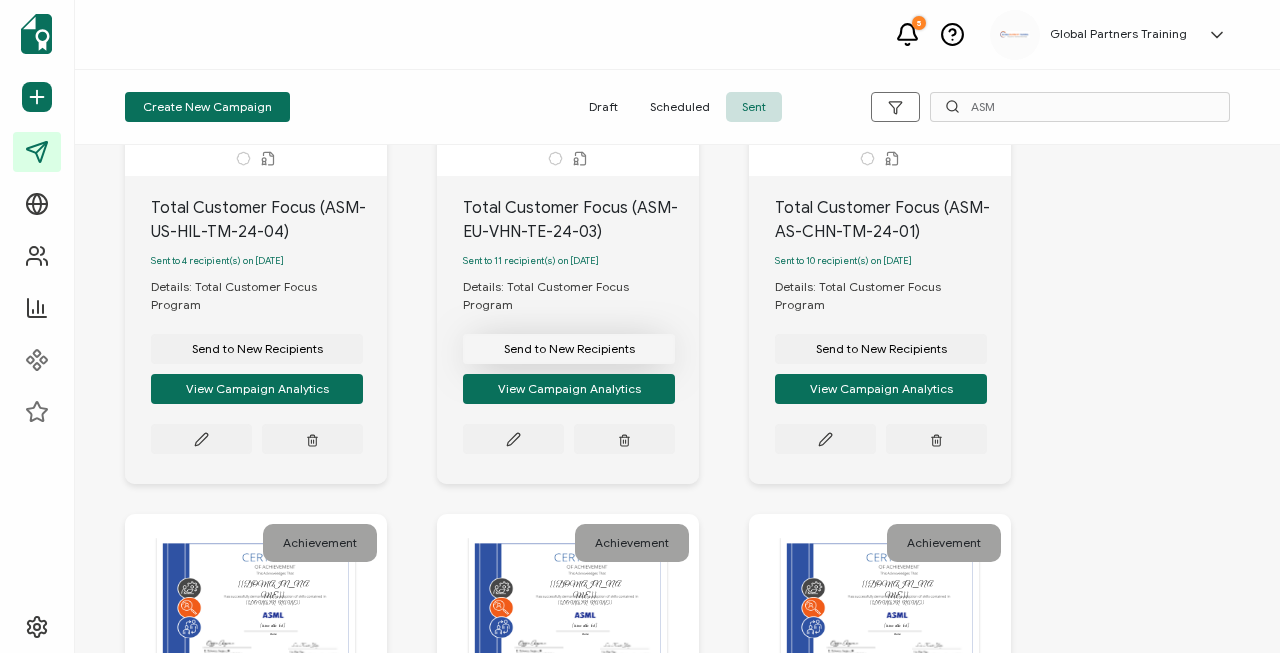 click on "Send to New Recipients" at bounding box center [257, 349] 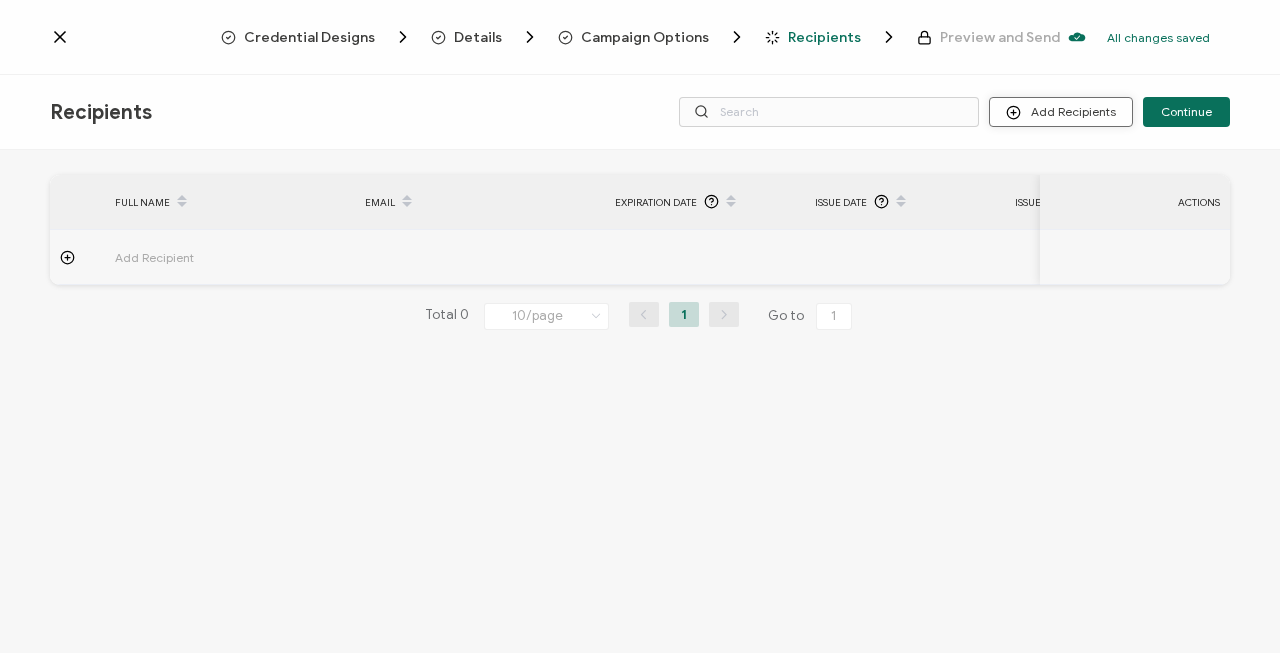 click on "Add Recipients" at bounding box center [1061, 112] 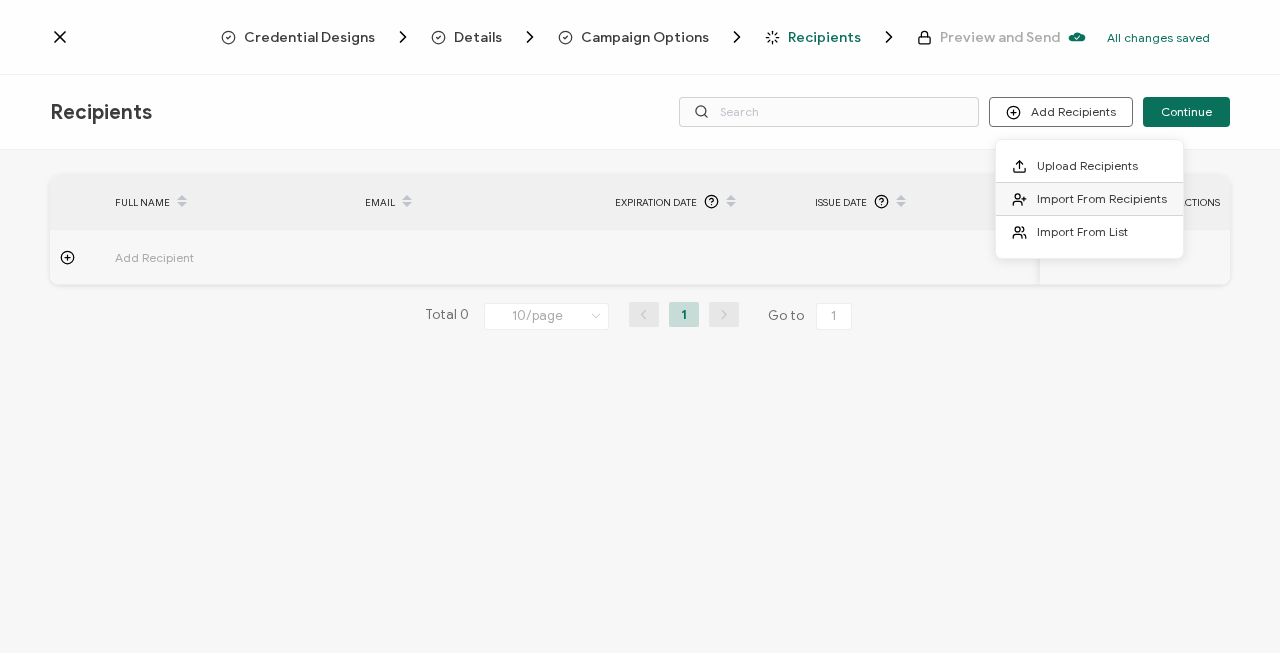 click on "Import From Recipients" at bounding box center [1102, 198] 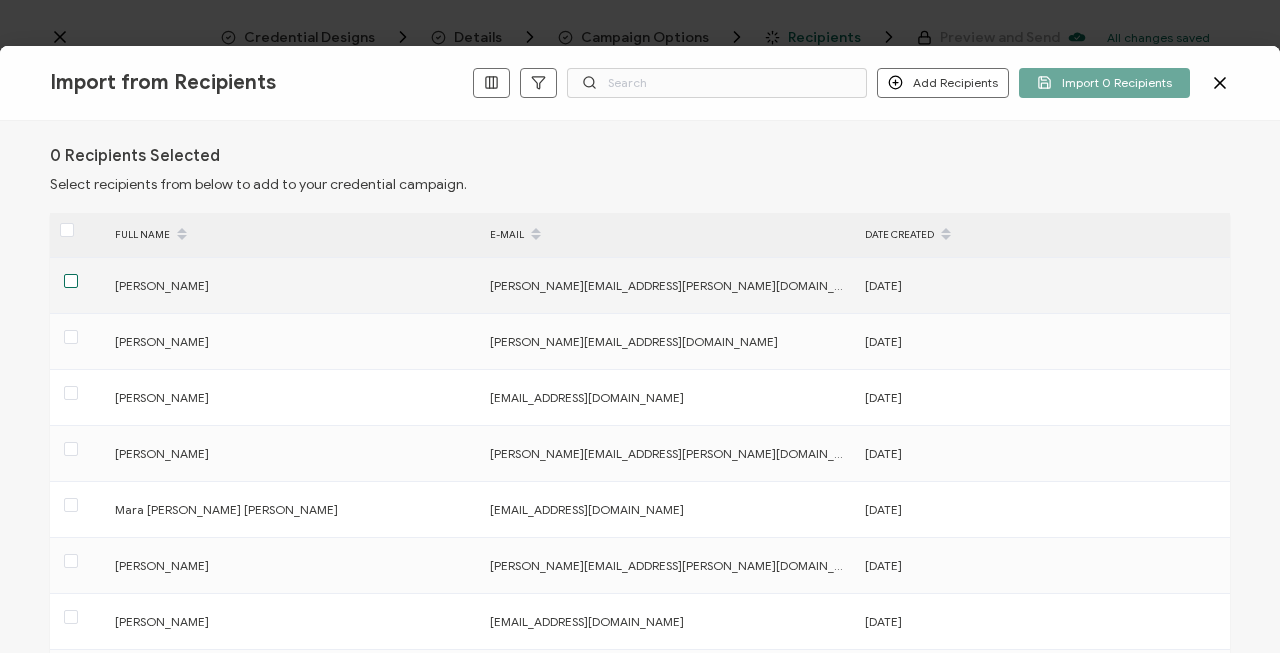 click at bounding box center [71, 281] 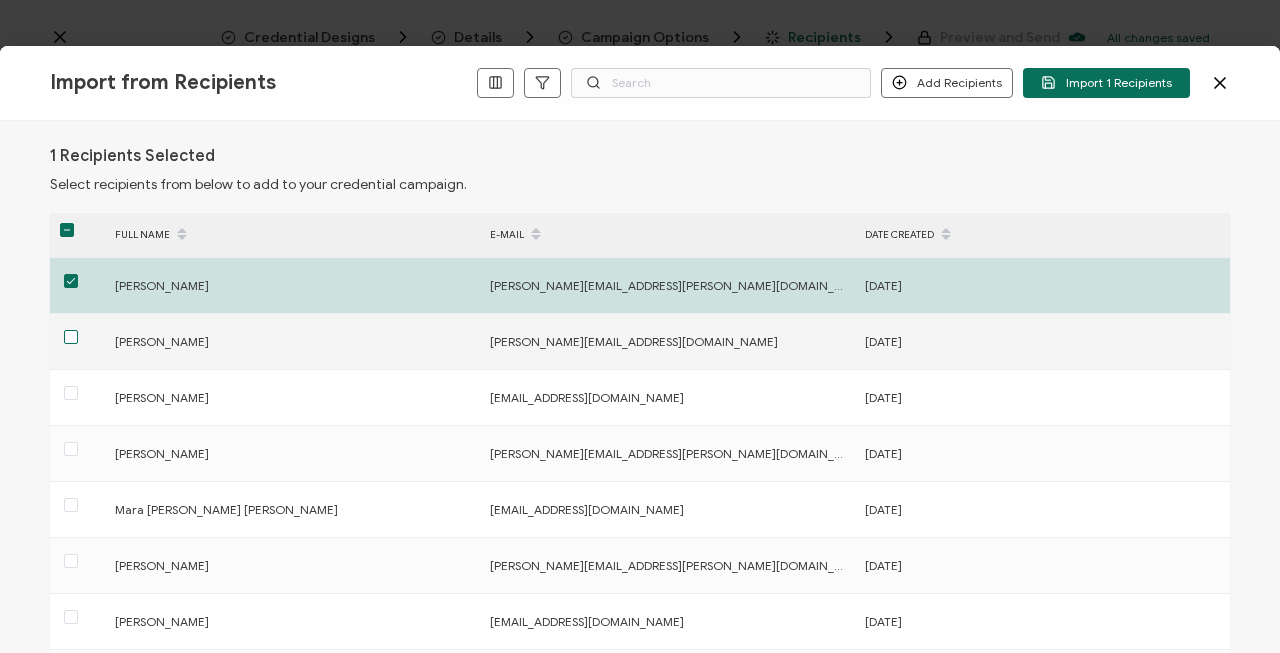 click at bounding box center (71, 337) 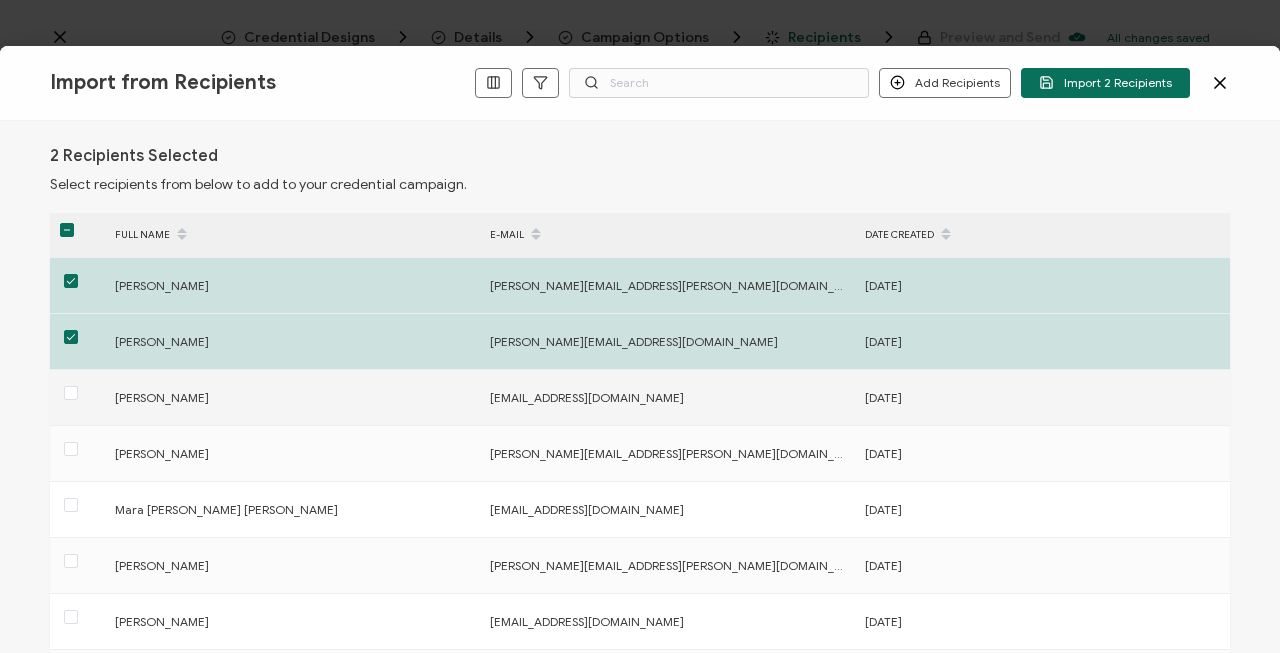 click at bounding box center [77, 398] 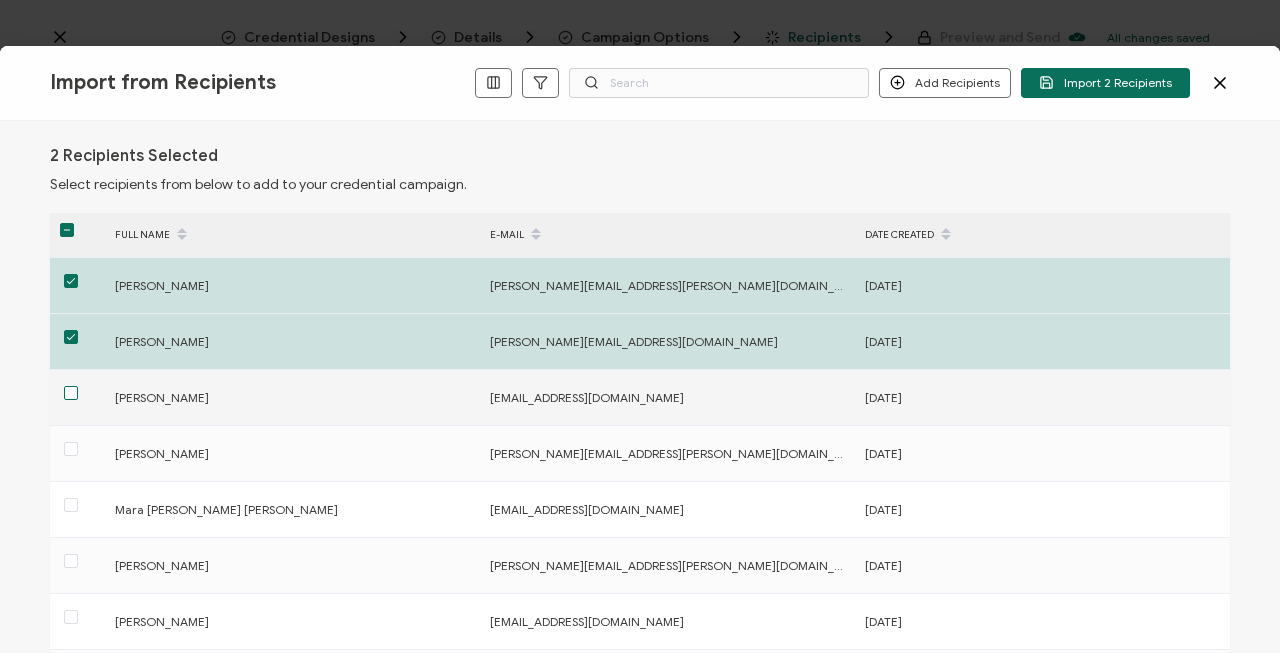 click at bounding box center [71, 393] 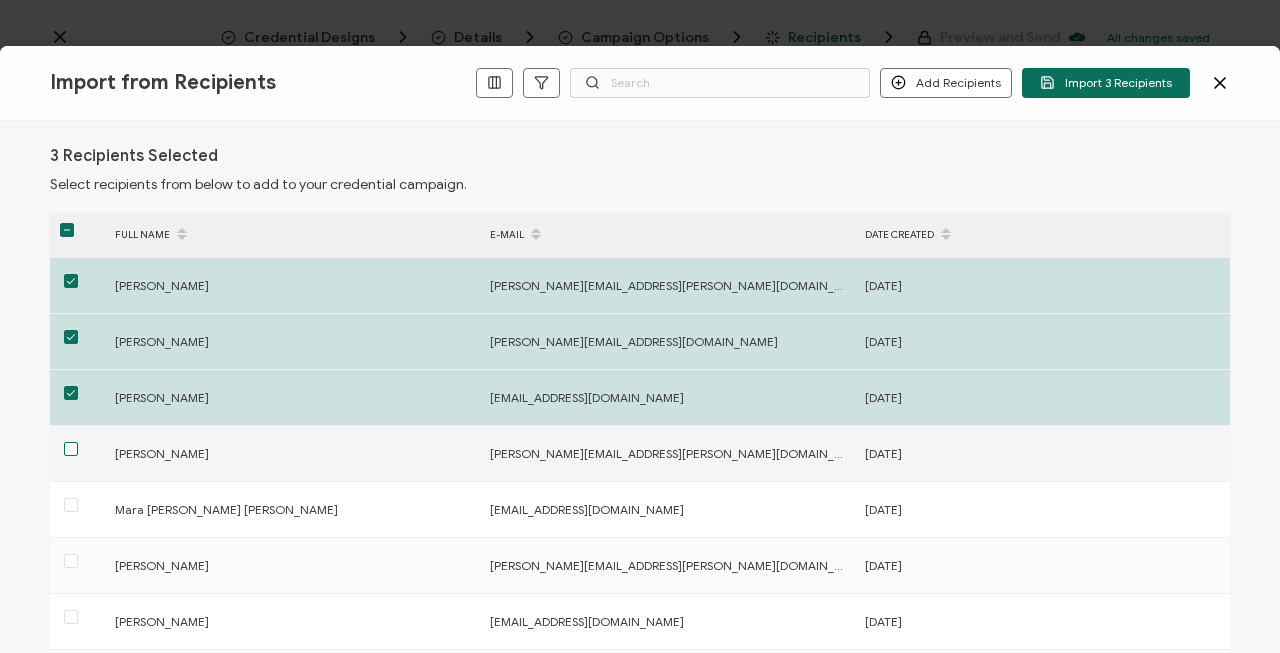 click at bounding box center (71, 449) 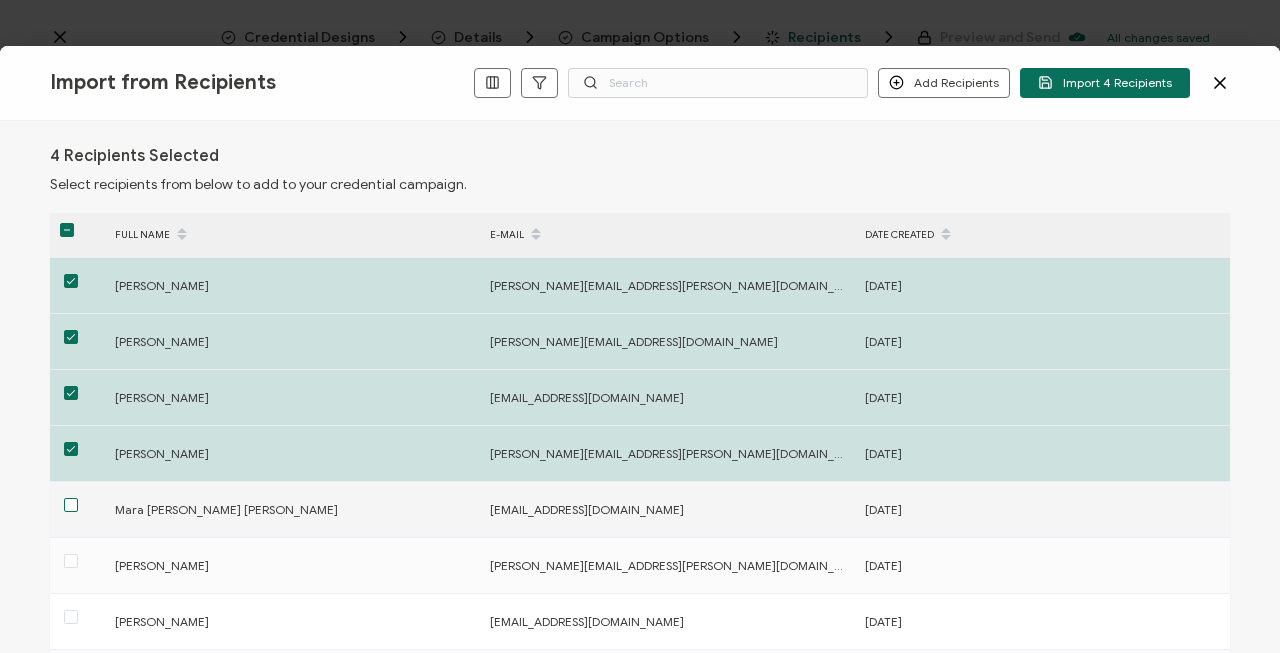 click at bounding box center (71, 505) 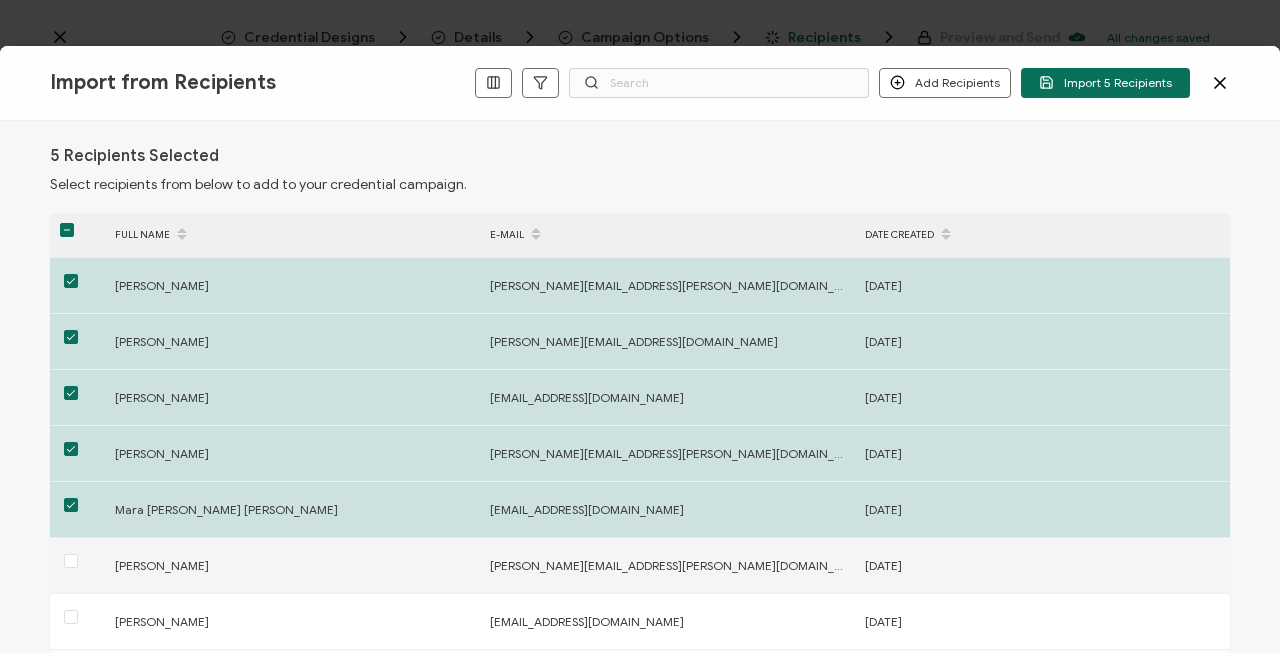 click at bounding box center [71, 561] 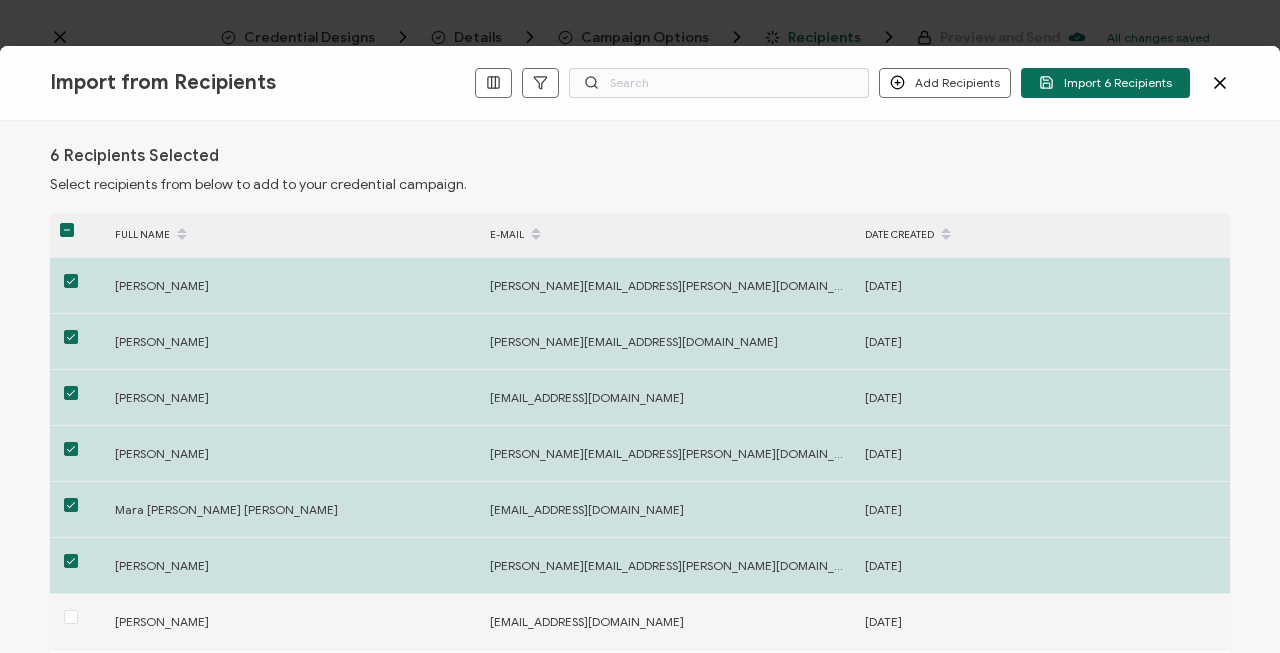 click at bounding box center (71, 617) 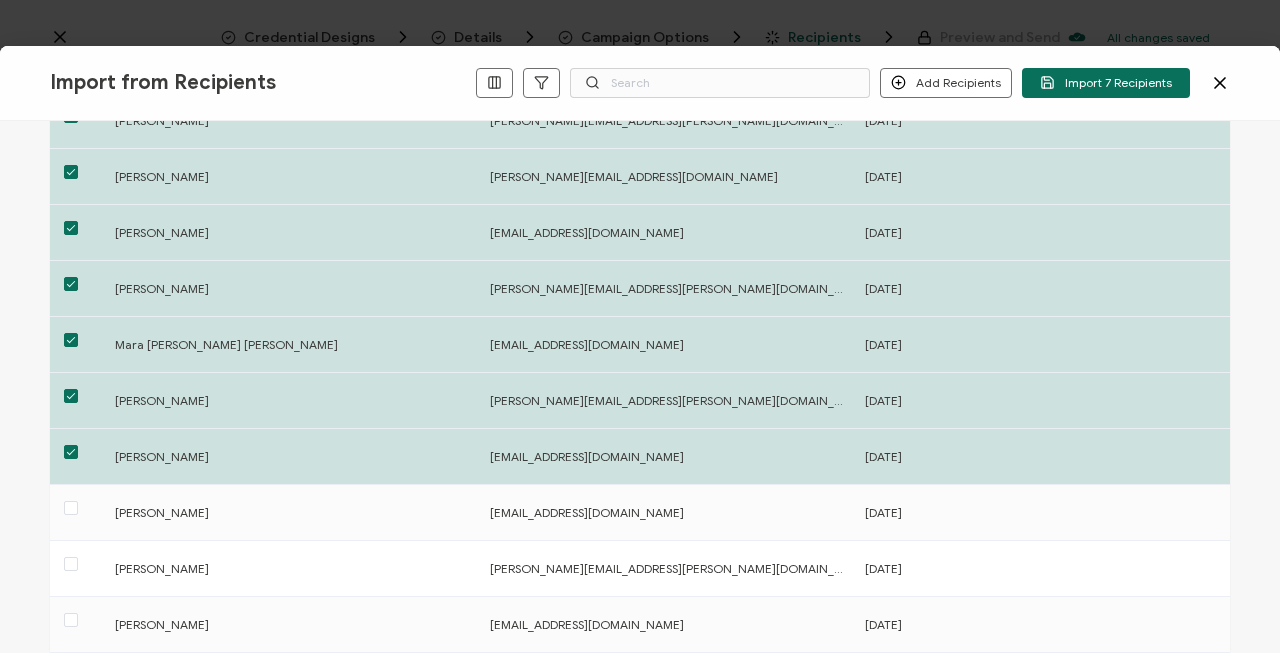 scroll, scrollTop: 190, scrollLeft: 0, axis: vertical 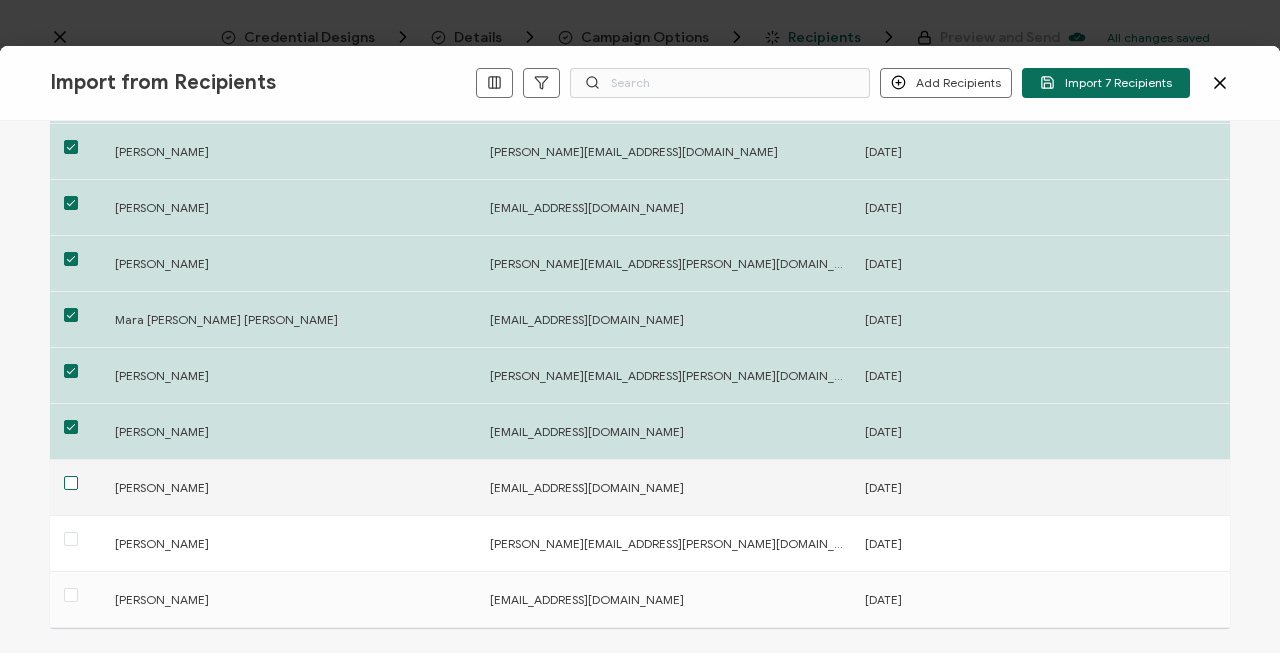 click at bounding box center (71, 483) 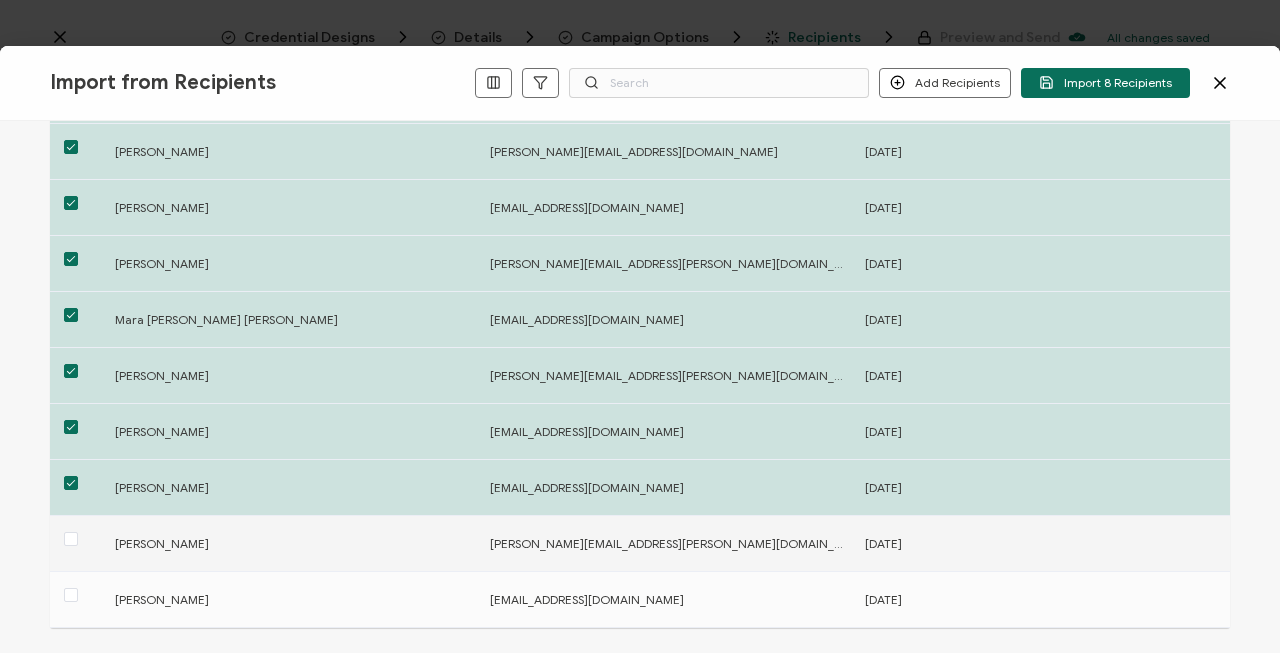 drag, startPoint x: 70, startPoint y: 544, endPoint x: 75, endPoint y: 553, distance: 10.29563 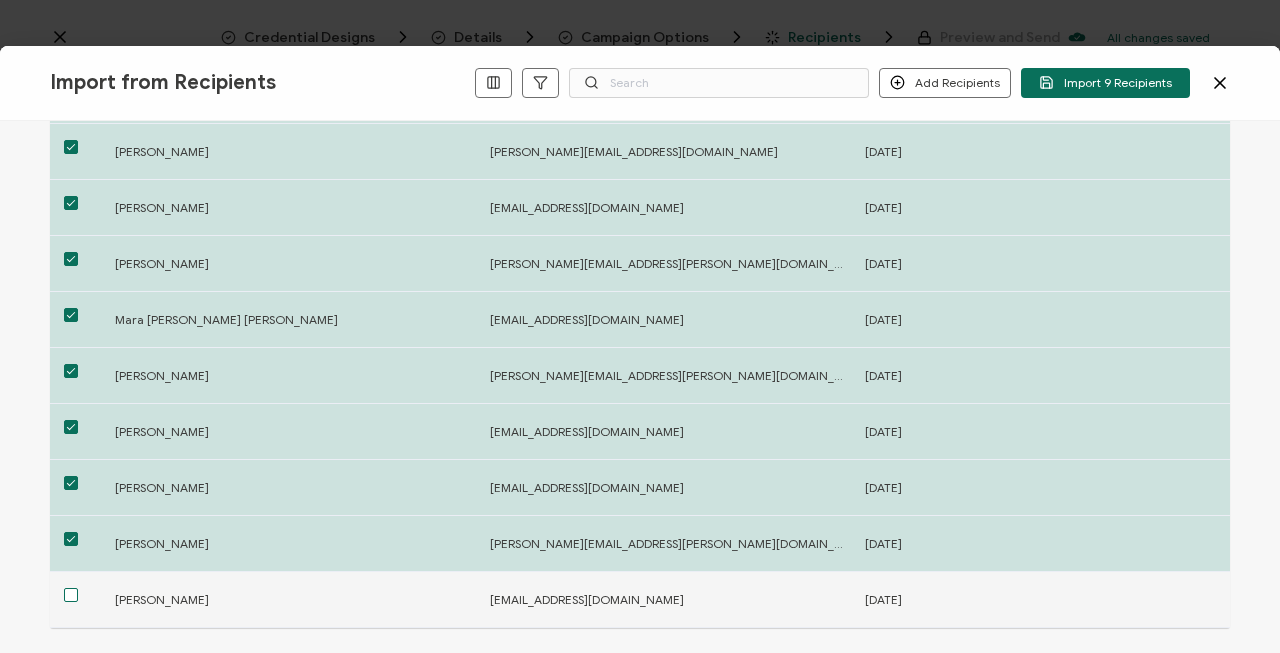 click at bounding box center [71, 595] 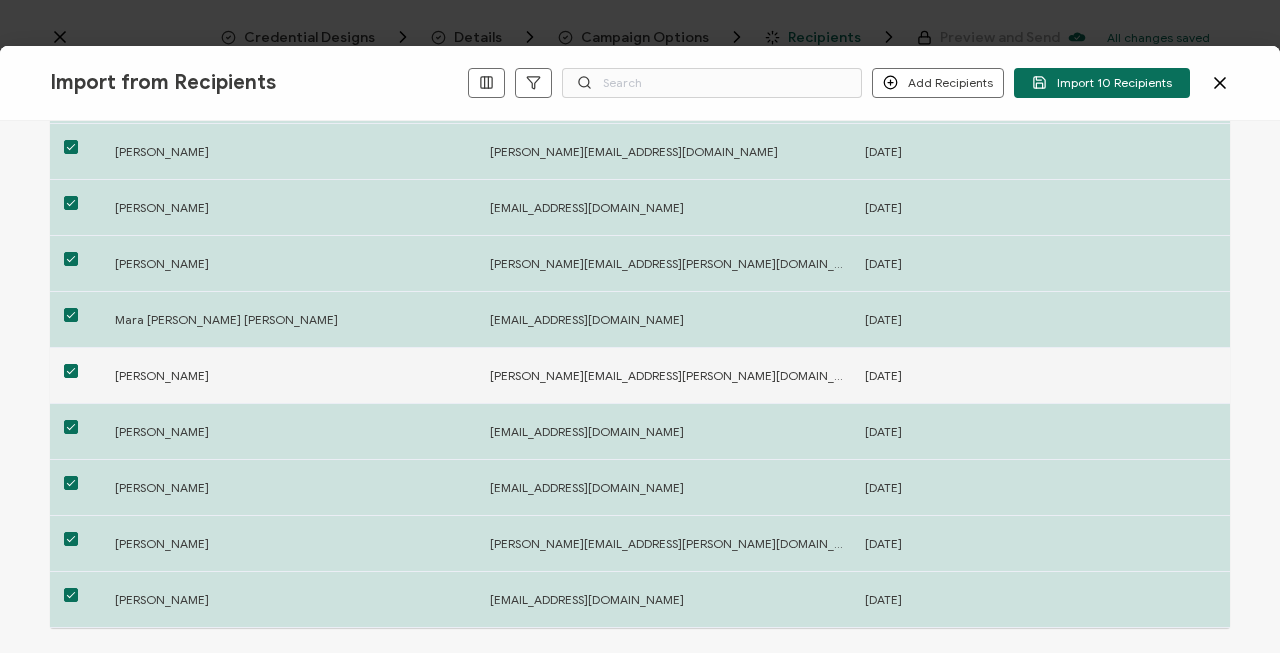 scroll, scrollTop: 388, scrollLeft: 0, axis: vertical 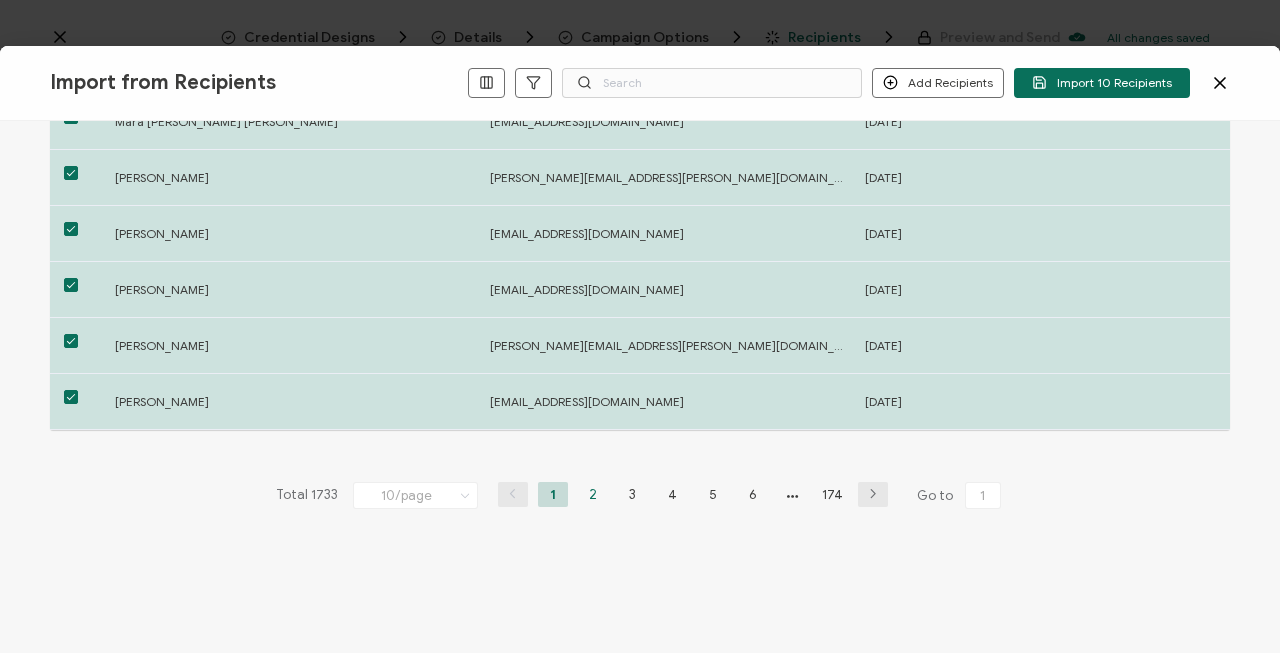 click on "2" at bounding box center [593, 494] 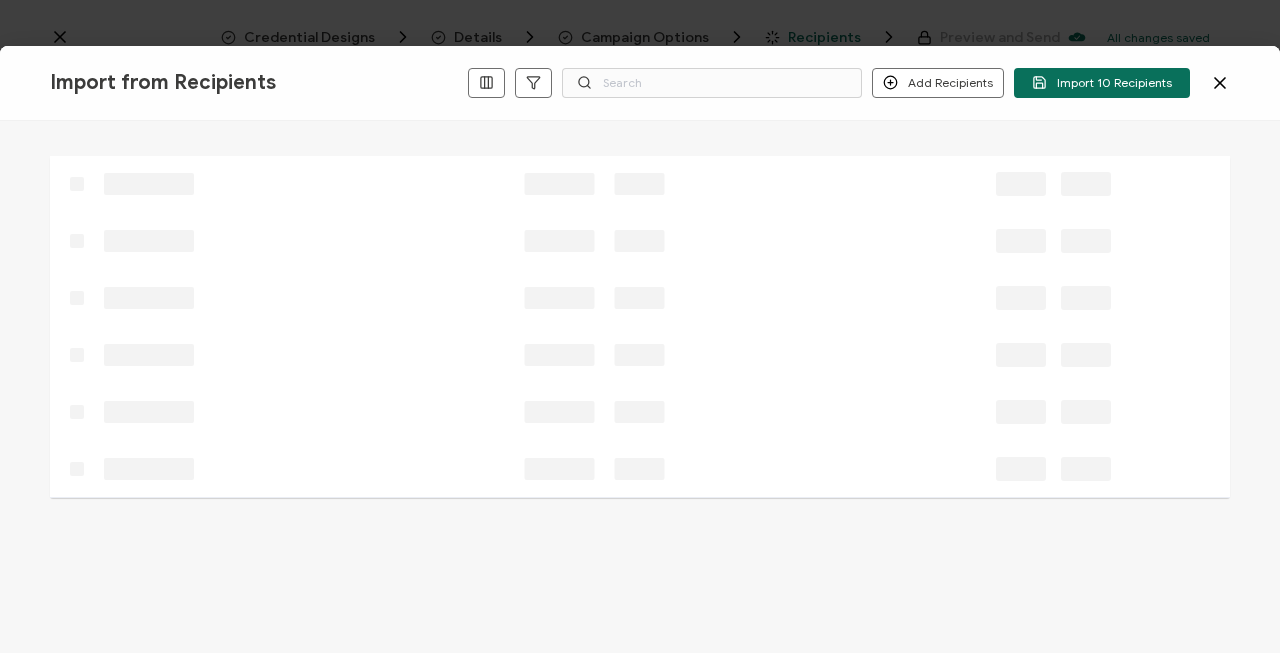 scroll, scrollTop: 0, scrollLeft: 0, axis: both 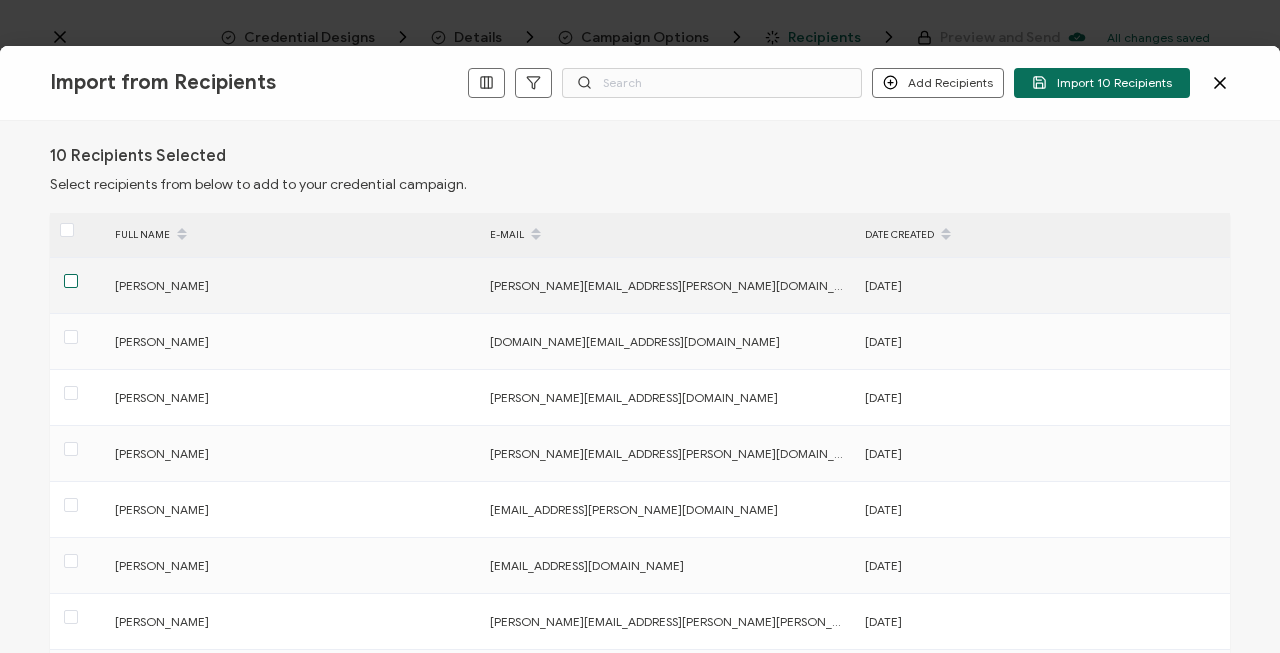 click at bounding box center (71, 281) 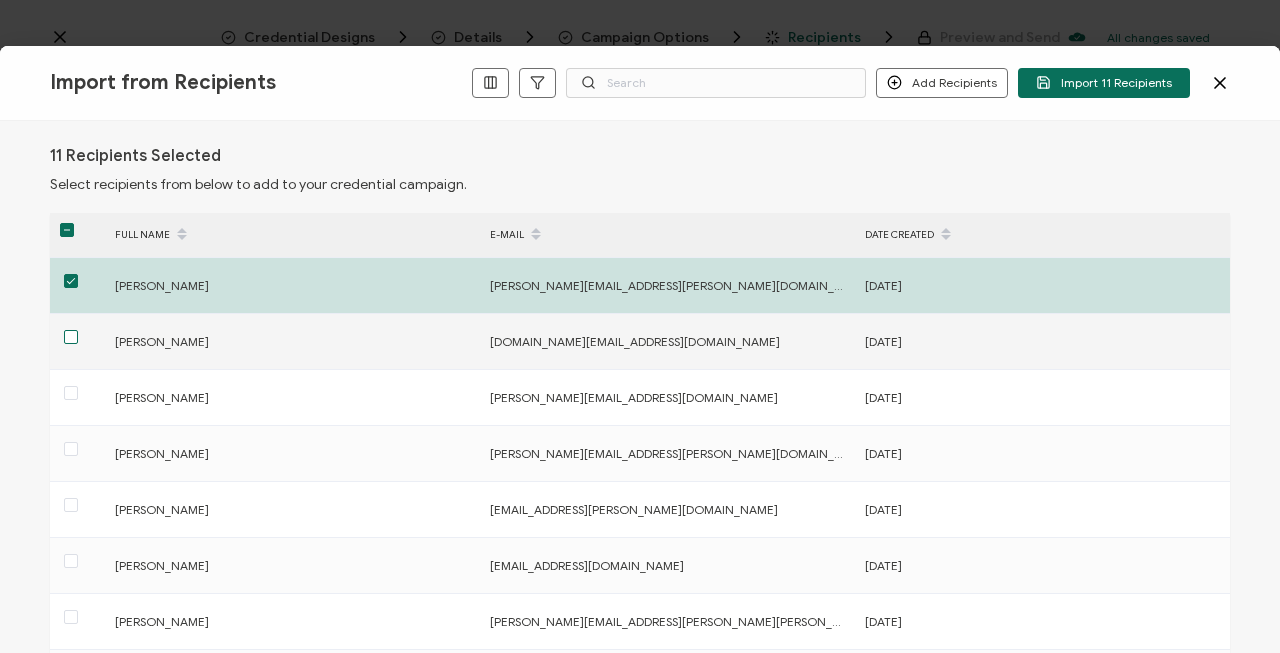 click at bounding box center (71, 337) 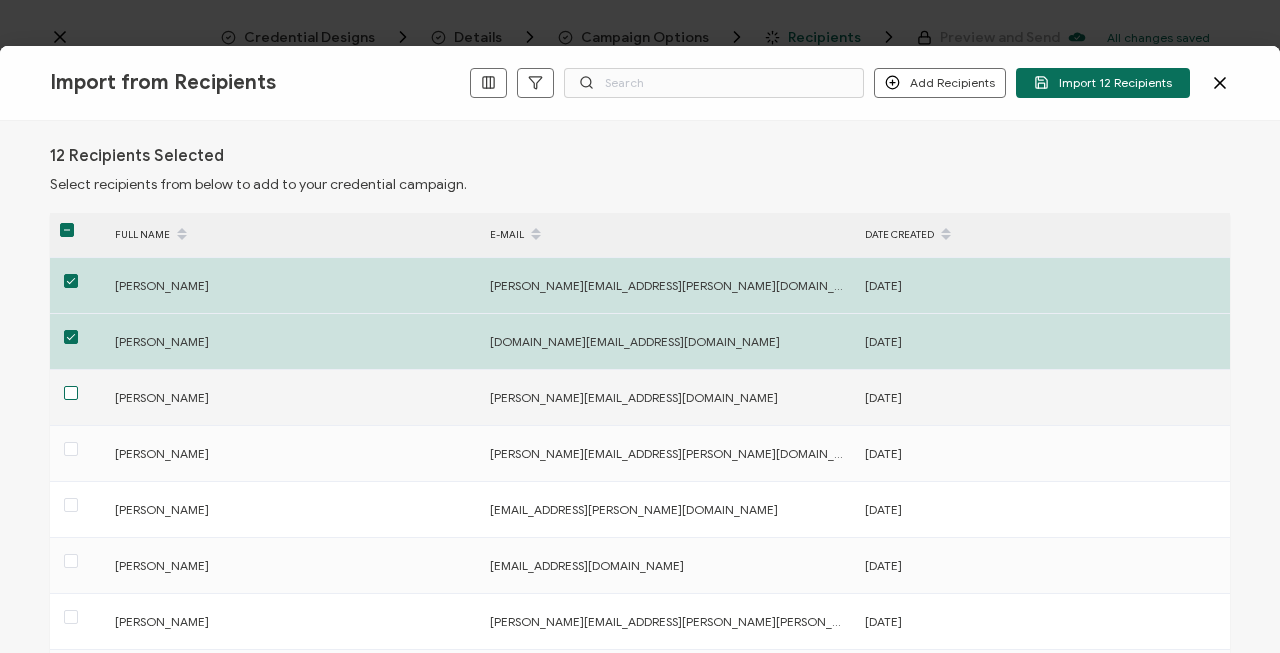 click at bounding box center [71, 393] 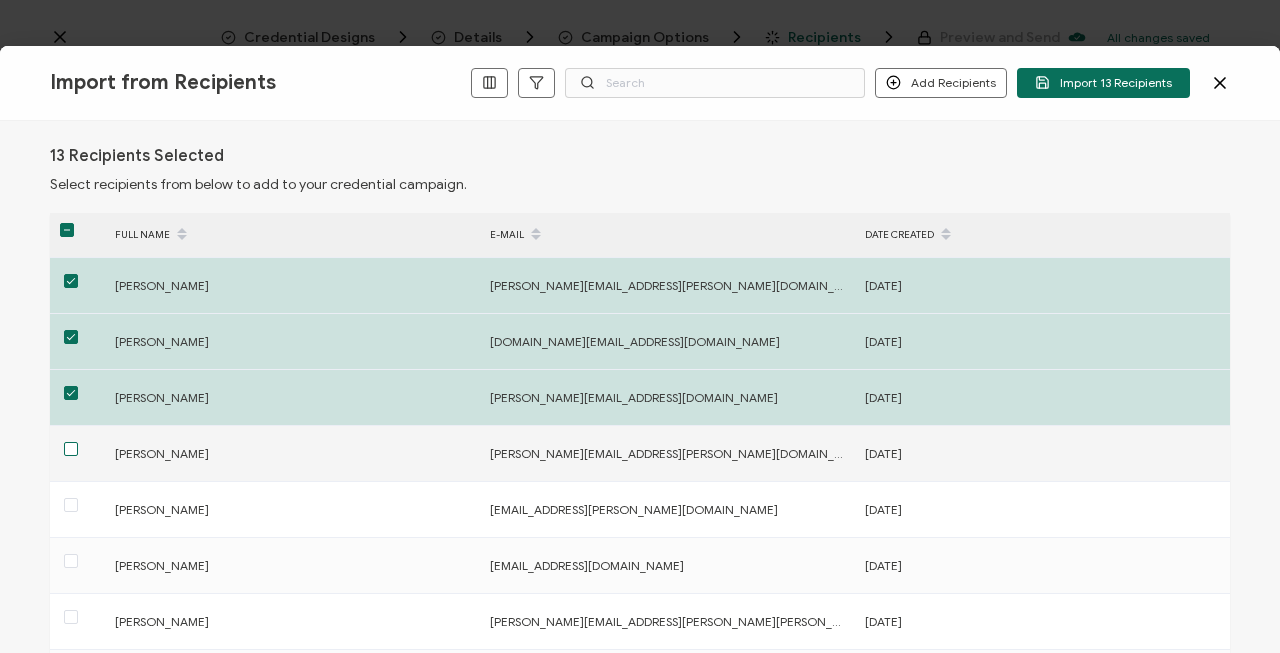 click at bounding box center [71, 449] 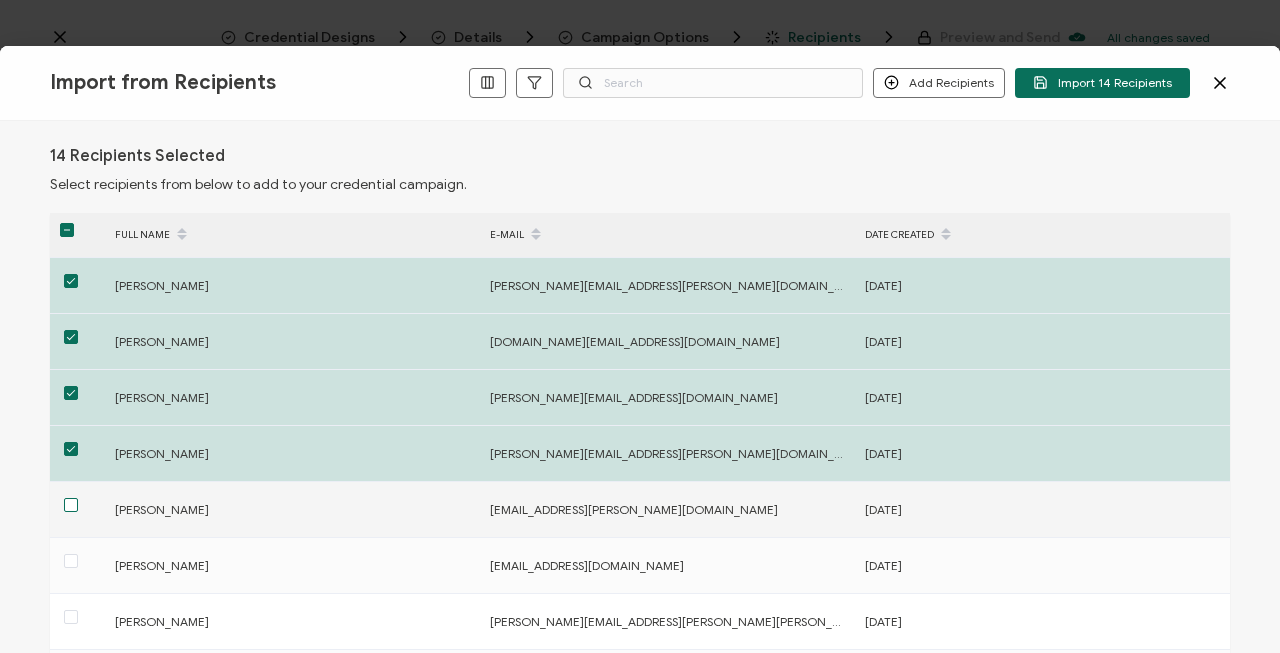 click at bounding box center (71, 505) 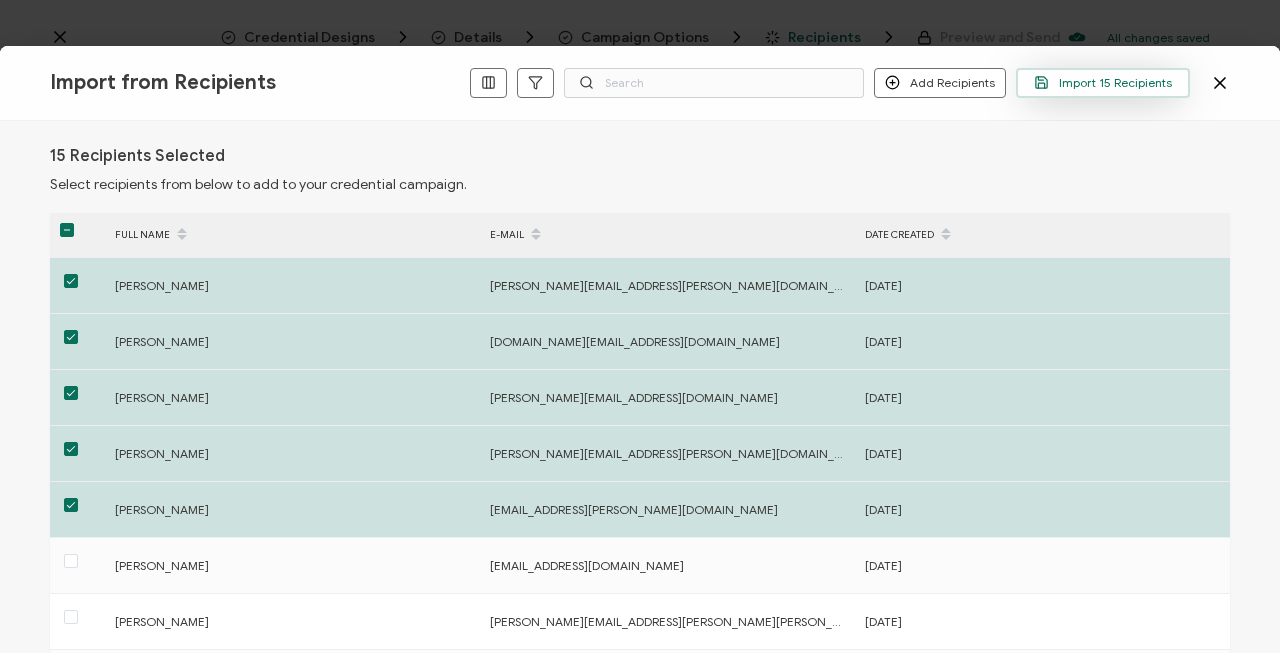 click on "Import 15 Recipients" at bounding box center (1103, 82) 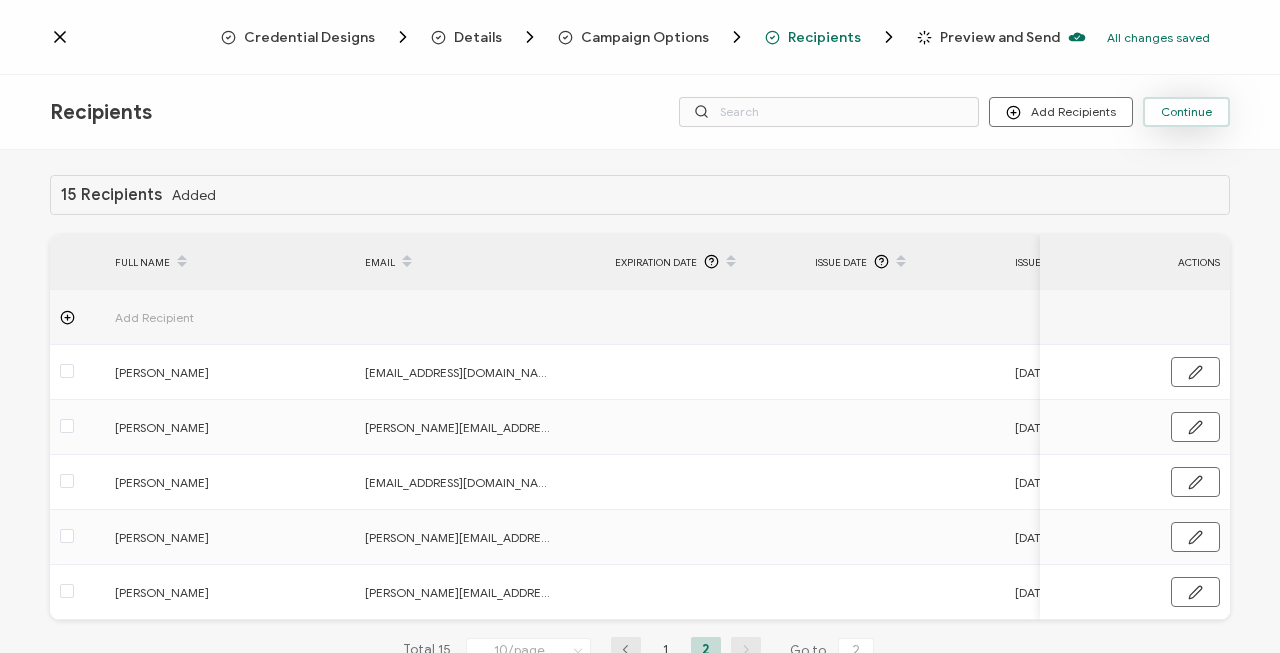 click on "Continue" at bounding box center (1186, 112) 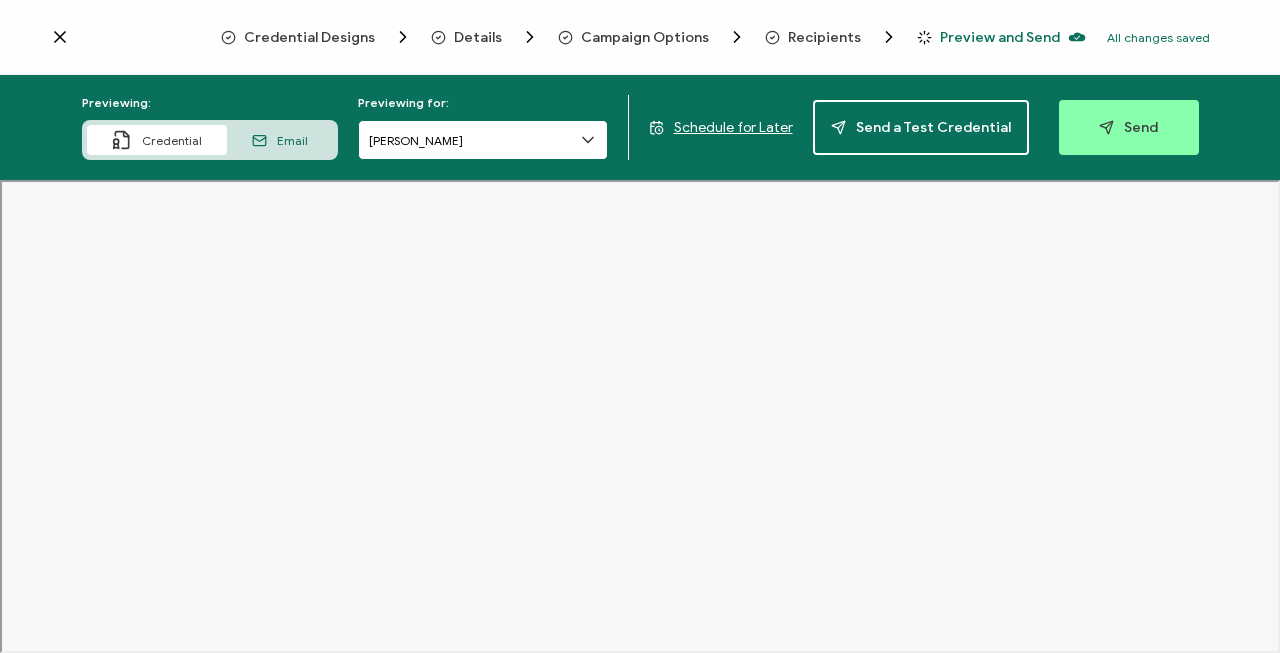 click on "[PERSON_NAME]" at bounding box center [483, 140] 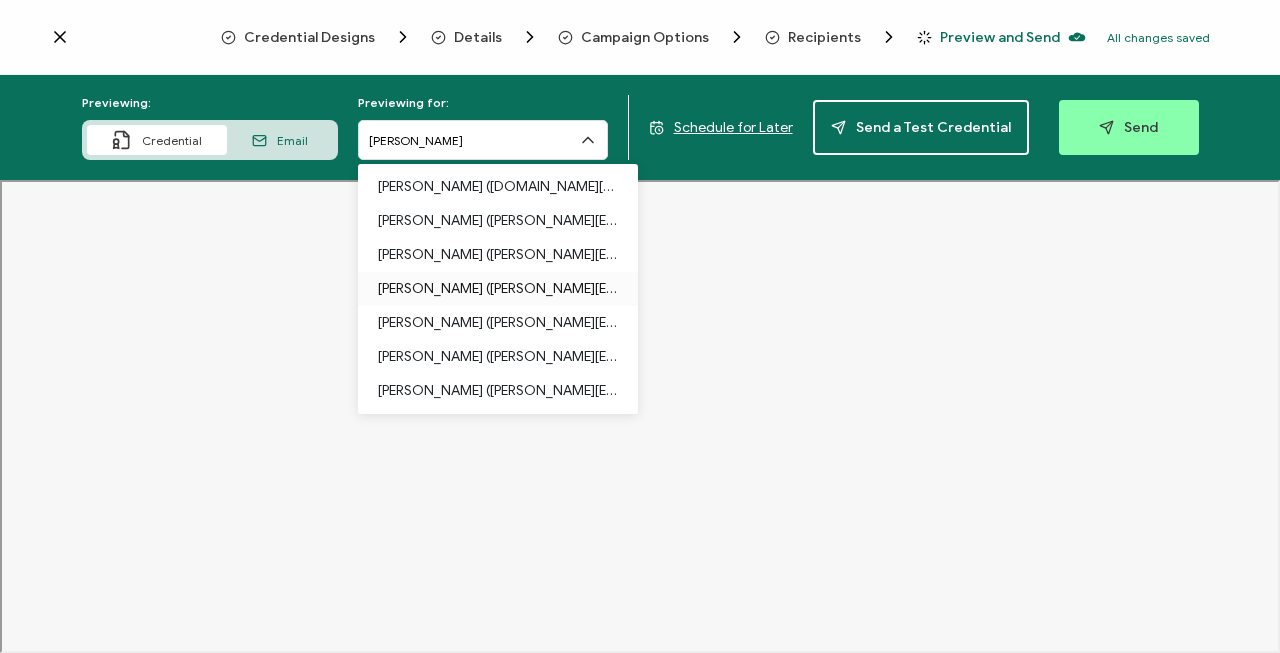 drag, startPoint x: 630, startPoint y: 253, endPoint x: 640, endPoint y: 285, distance: 33.526108 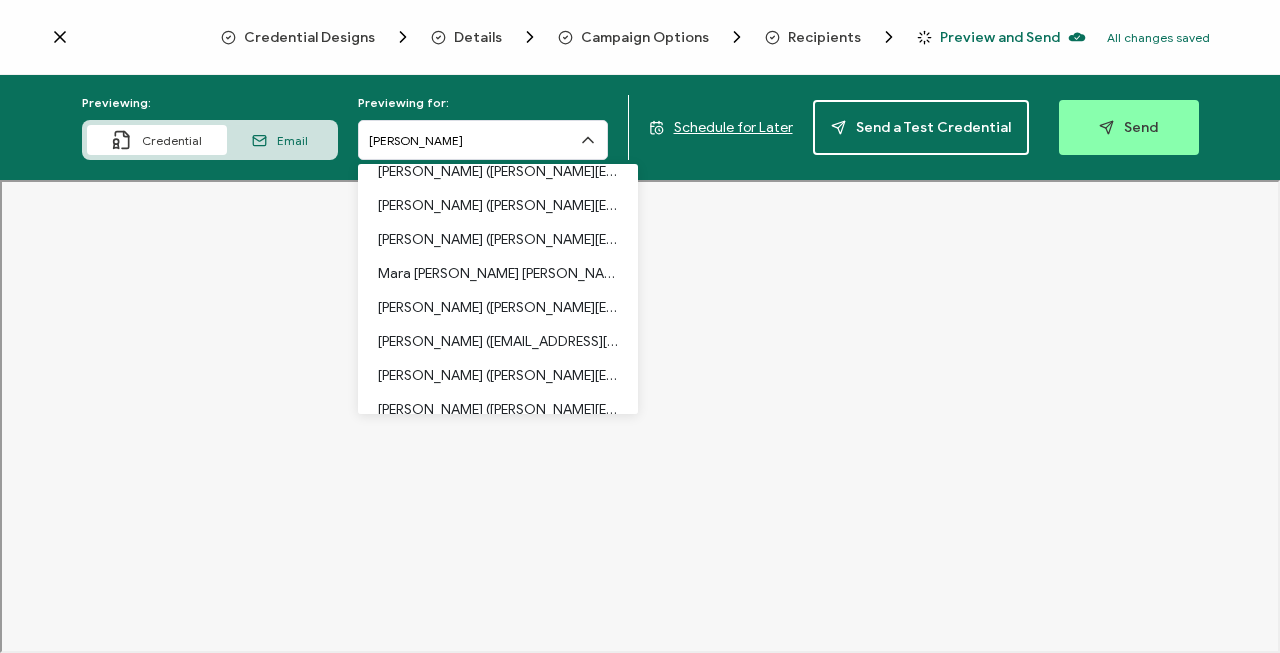 scroll, scrollTop: 129, scrollLeft: 0, axis: vertical 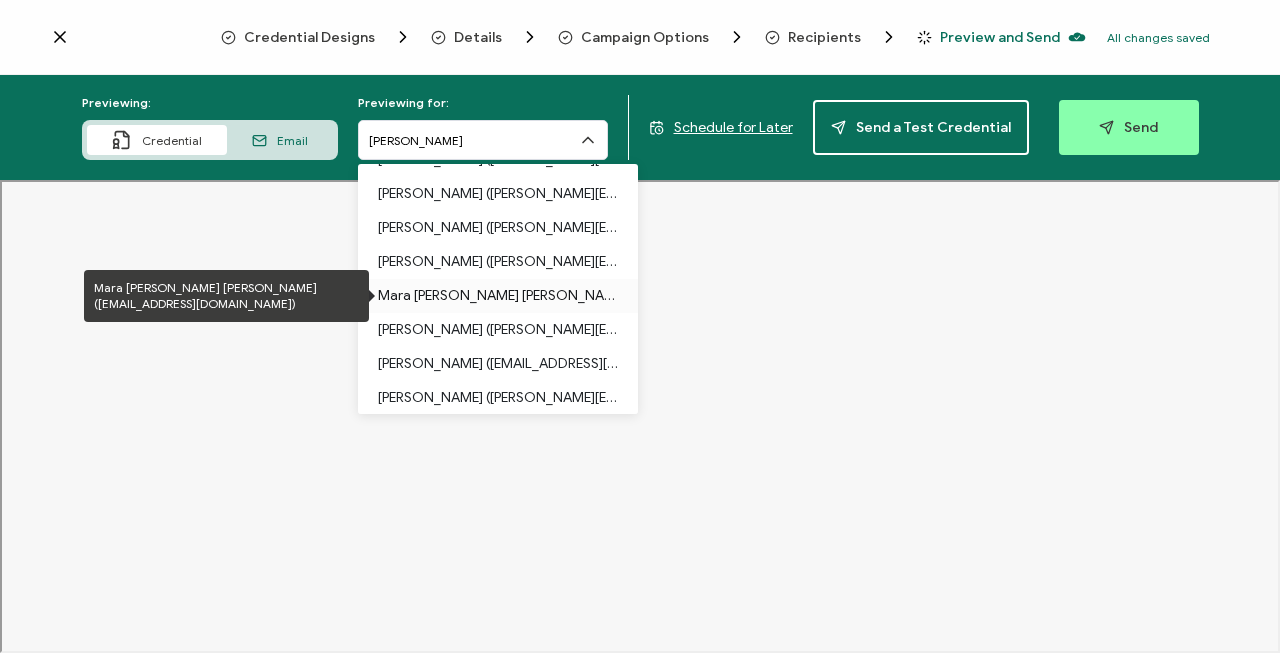 click on "Mara [PERSON_NAME] [PERSON_NAME] ([EMAIL_ADDRESS][DOMAIN_NAME])" at bounding box center (498, 296) 